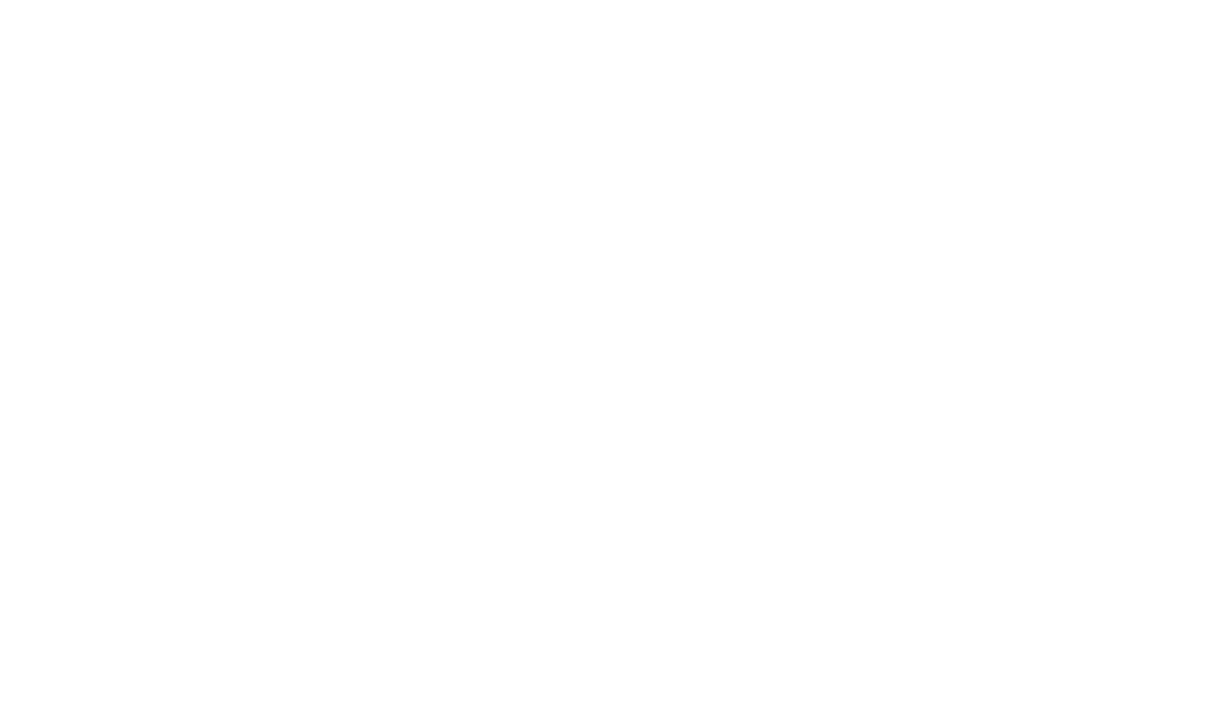 scroll, scrollTop: 0, scrollLeft: 0, axis: both 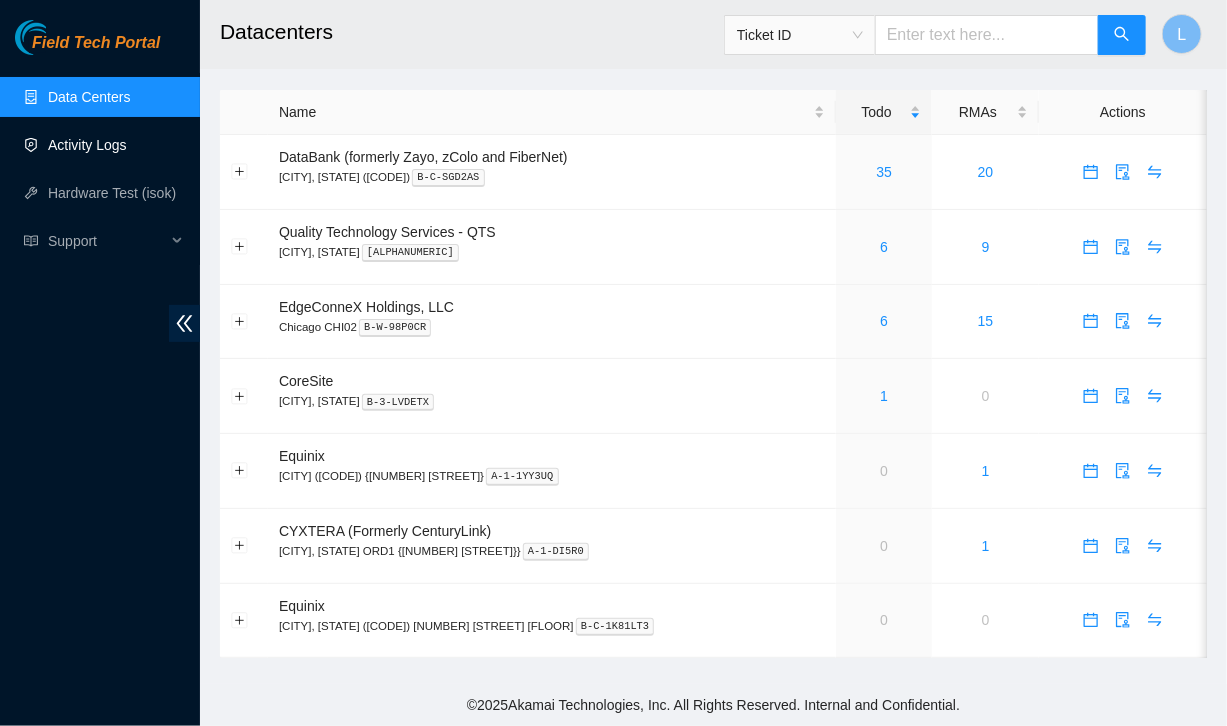 click on "Activity Logs" at bounding box center [87, 145] 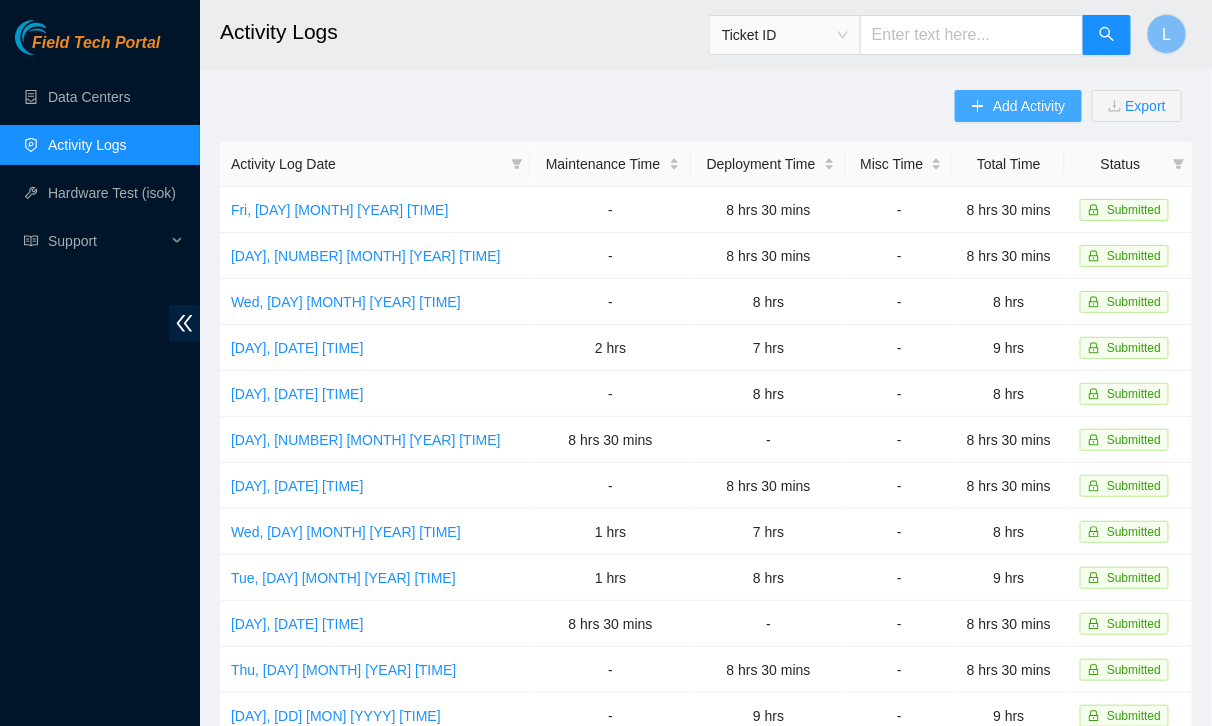 click on "Add Activity" at bounding box center (1029, 106) 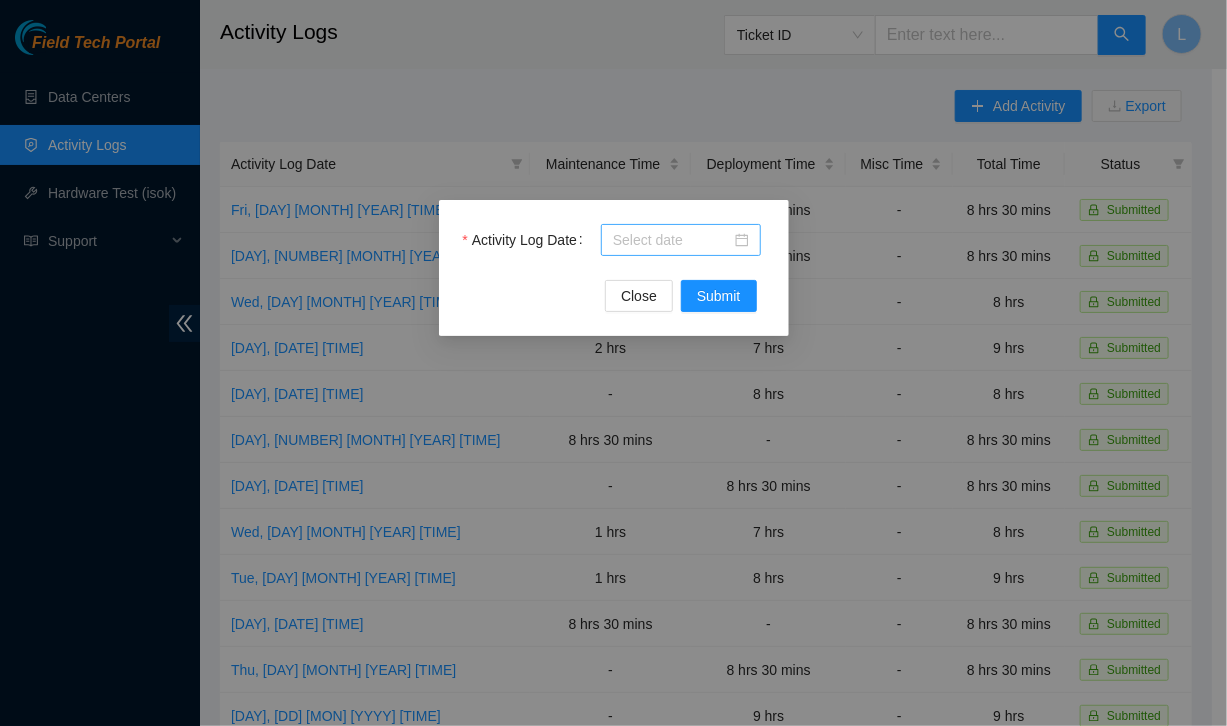 click at bounding box center [681, 240] 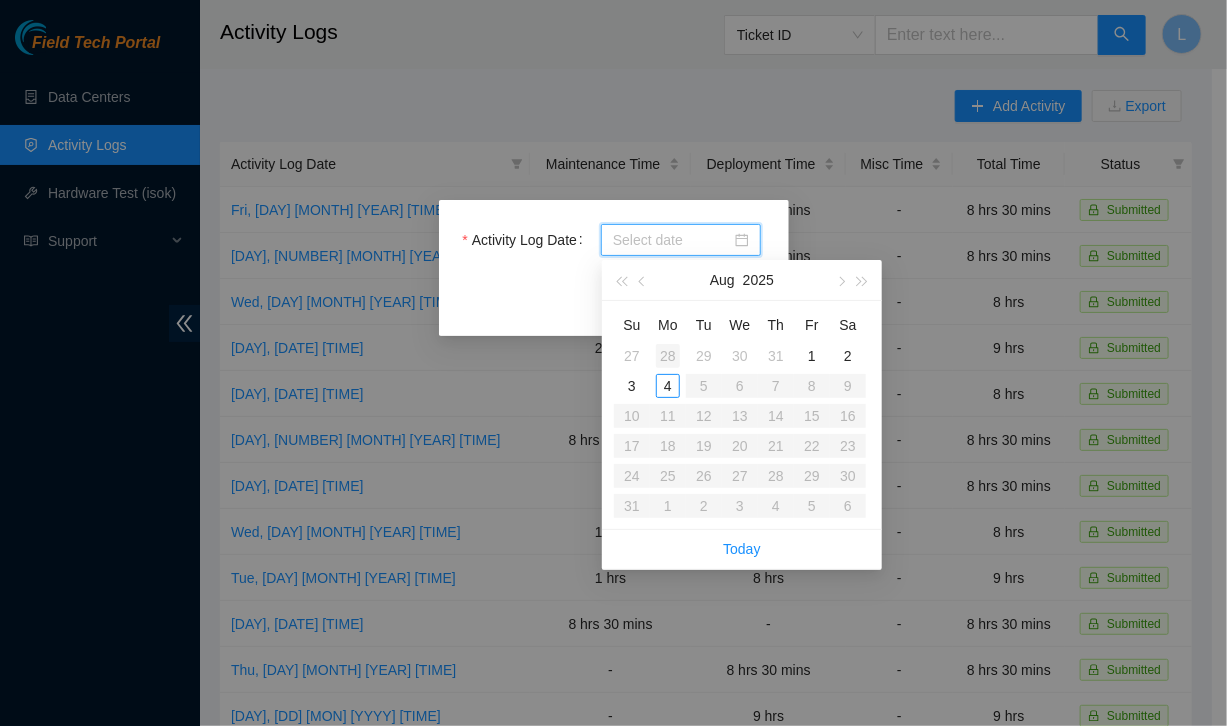 type on "2025-07-28" 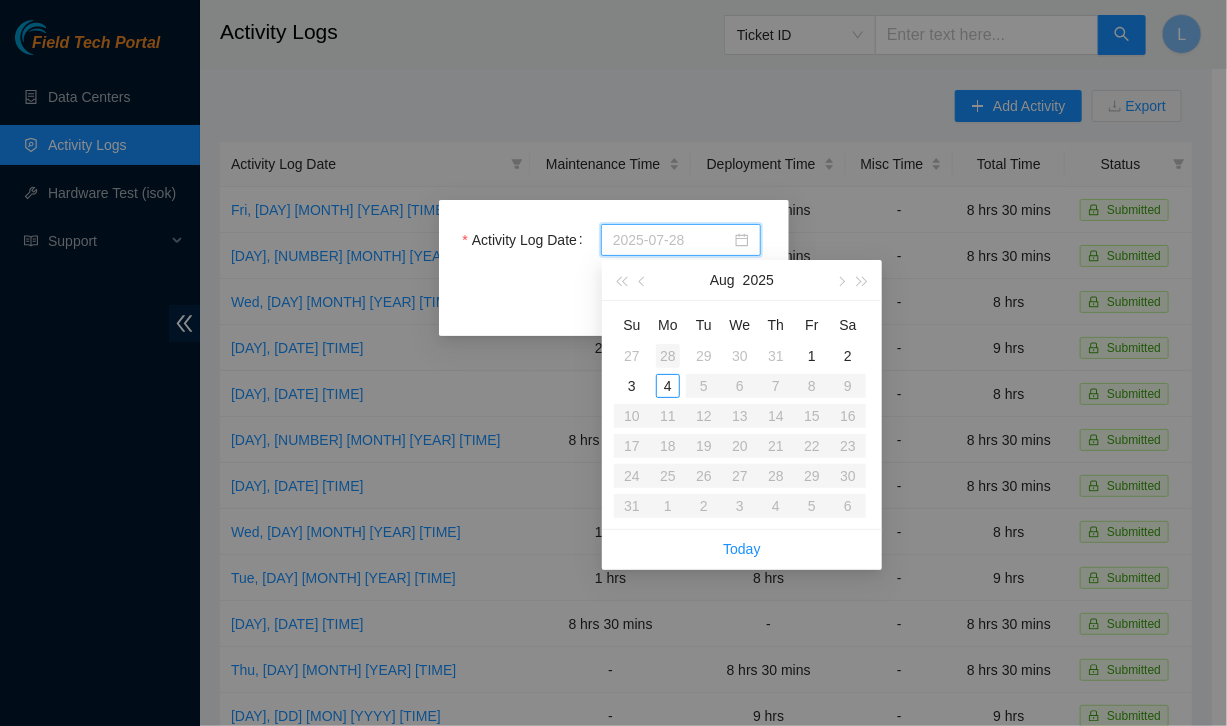click on "28" at bounding box center (668, 356) 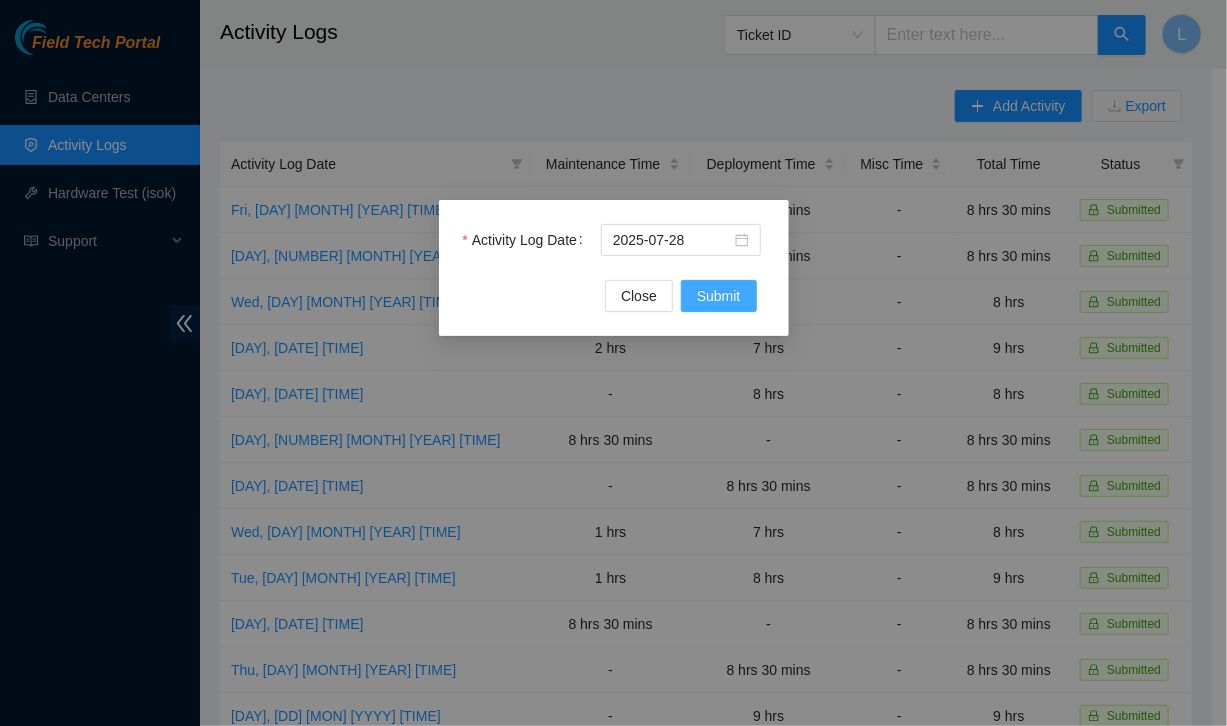 click on "Submit" at bounding box center [719, 296] 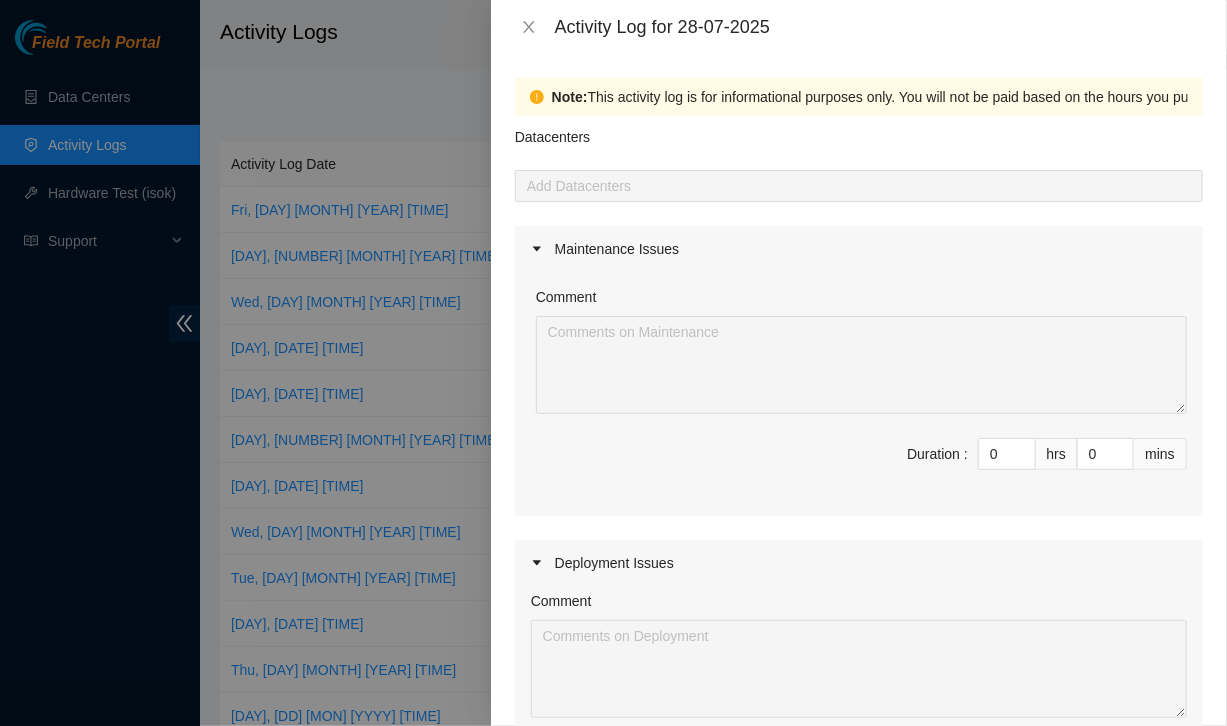 scroll, scrollTop: 368, scrollLeft: 0, axis: vertical 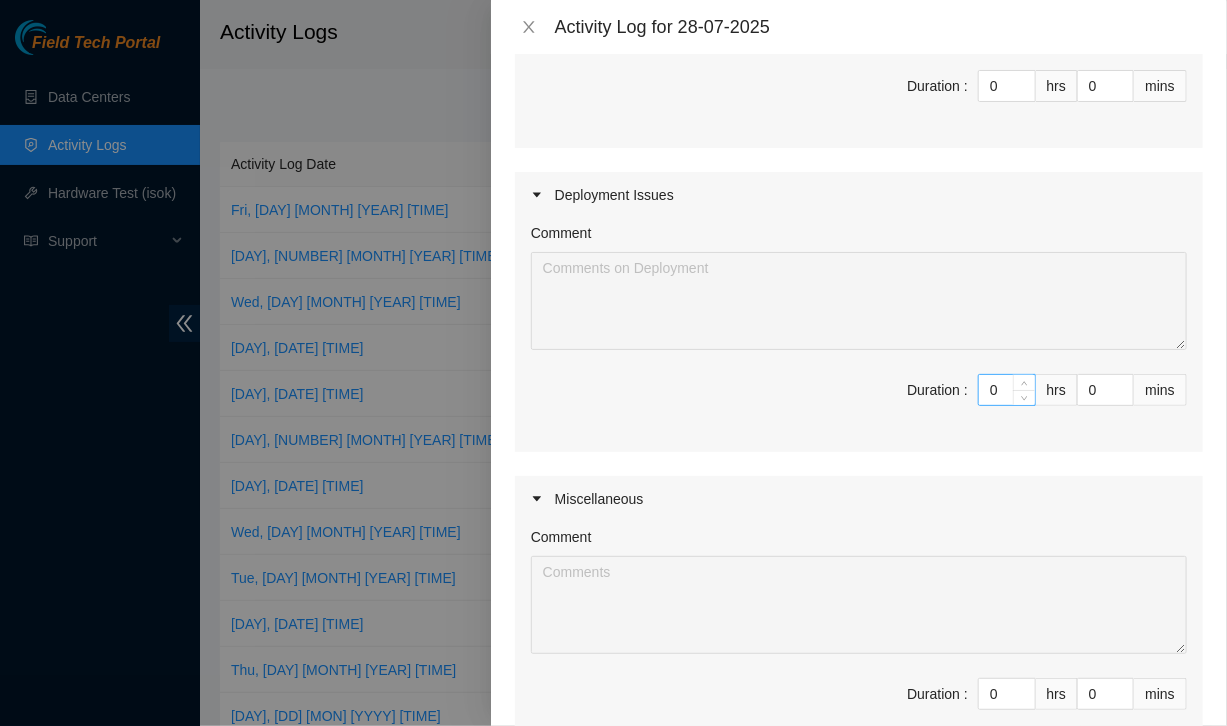 click on "0" at bounding box center [1007, 390] 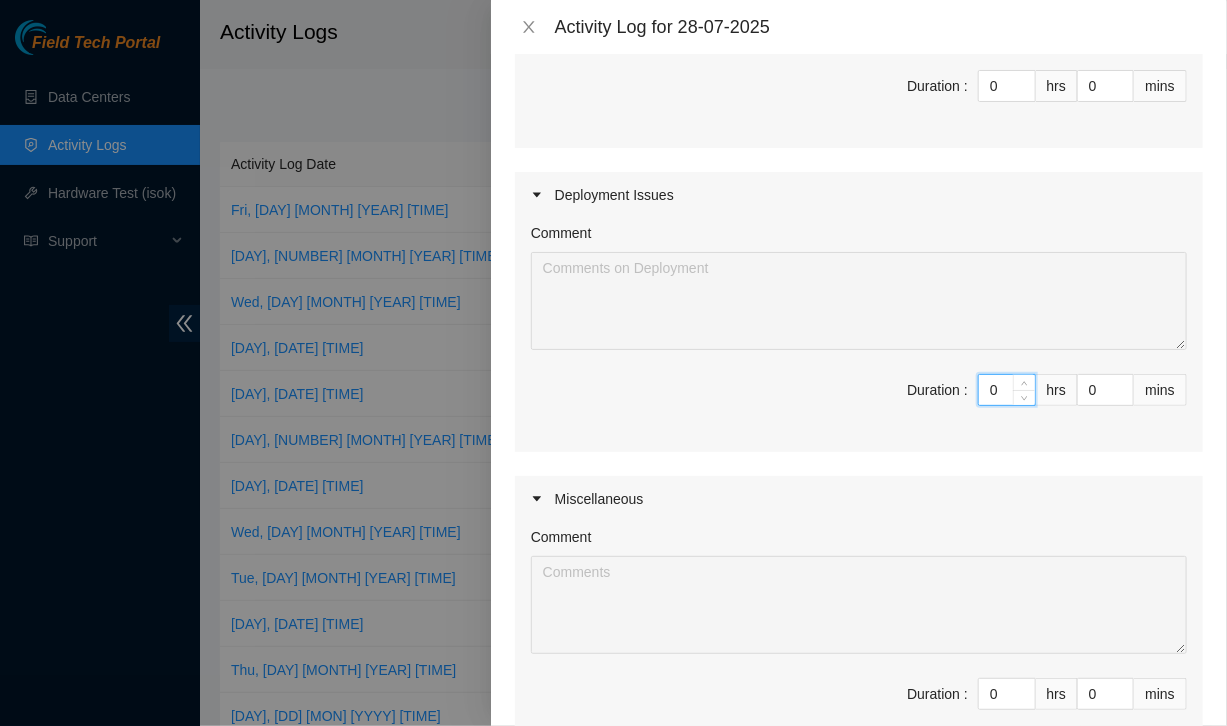 click on "0" at bounding box center [1007, 390] 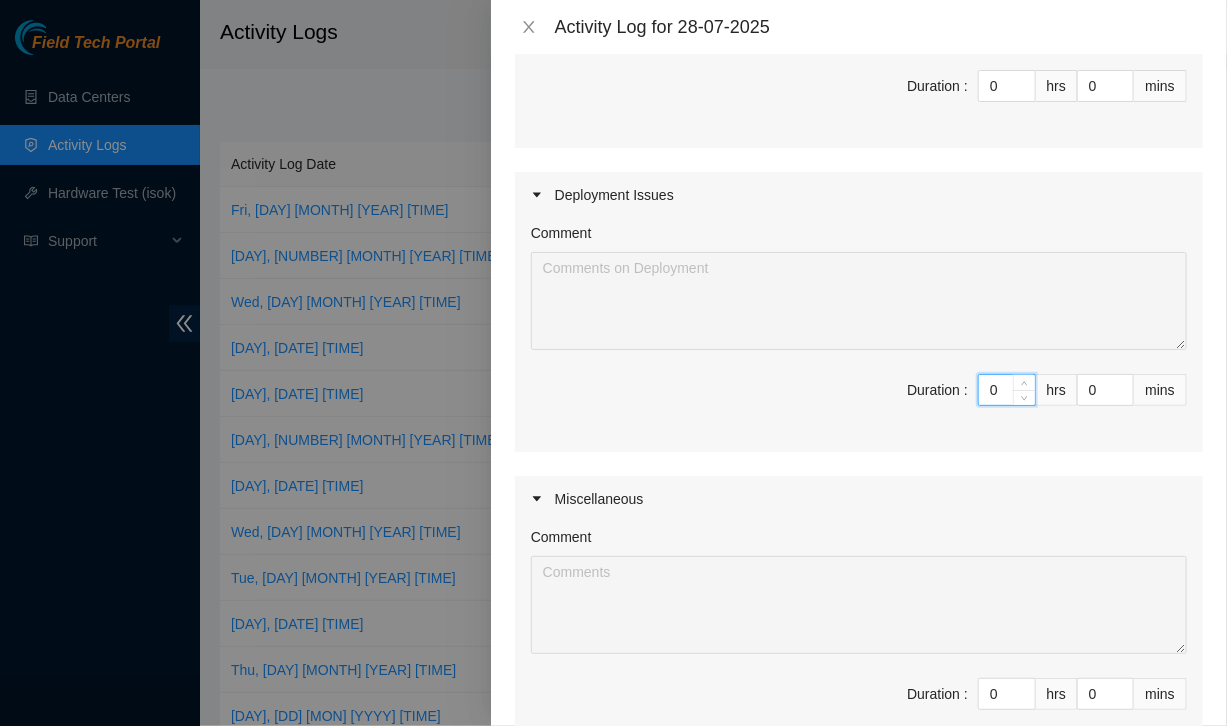 type on "8" 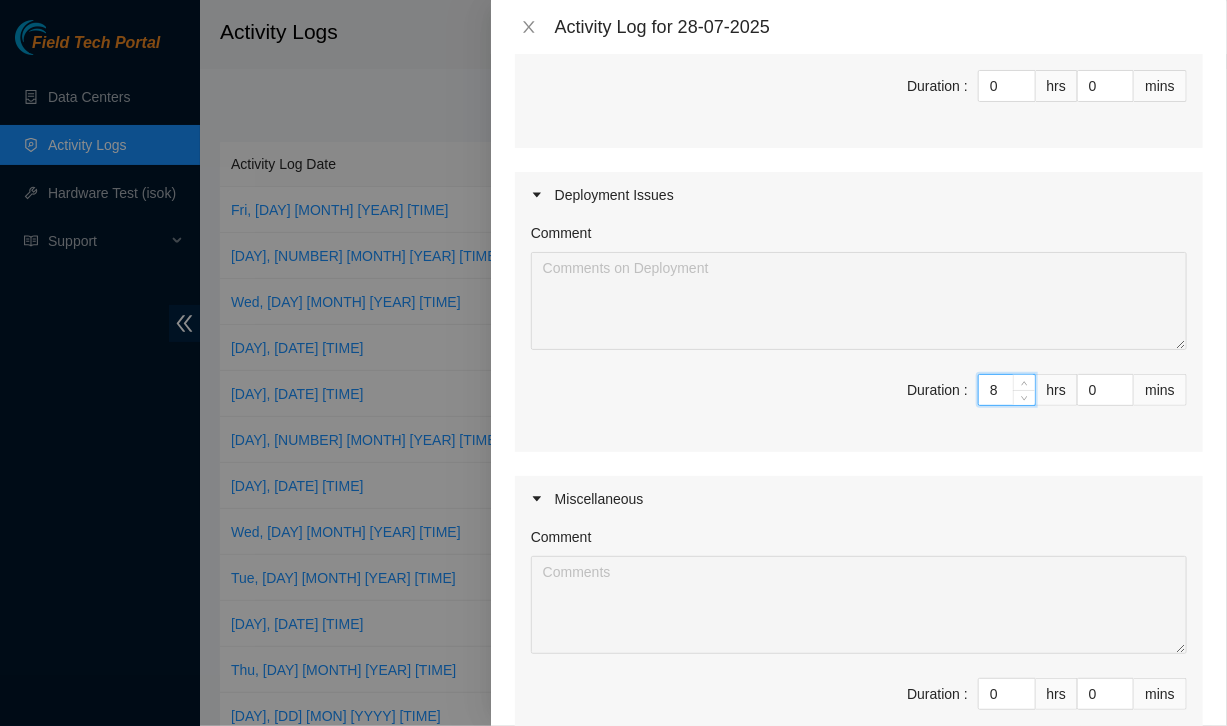 type on "8" 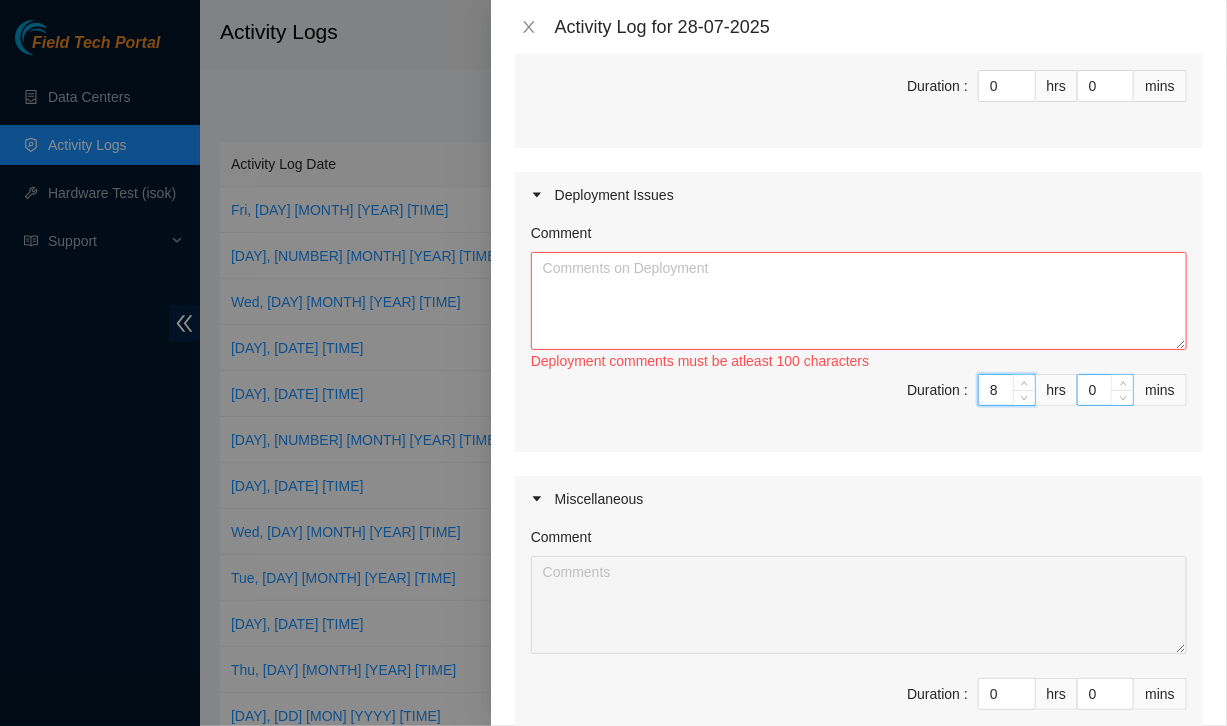 type on "8" 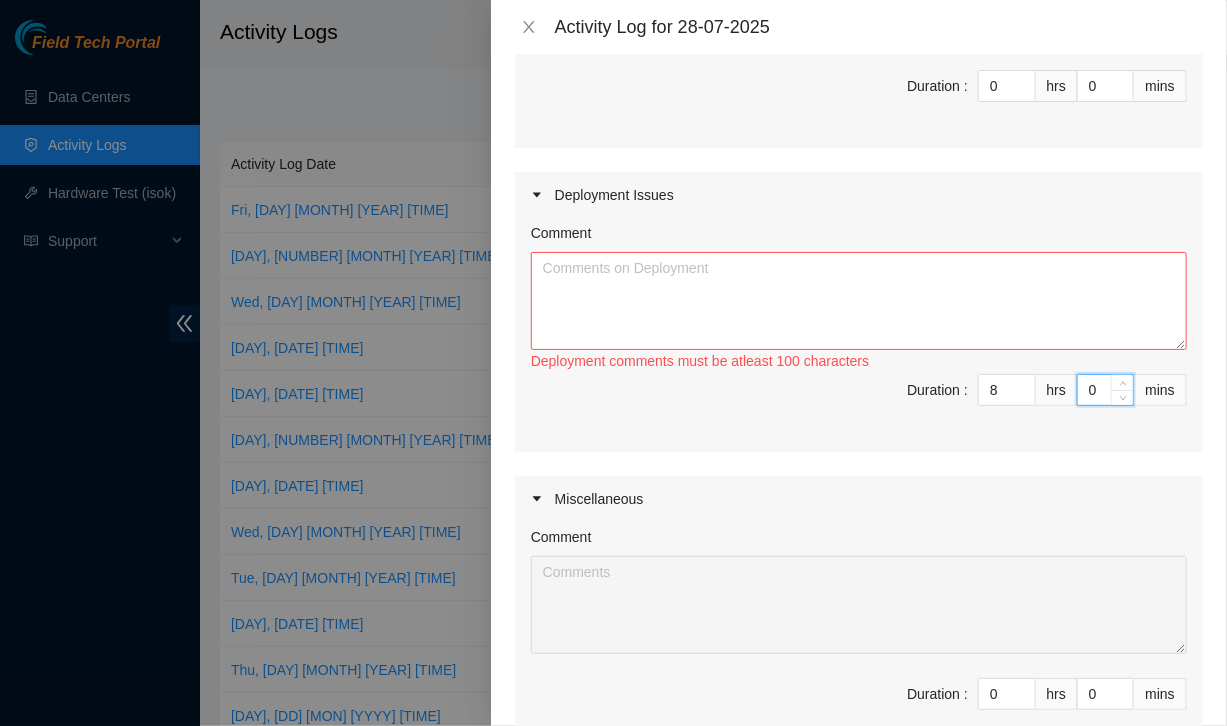 click on "0" at bounding box center (1105, 390) 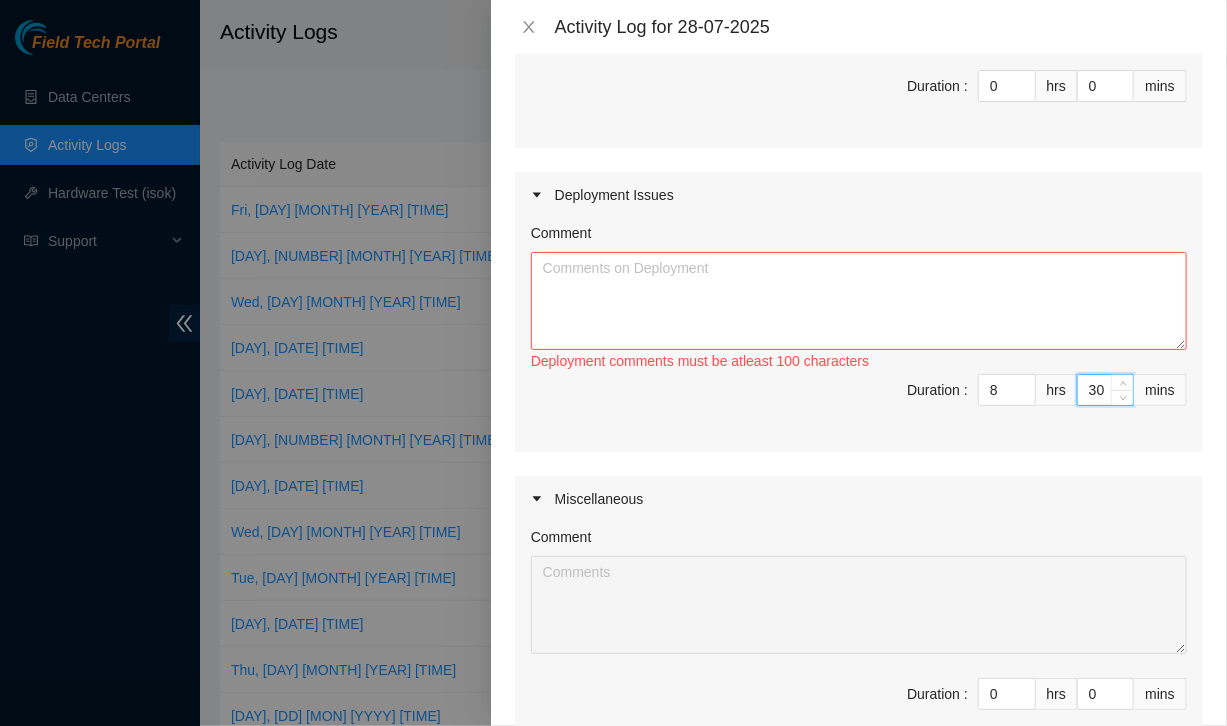 type on "30" 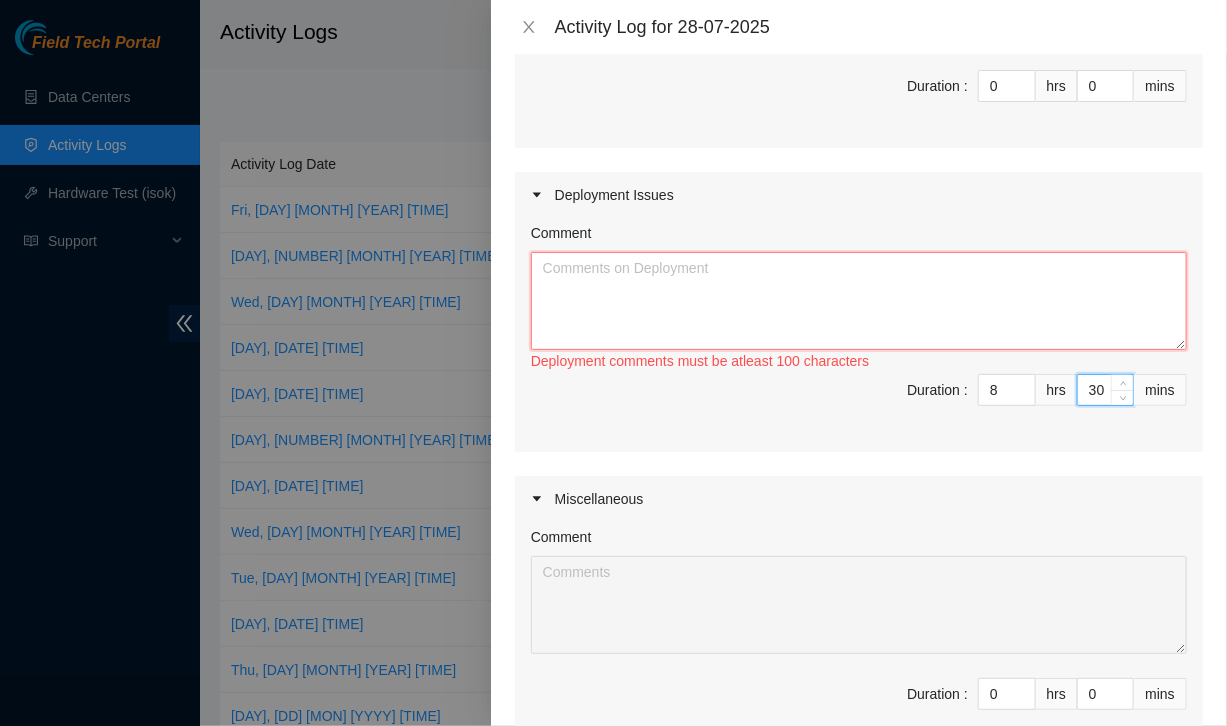 click on "Comment" at bounding box center [859, 301] 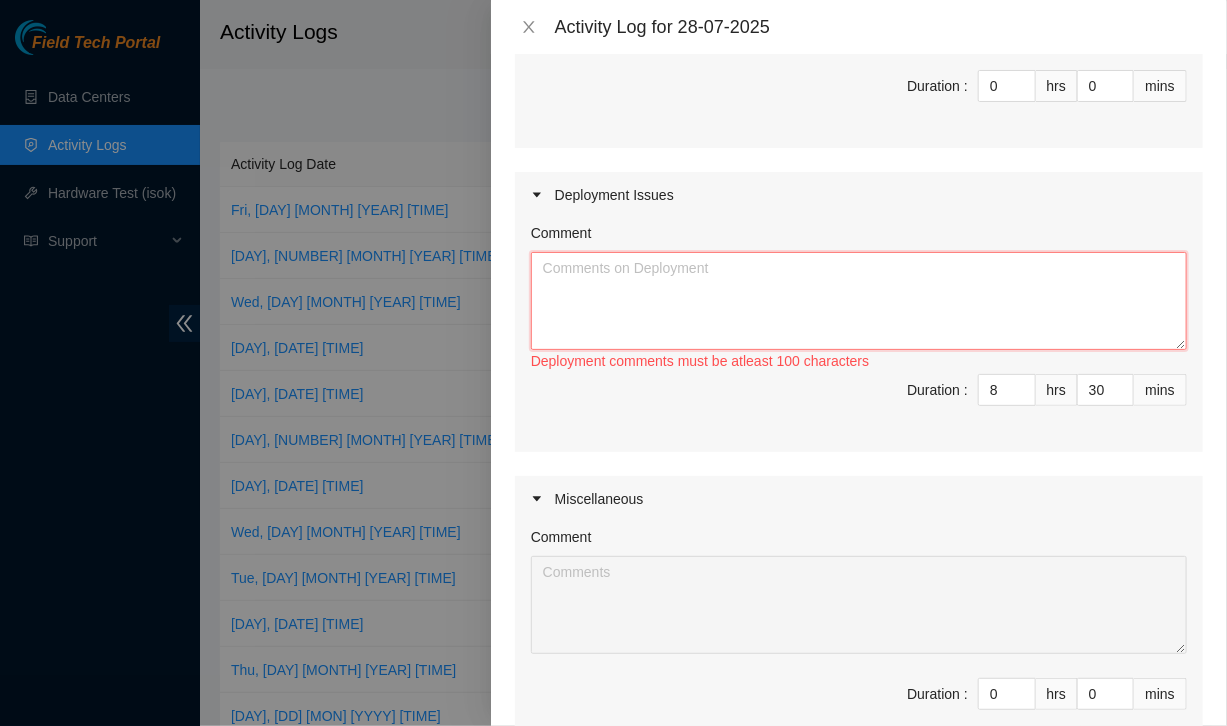 paste on "DP74089 - DP82508 - DP81105" 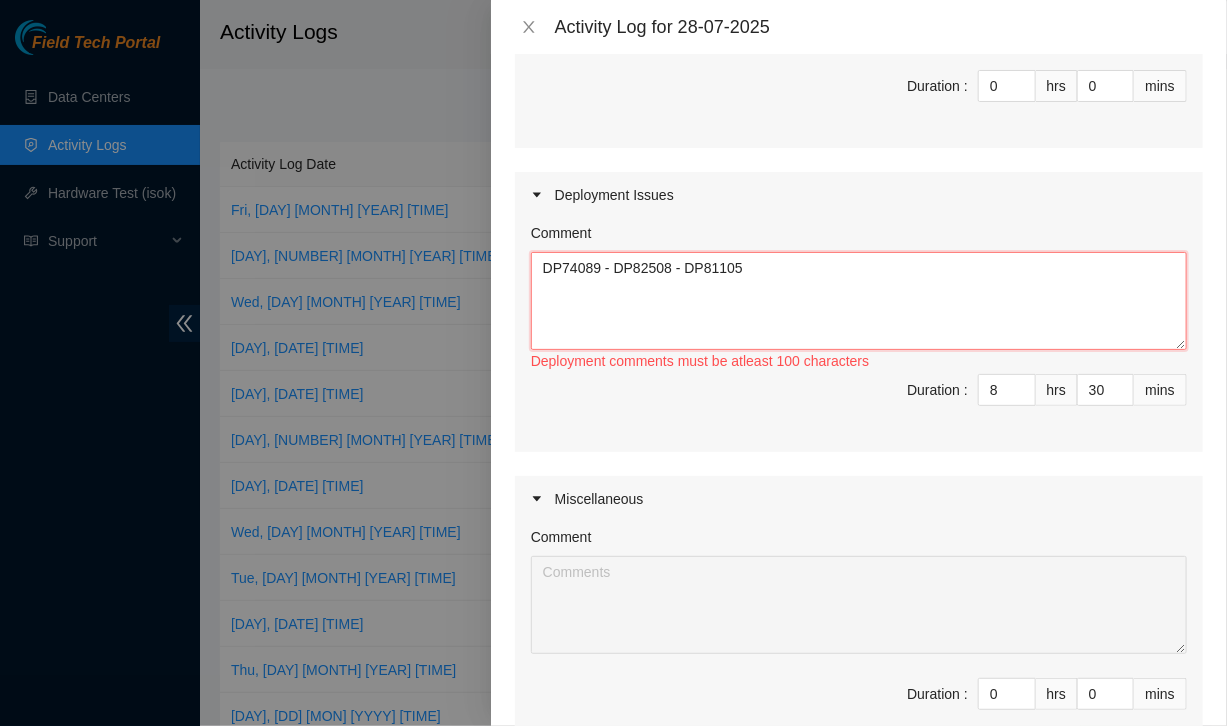 paste on "B-P-2RK34WM
B-V-4R343RX
B-W-2MPWV9 - GOOGLE
B-V-4WXD35B - GOOGLE" 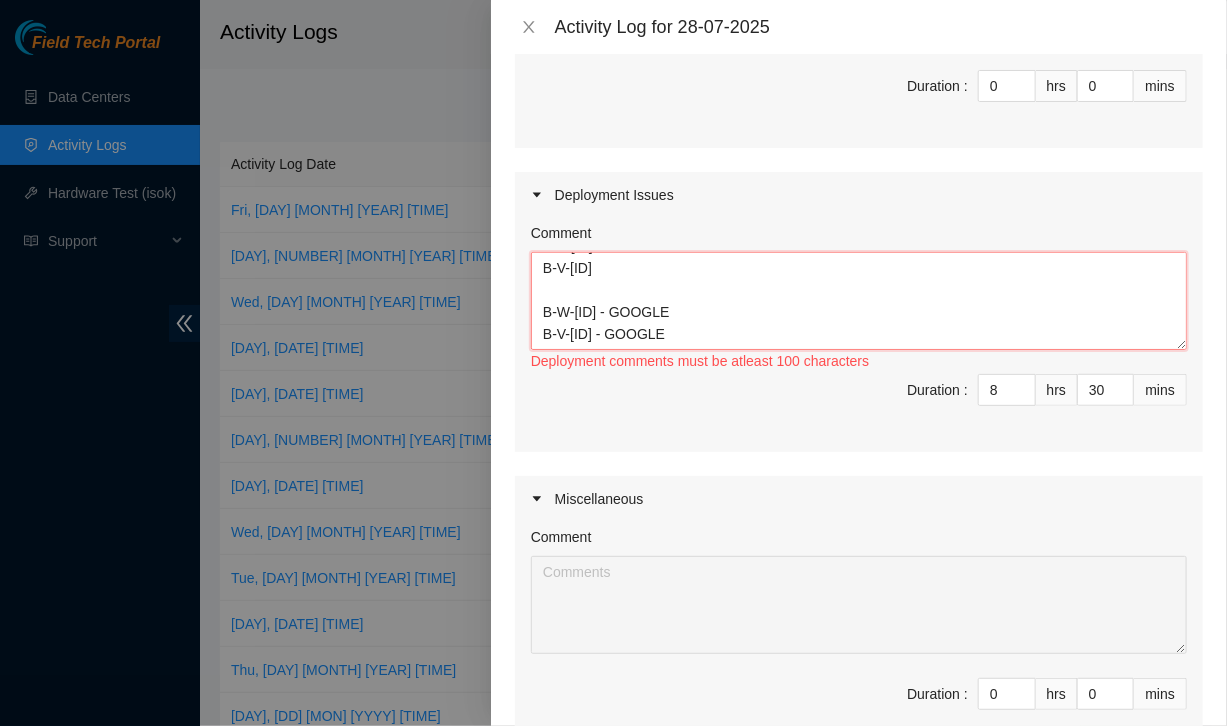 scroll, scrollTop: 104, scrollLeft: 0, axis: vertical 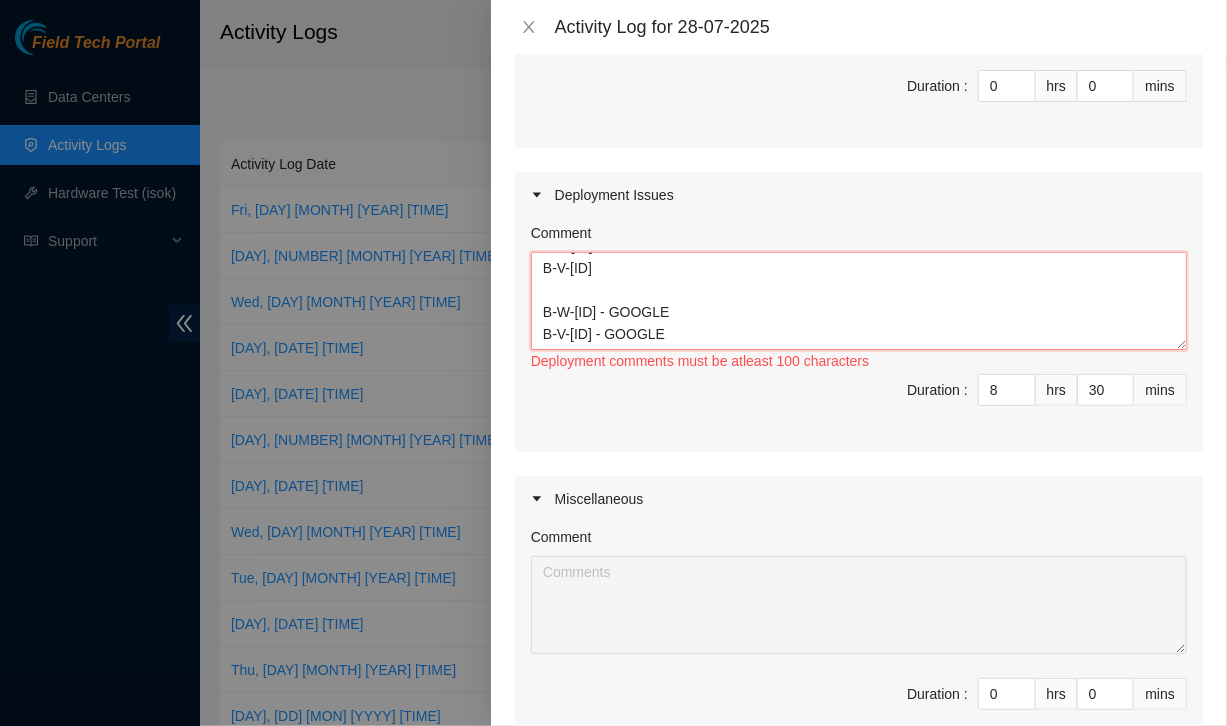 paste on "a: PP:0000:[NUMBER] 37, 38
a: PP:0000:[NUMBER] 33, 34
a: PP:0000:[NUMBER] 39,40
a: PP:0001:[NUMBER] 21,22" 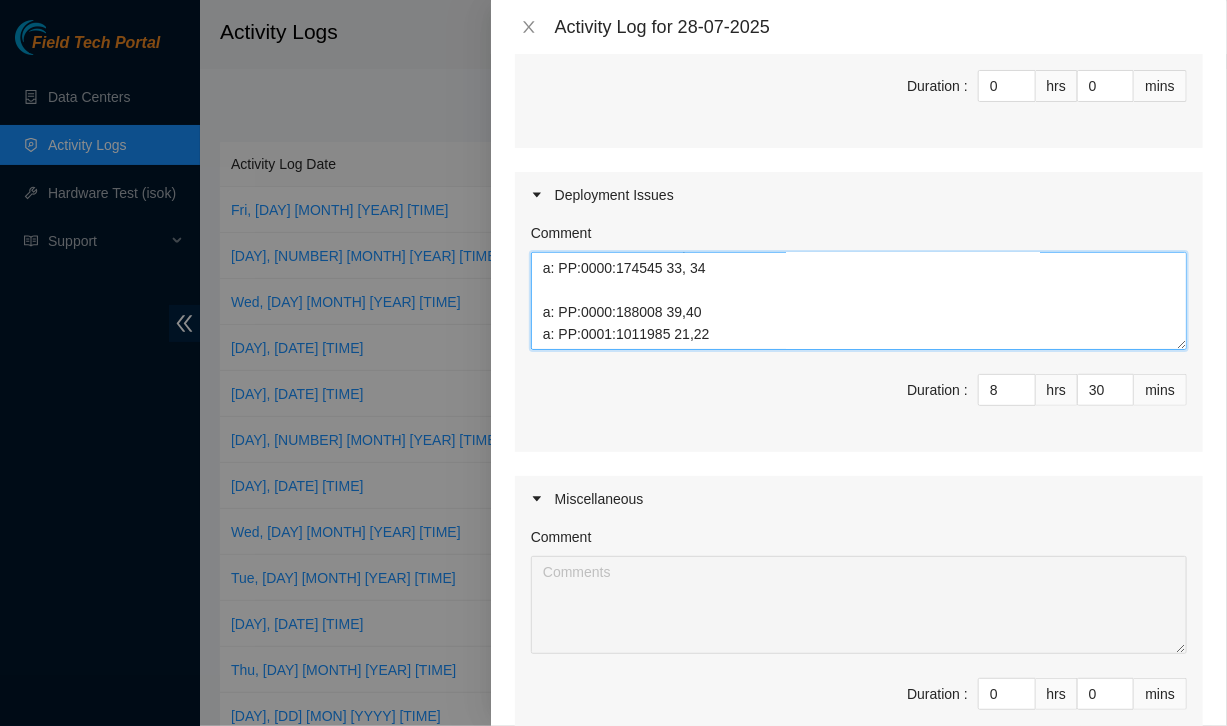 scroll, scrollTop: 236, scrollLeft: 0, axis: vertical 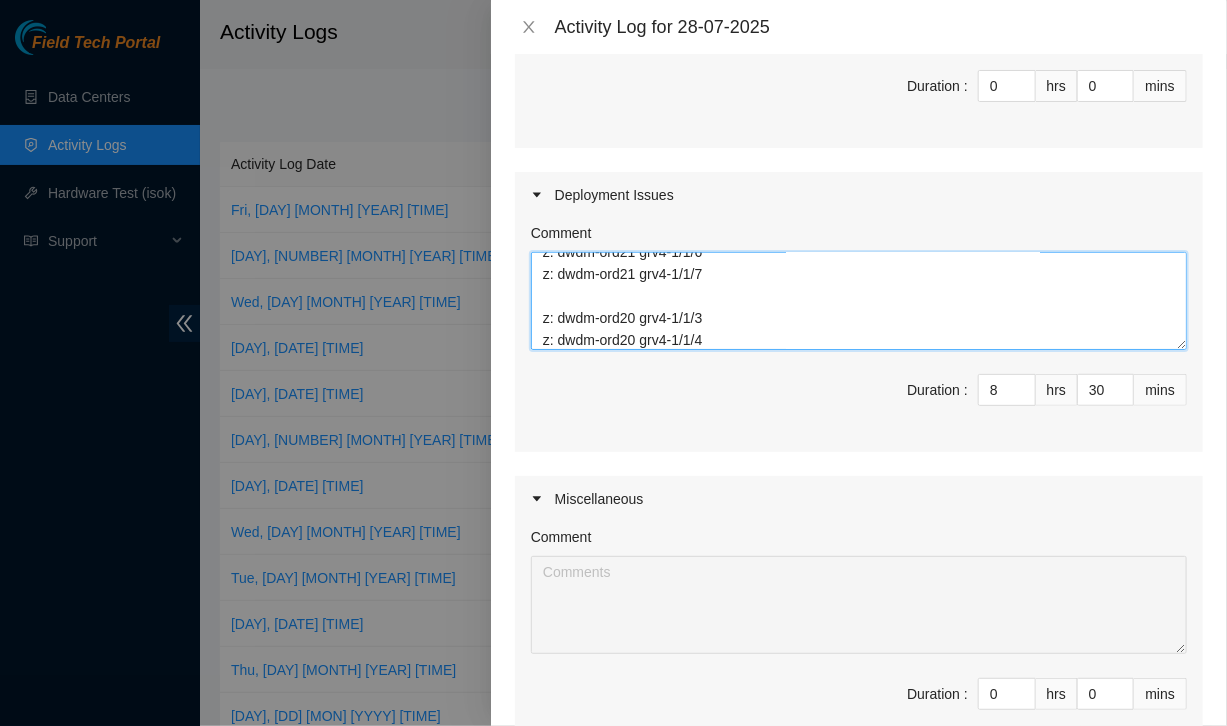 type on "DP74089 - DP82508 - DP81105
B-P-[ALPHANUMERIC]
B-V-[ALPHANUMERIC]
B-W-[ALPHANUMERIC] - GOOGLE
B-V-[ALPHANUMERIC] - GOOGLE
a: PP:0000:[NUMBER] 37, 38
a: PP:0000:[NUMBER] 33, 34
a: PP:0000:[NUMBER] 39,40
a: PP:0001:[NUMBER] 21,22
z: dwdm-ord21 grv4-1/1/6
z: dwdm-ord21 grv4-1/1/7
z: dwdm-ord20 grv4-1/1/3
z: dwdm-ord20 grv4-1/1/4" 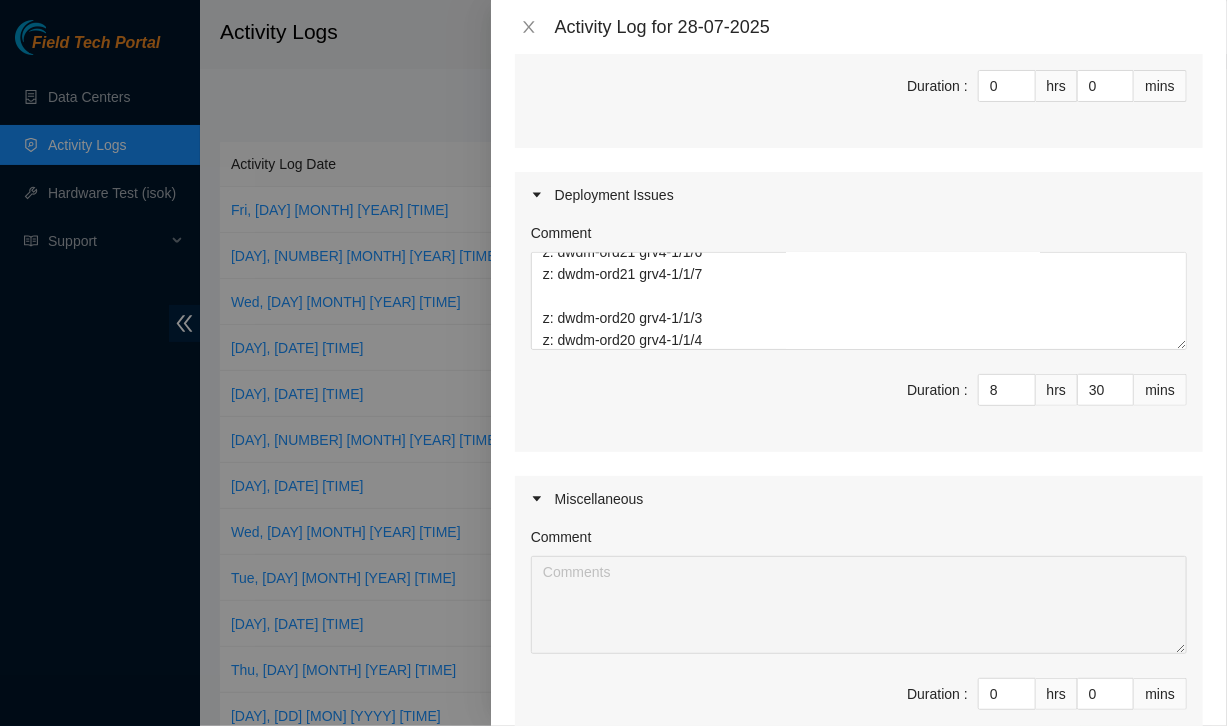 click on "Duration : 8 hrs 30 mins" at bounding box center (859, 402) 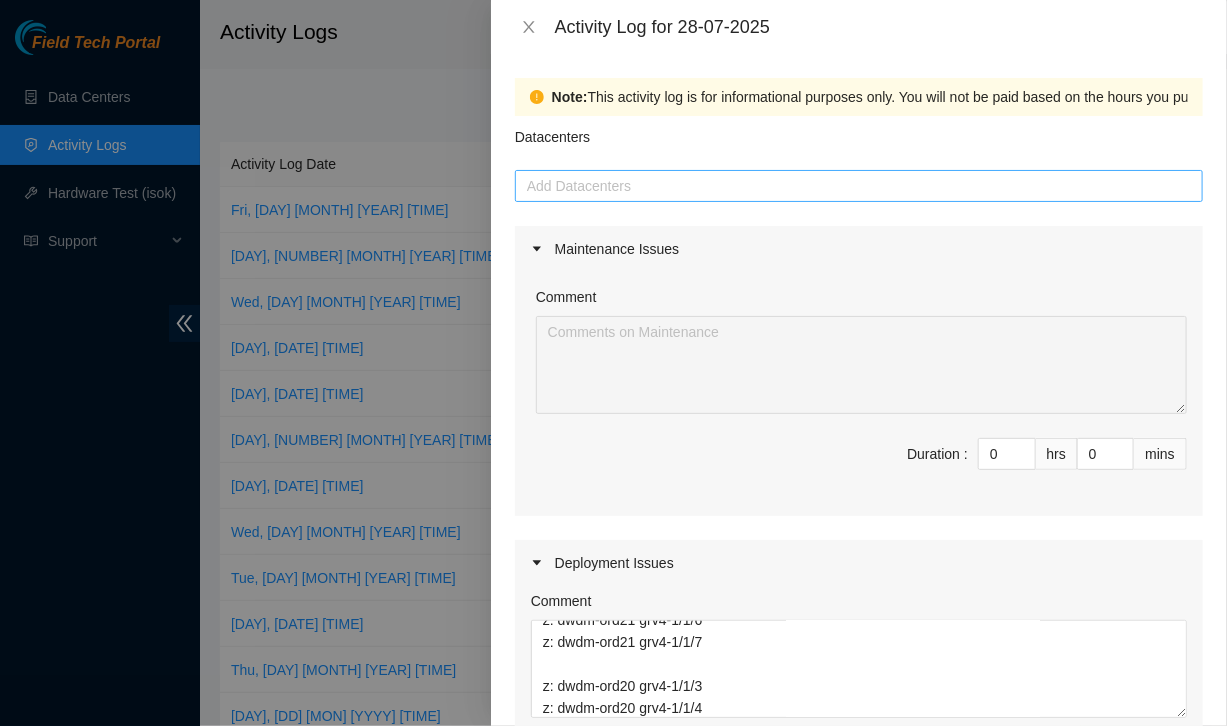 click at bounding box center [859, 186] 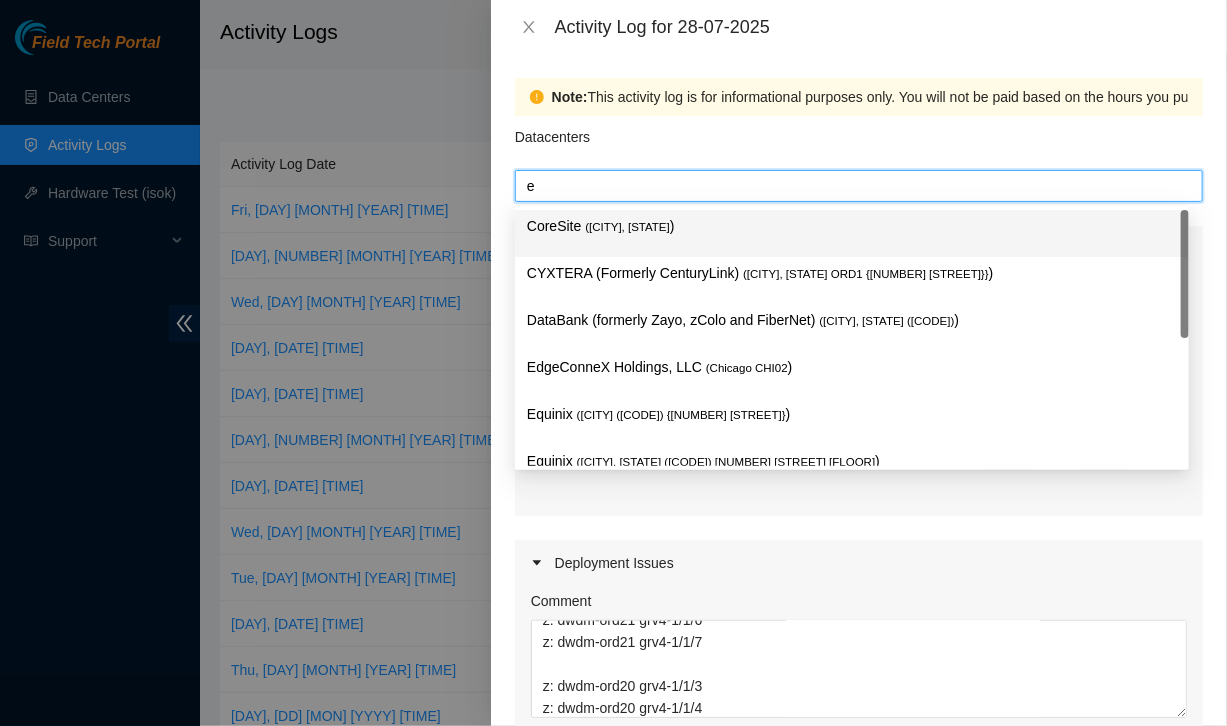 type on "eq" 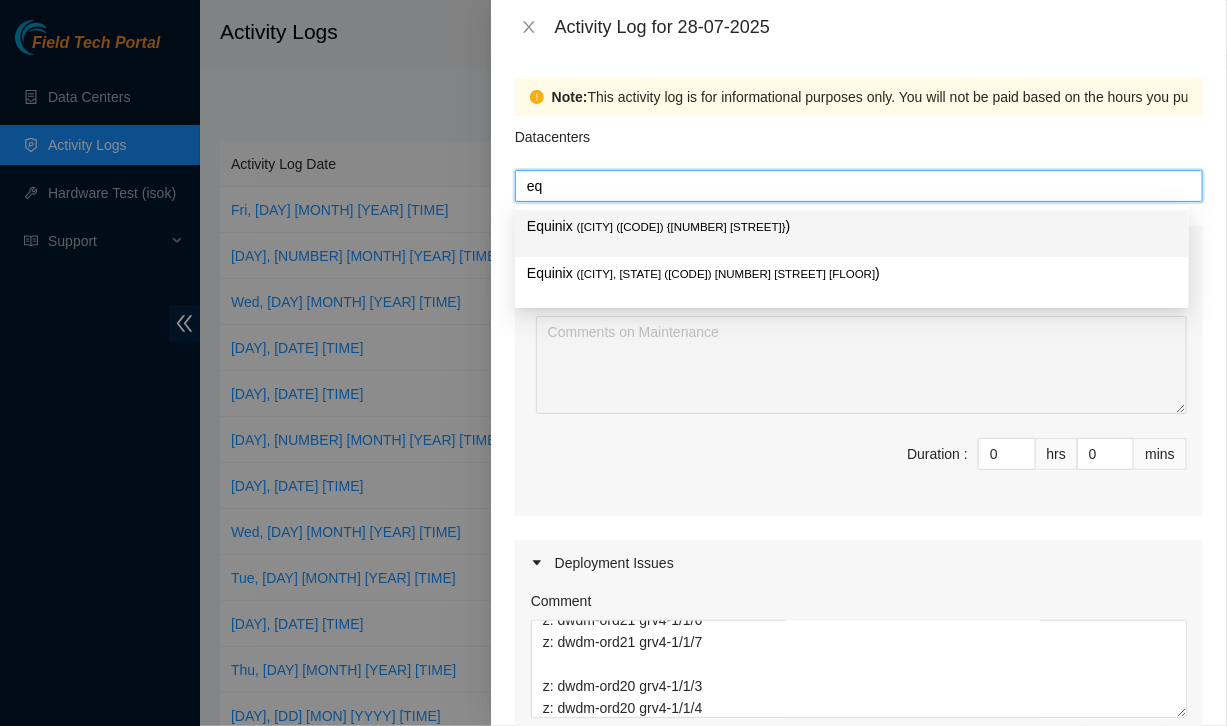 click on "Equinix   ( [CITY] ([CODE]) {[NUMBER] [STREET]} )" at bounding box center (852, 226) 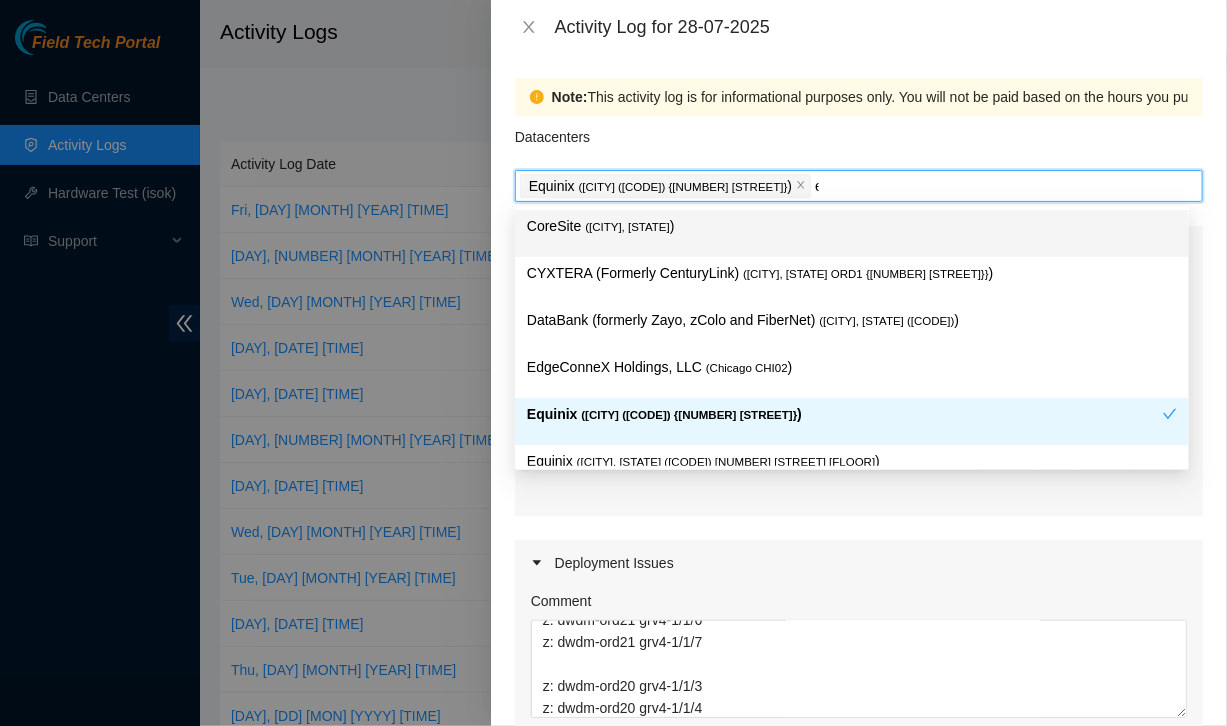 type 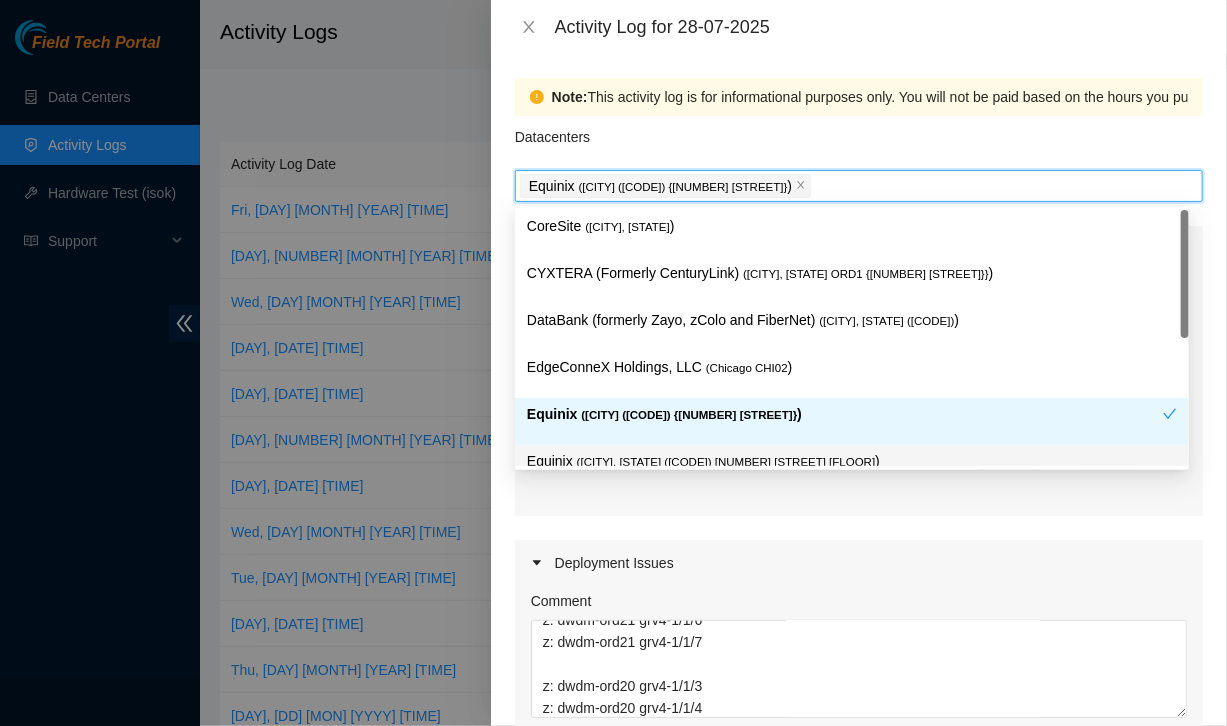 click on "Maintenance Issues Comment Duration : 0 hrs 0 mins Deployment Issues Comment DP[NUMBER] - DP[NUMBER] - DP[NUMBER]
B-P-[ID]
B-V-[ID]
B-W-[ID] - GOOGLE
B-V-[ID] - GOOGLE
a: PP:[NUMBER]:[NUMBER] [NUMBER], [NUMBER]
a: PP:[NUMBER]:[NUMBER] [NUMBER], [NUMBER]
a: PP:[NUMBER]:[NUMBER] [NUMBER],[NUMBER]
a: PP:[NUMBER]:[NUMBER] [NUMBER],[NUMBER]
z: dwdm-ord21 grv4-1/1/6
z: dwdm-ord21 grv4-1/1/7
z: dwdm-ord20 grv4-1/1/3
z: dwdm-ord20 grv4-1/1/4 Duration : 8 hrs 30 mins Miscellaneous Comment Duration : 0 hrs 0 mins" at bounding box center [859, 675] 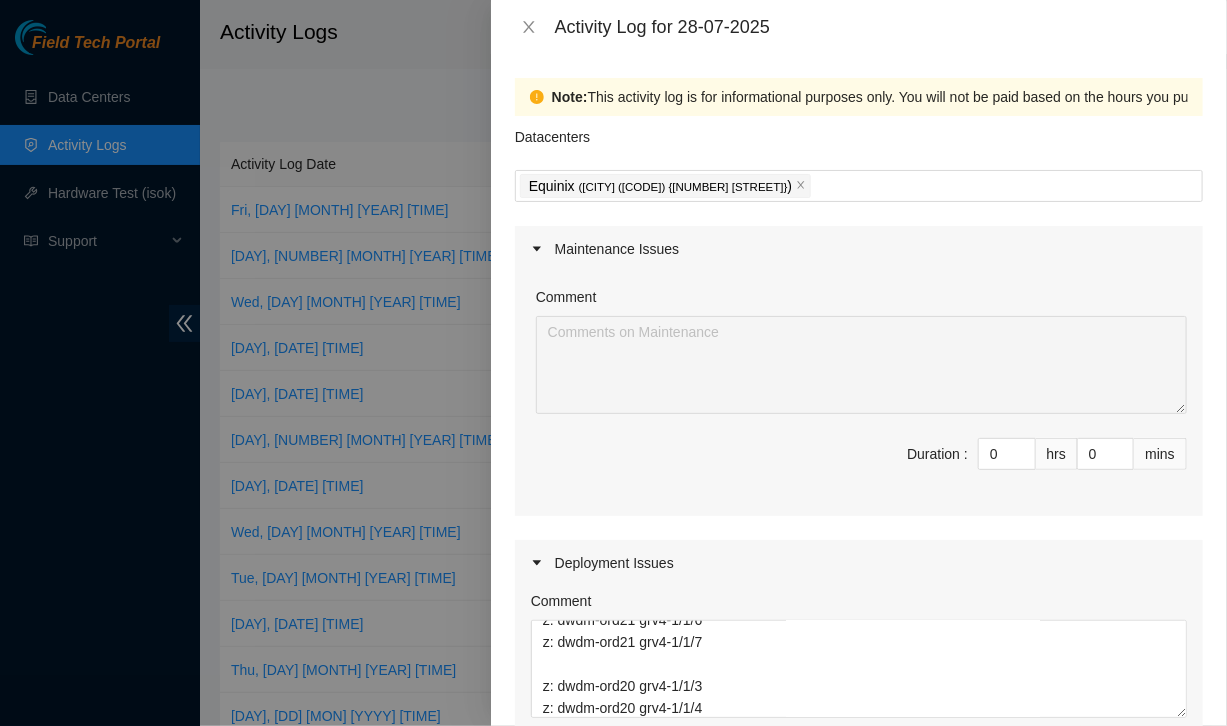scroll, scrollTop: 611, scrollLeft: 0, axis: vertical 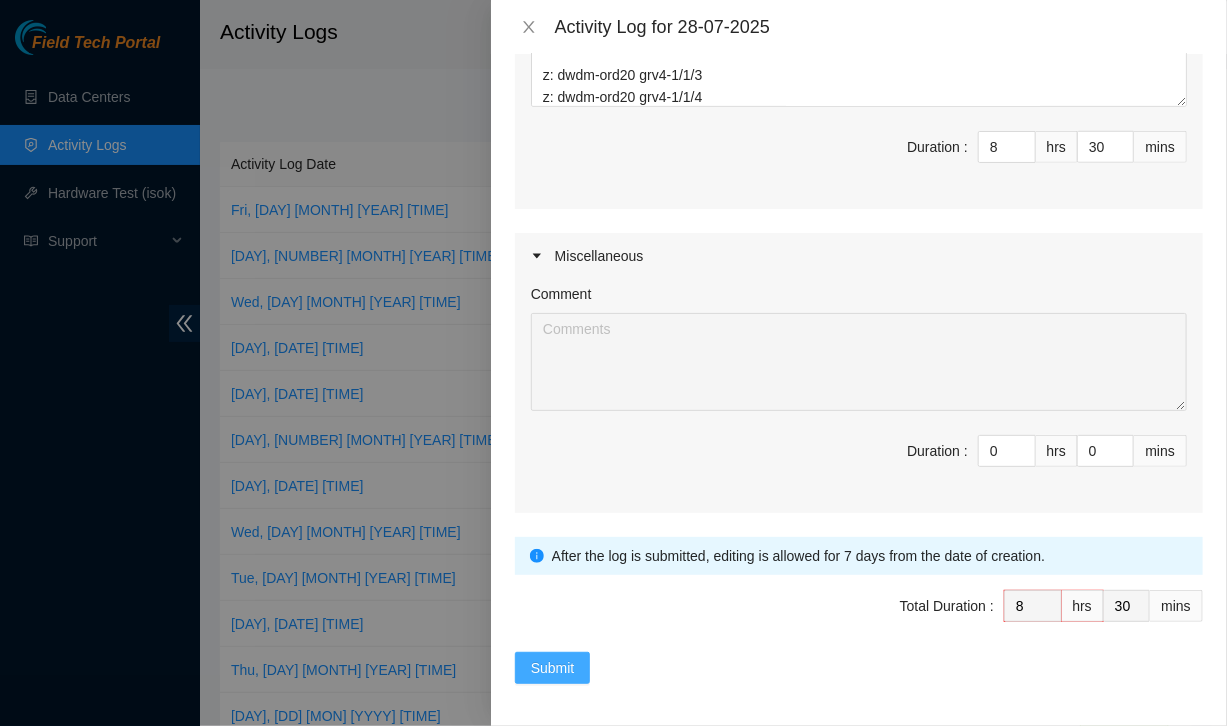 click on "Submit" at bounding box center [553, 668] 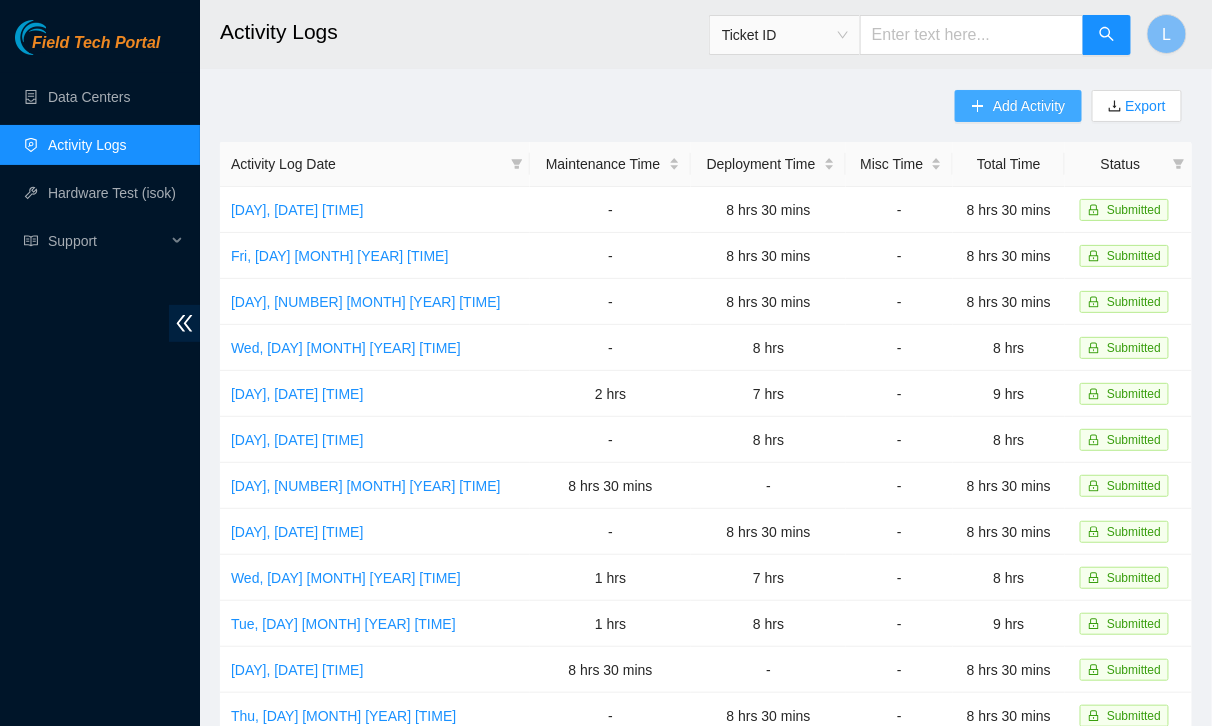 click on "Add Activity" at bounding box center (1029, 106) 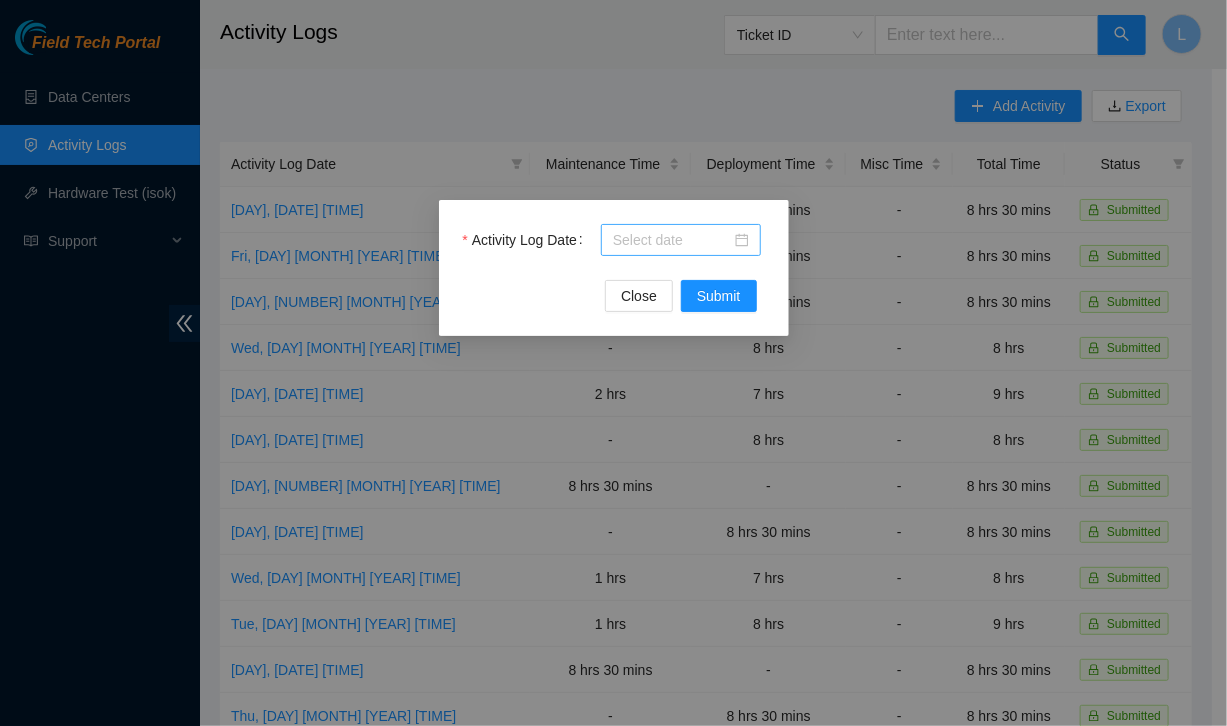 click on "Activity Log Date" at bounding box center (672, 240) 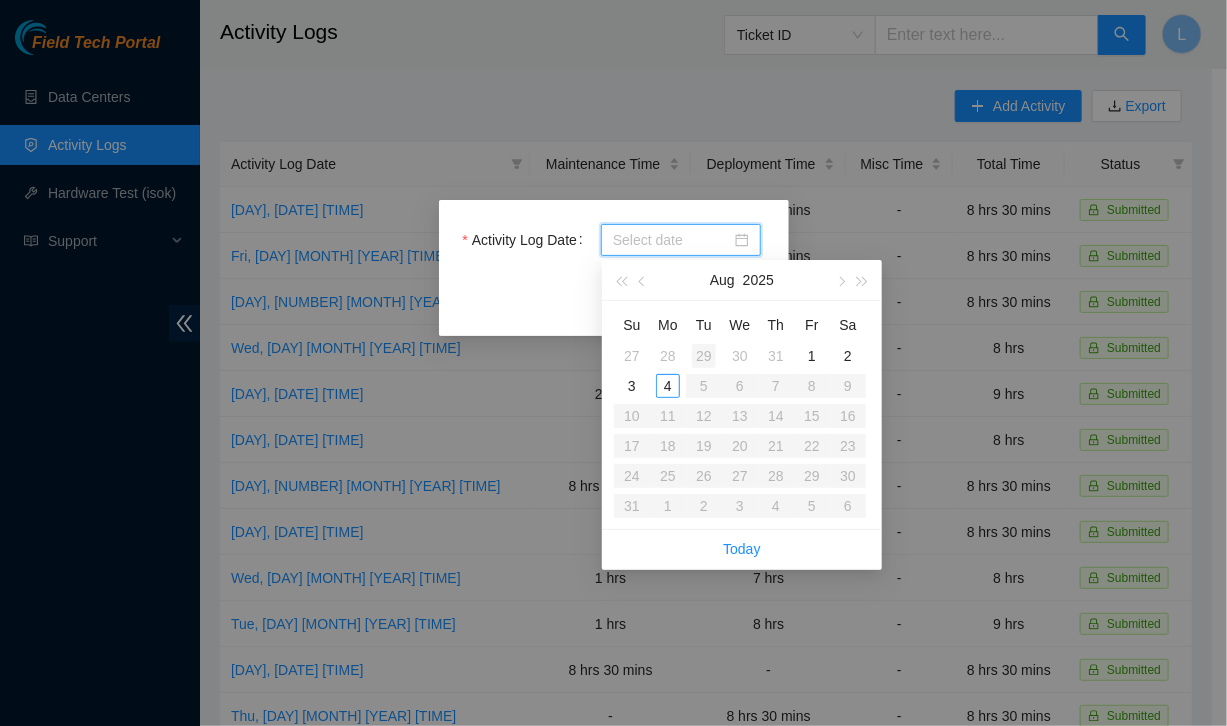 type on "2025-07-29" 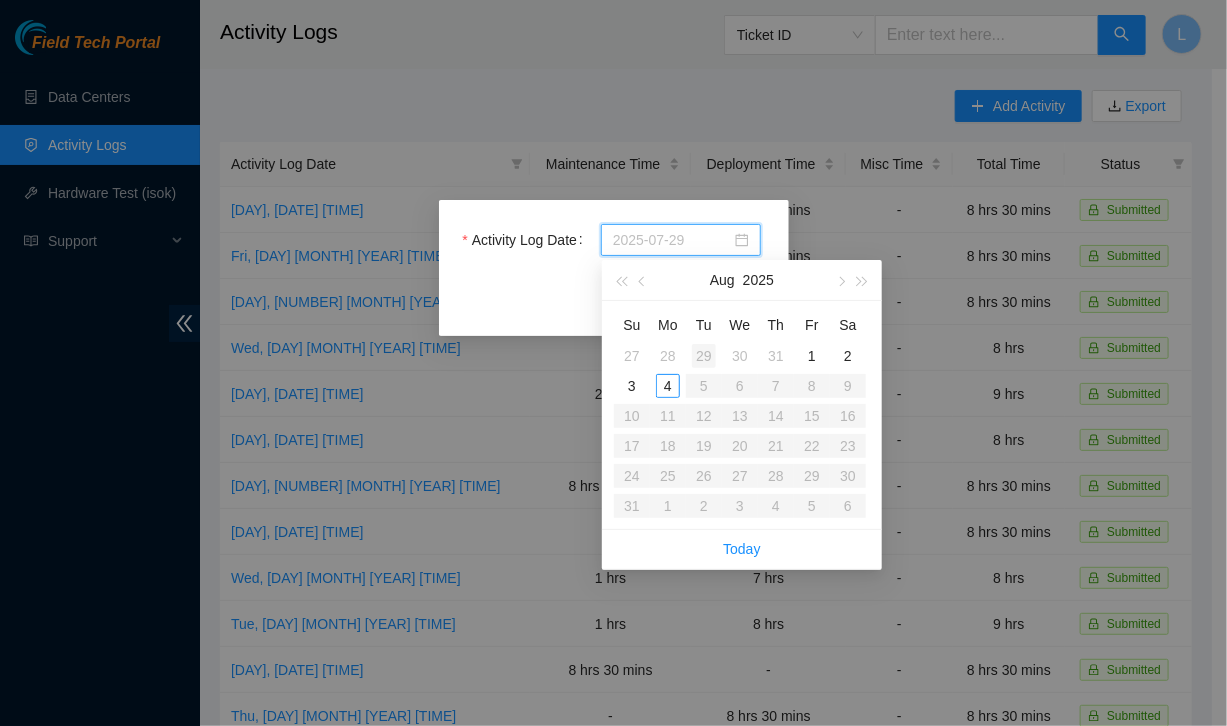 click on "29" at bounding box center [704, 356] 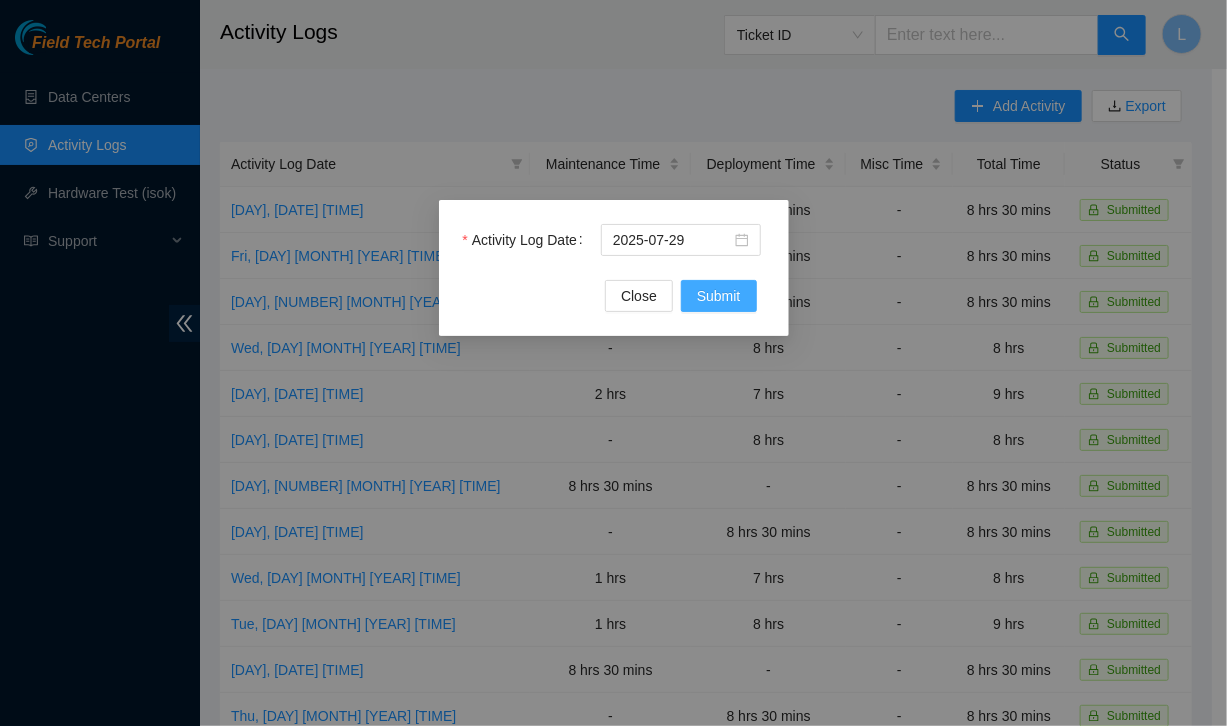 click on "Submit" at bounding box center (719, 296) 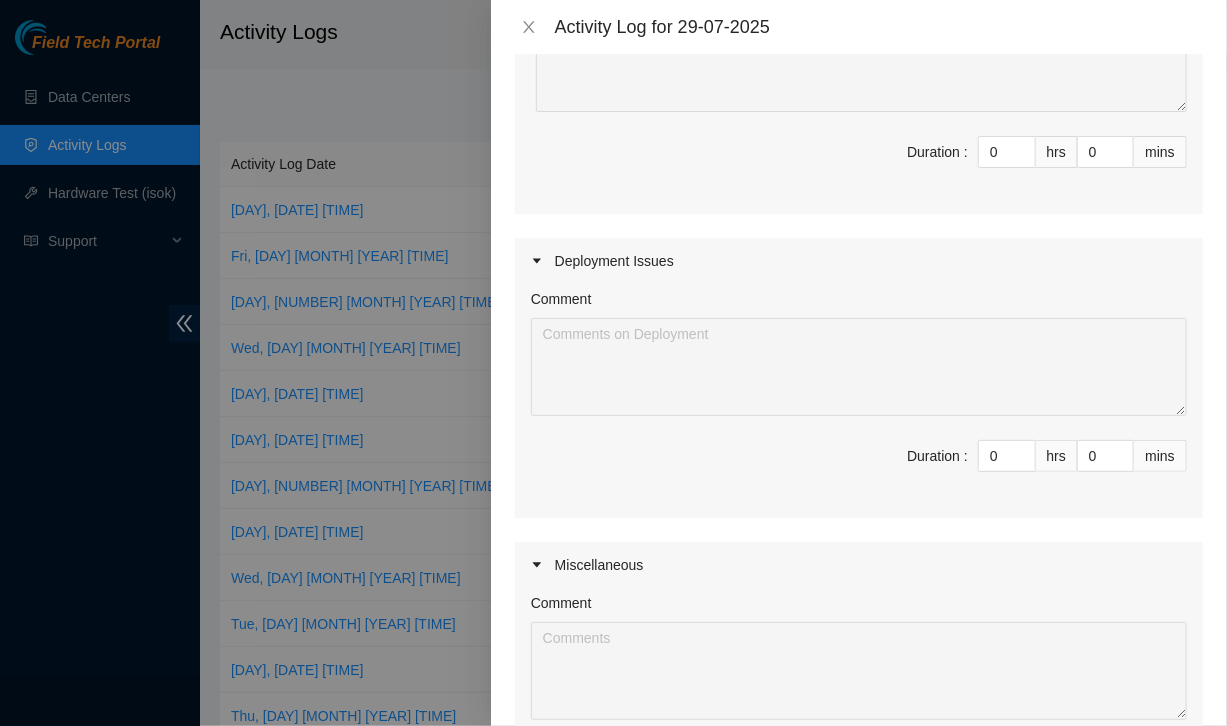 scroll, scrollTop: 301, scrollLeft: 0, axis: vertical 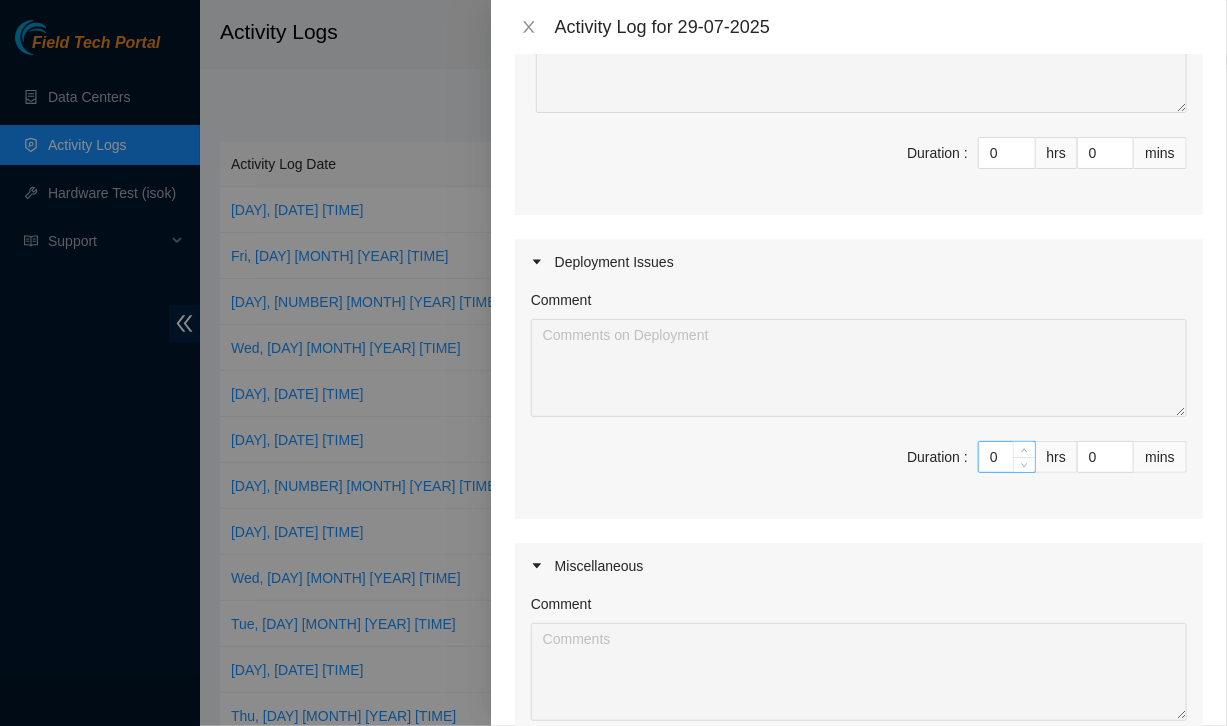 click on "0" at bounding box center [1007, 457] 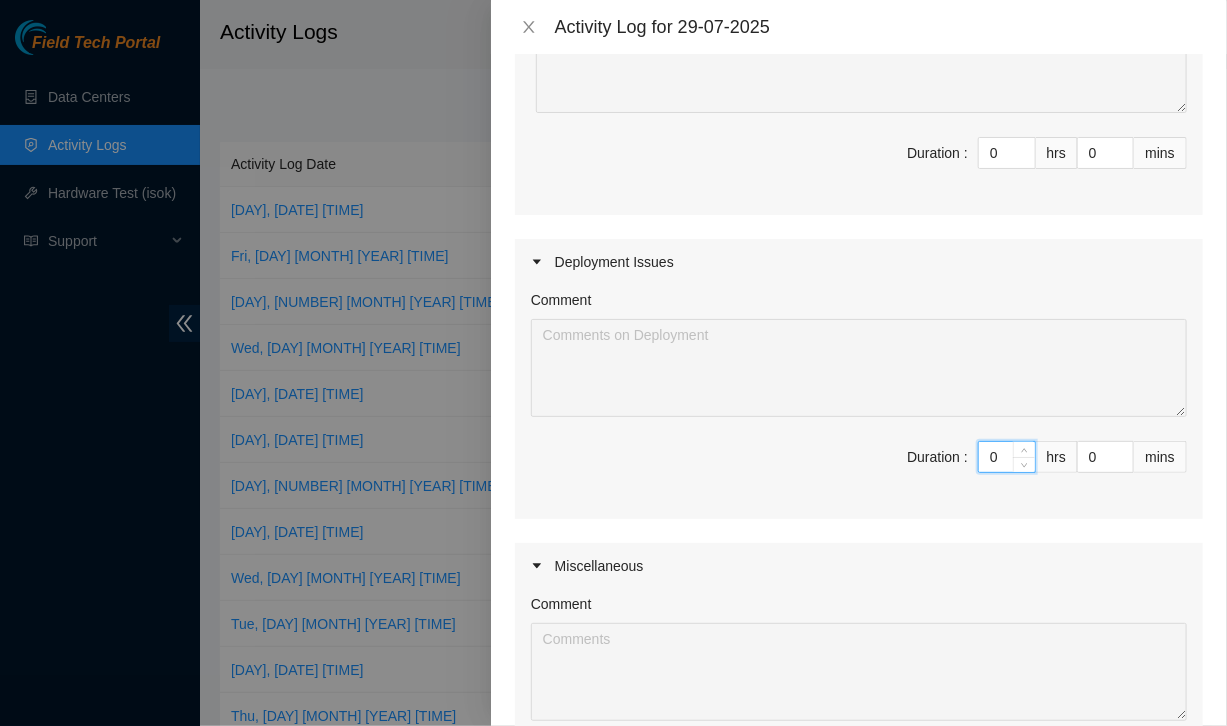 click on "0" at bounding box center [1007, 457] 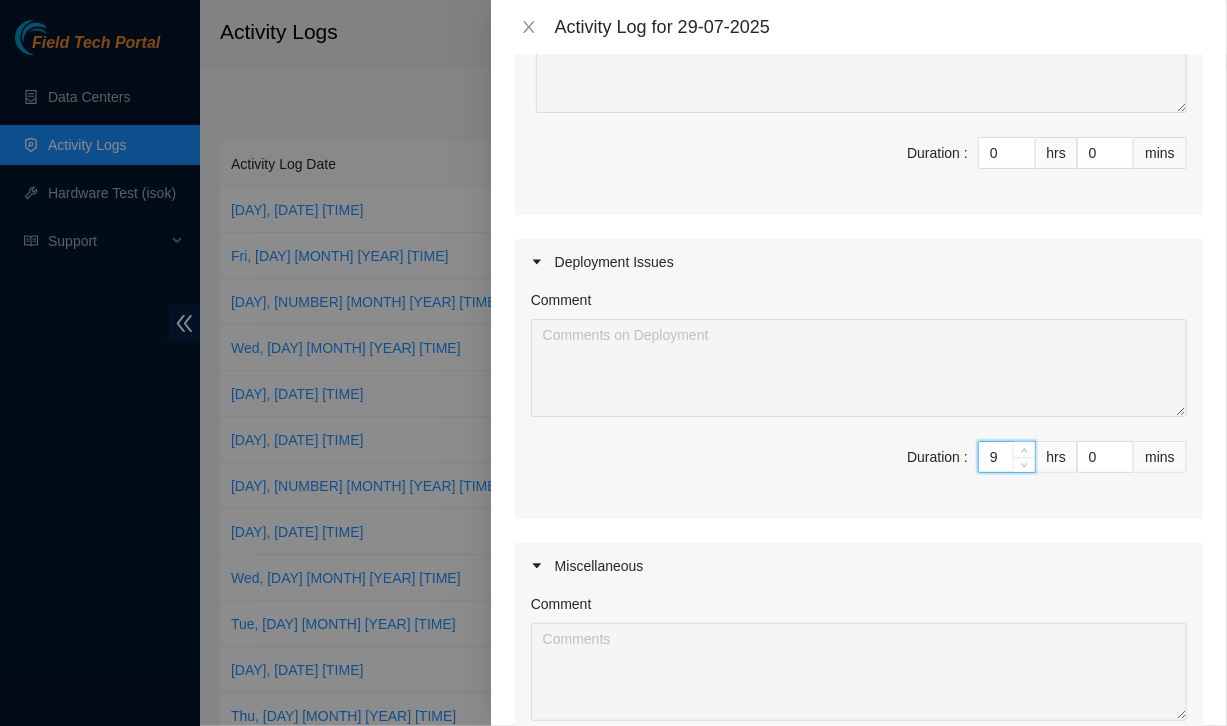 type on "9" 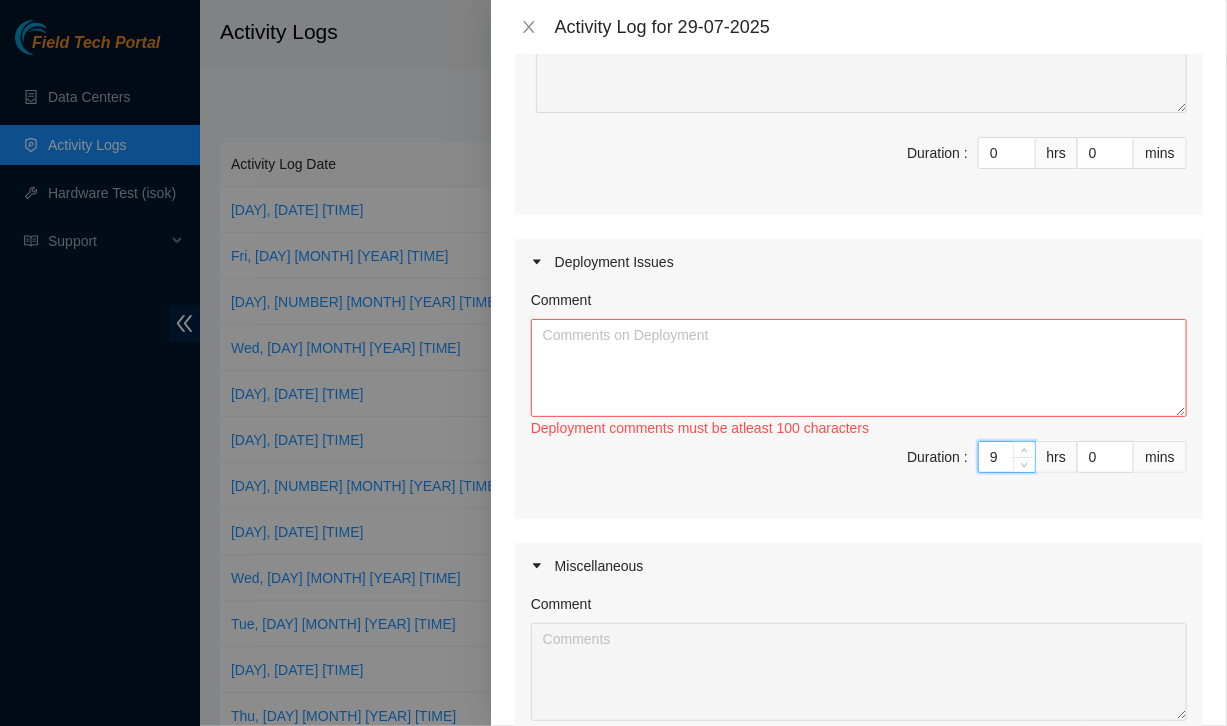 scroll, scrollTop: 0, scrollLeft: 0, axis: both 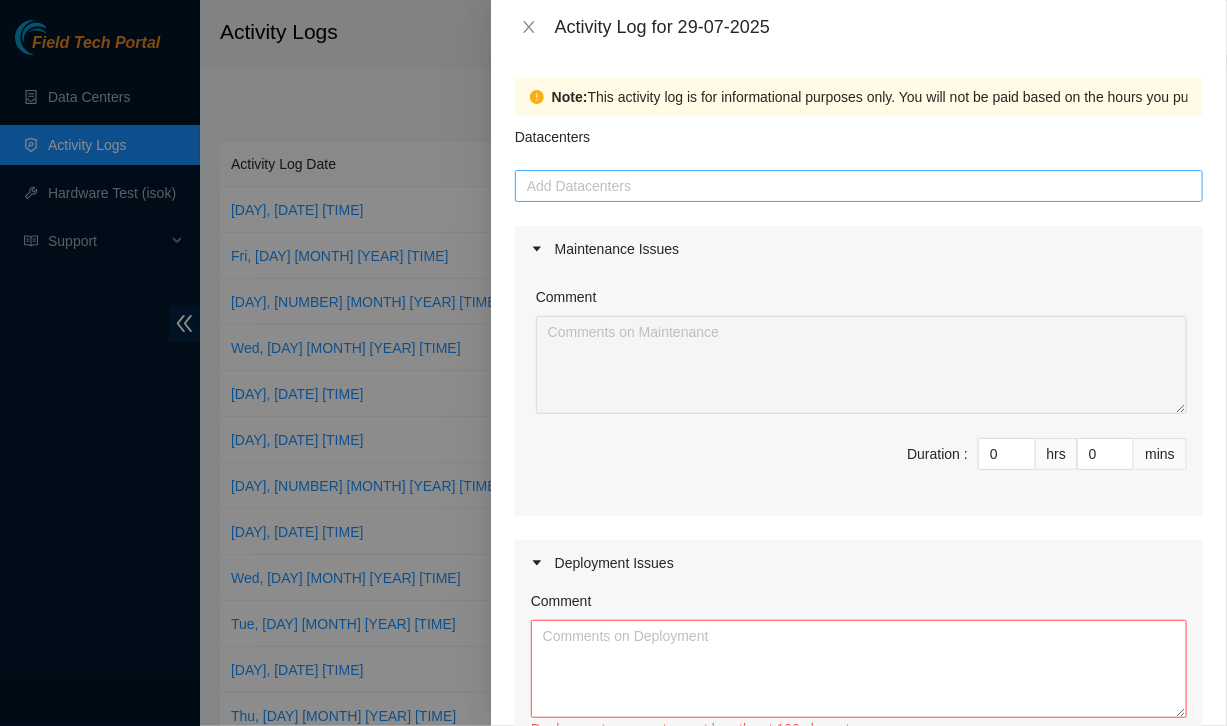 click at bounding box center [859, 186] 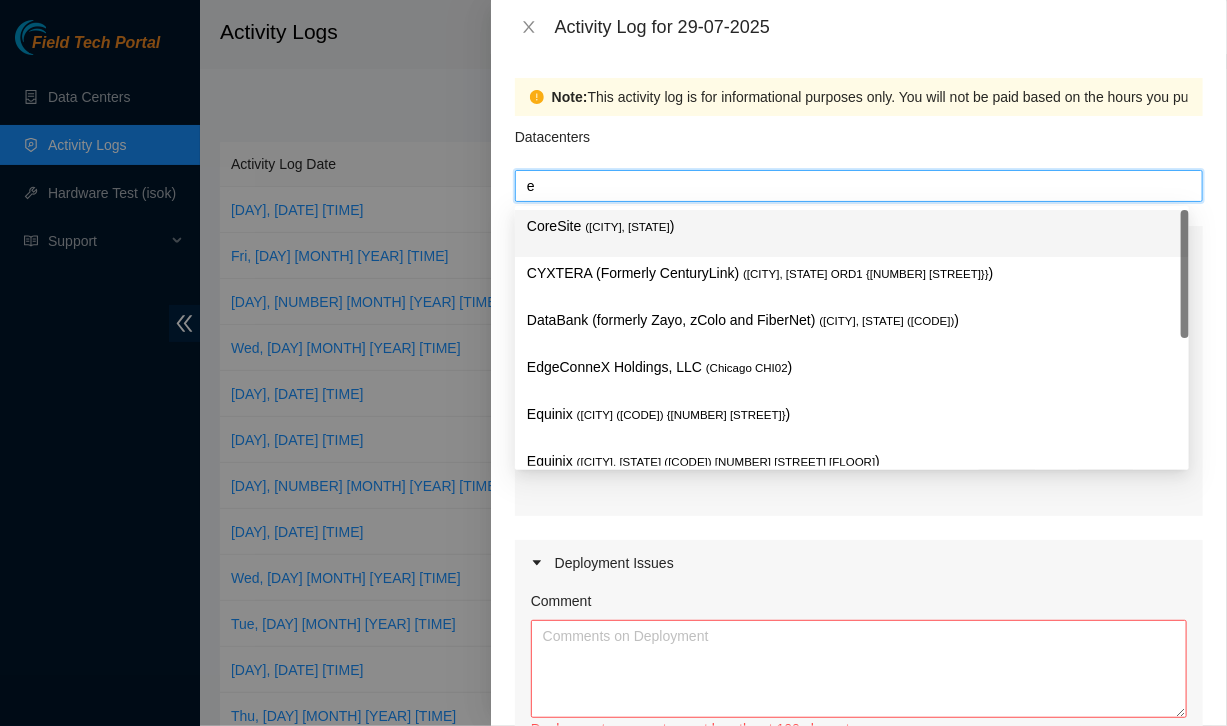 type on "eq" 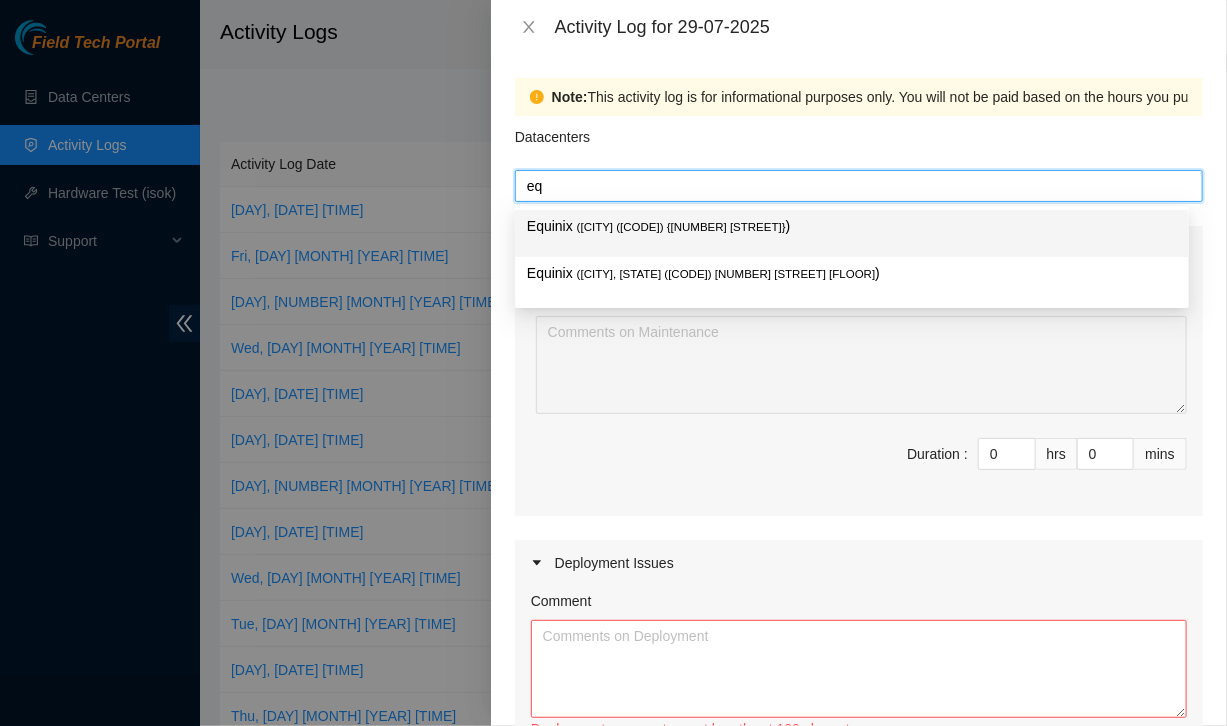 click on "( [CITY] ([CODE]) {[NUMBER] [STREET] }" at bounding box center [681, 227] 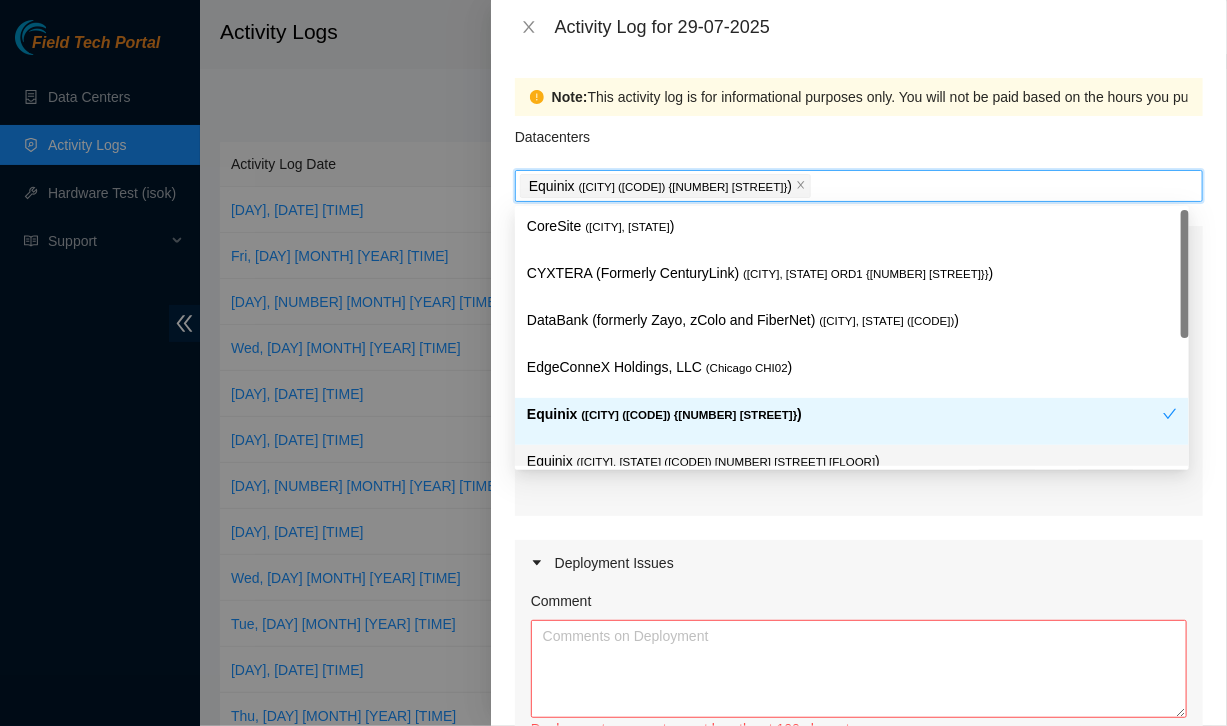 click on "Comment Duration : 0 hrs 0 mins" at bounding box center (859, 394) 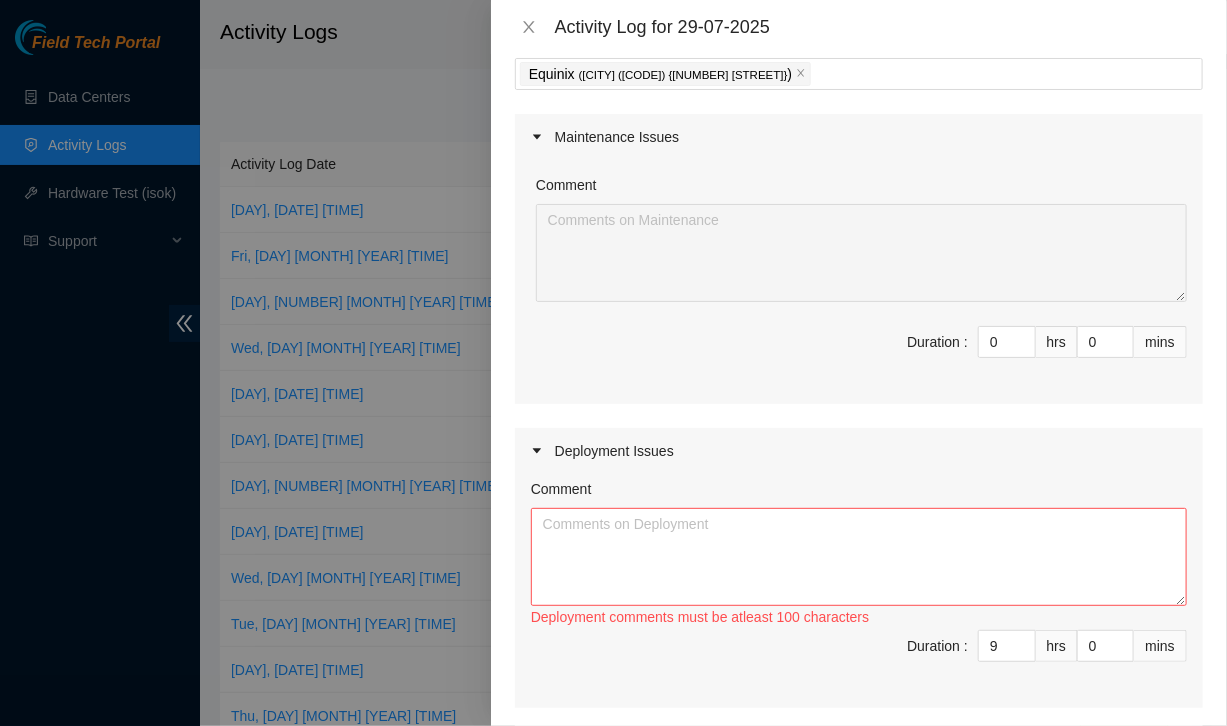 scroll, scrollTop: 110, scrollLeft: 0, axis: vertical 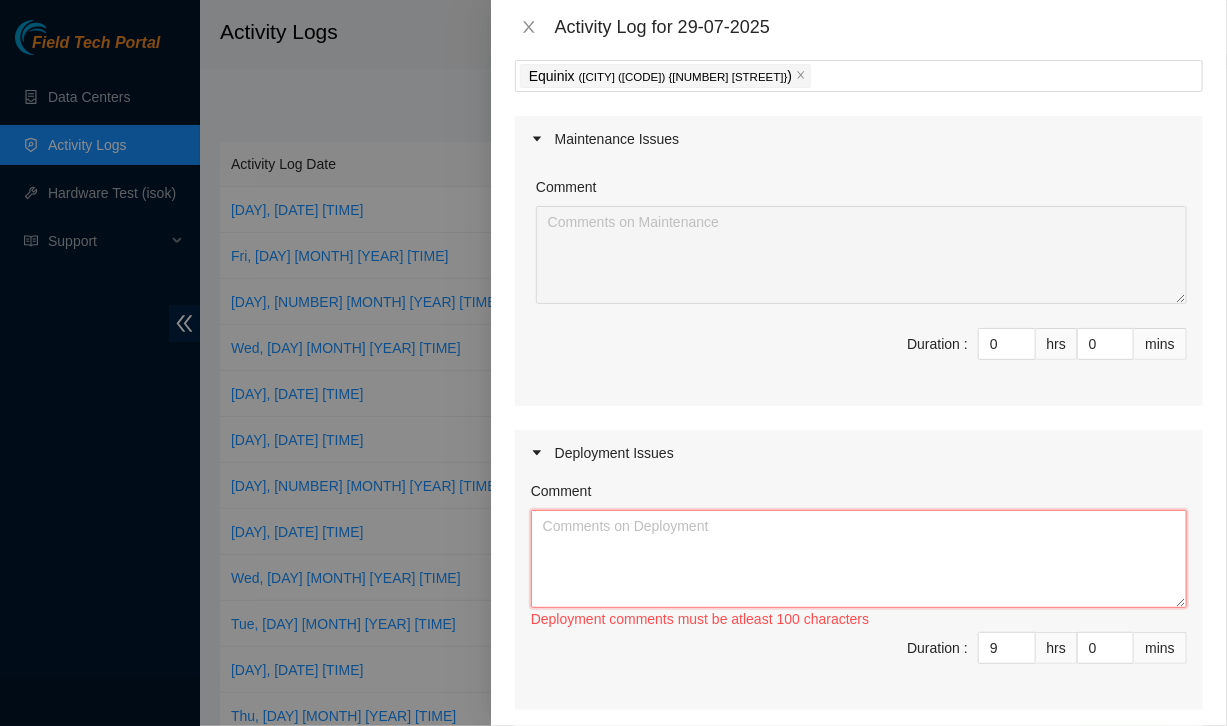 click on "Comment" at bounding box center (859, 559) 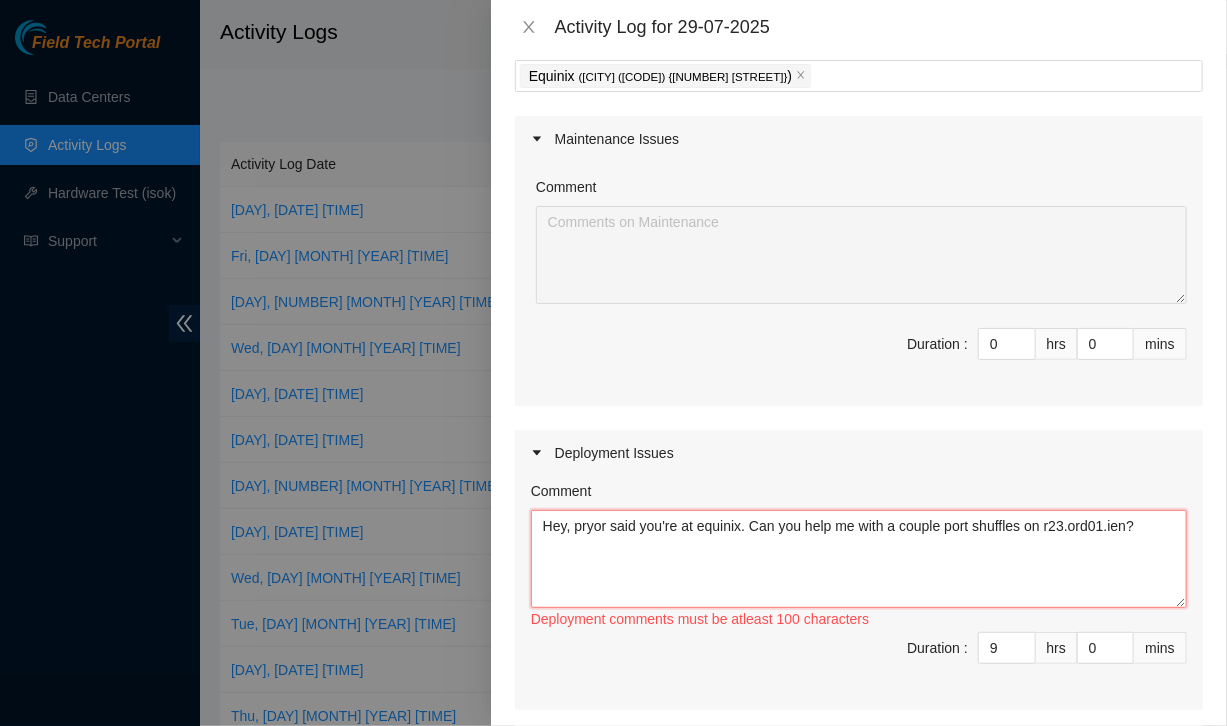 click on "Hey, pryor said you're at equinix. Can you help me with a couple port shuffles on r23.ord01.ien?" at bounding box center [859, 559] 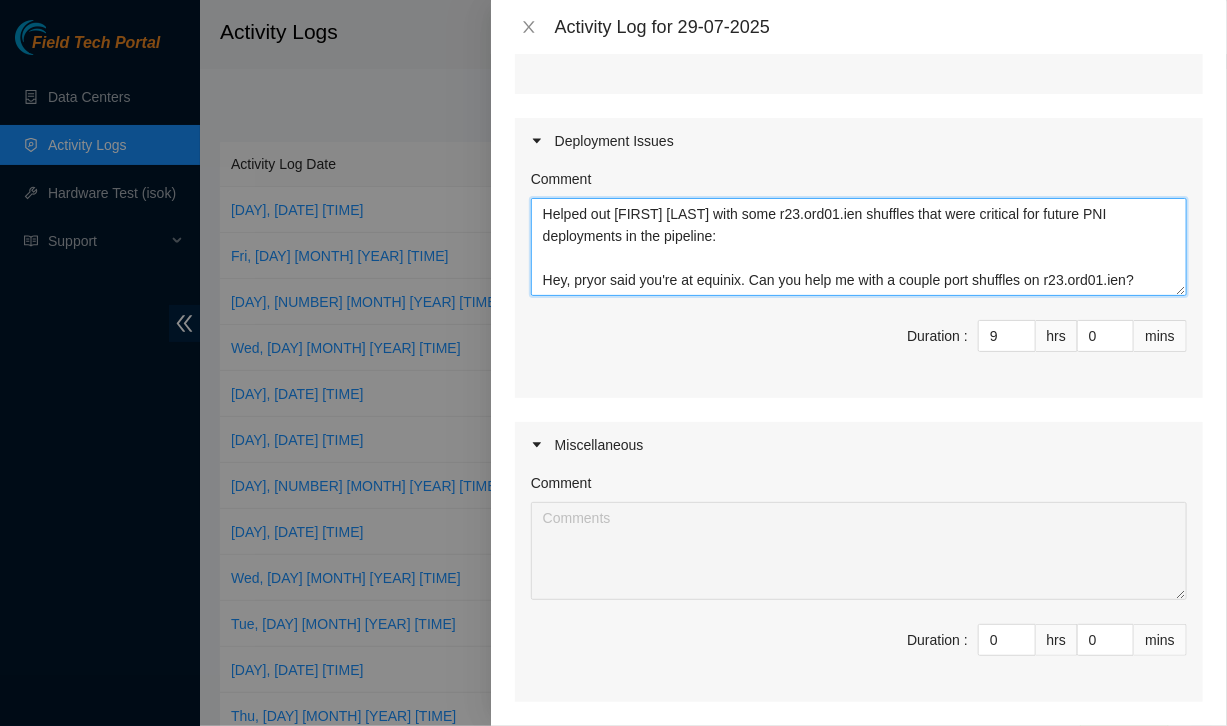 scroll, scrollTop: 430, scrollLeft: 0, axis: vertical 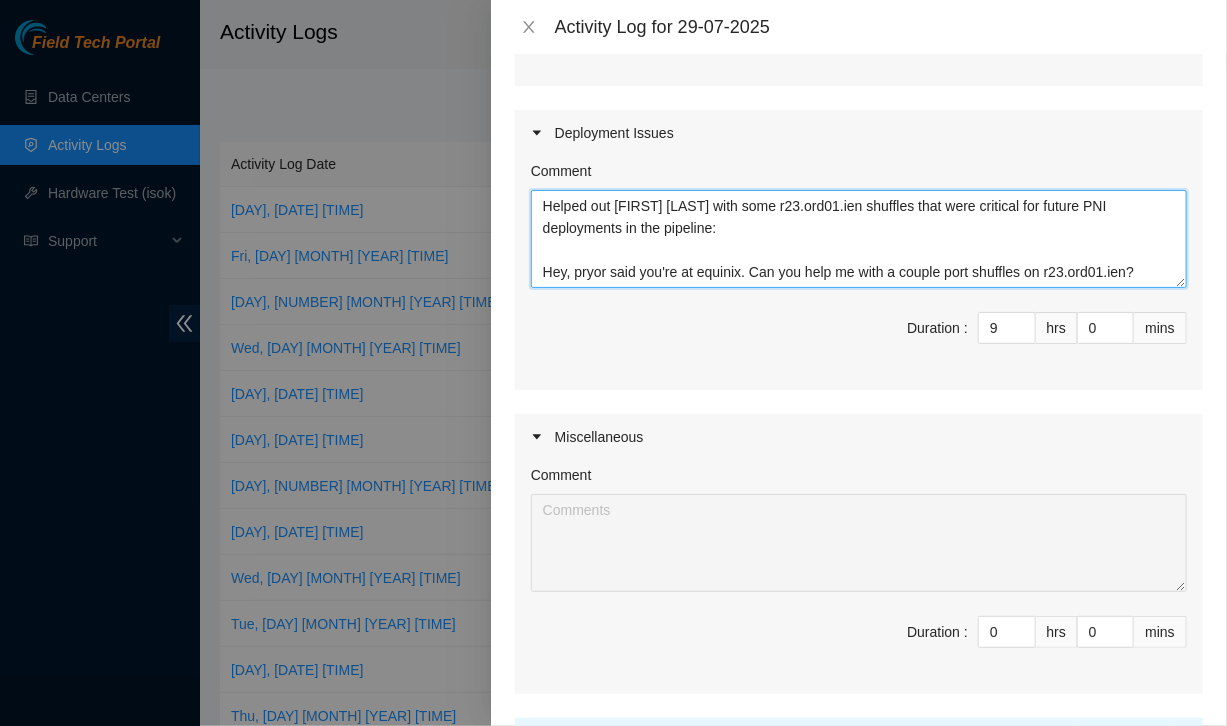 click on "Helped out [FIRST] [LAST] with some r23.ord01.ien shuffles that were critical for future PNI deployments in the pipeline:
Hey, pryor said you're at equinix. Can you help me with a couple port shuffles on r23.ord01.ien?" at bounding box center [859, 239] 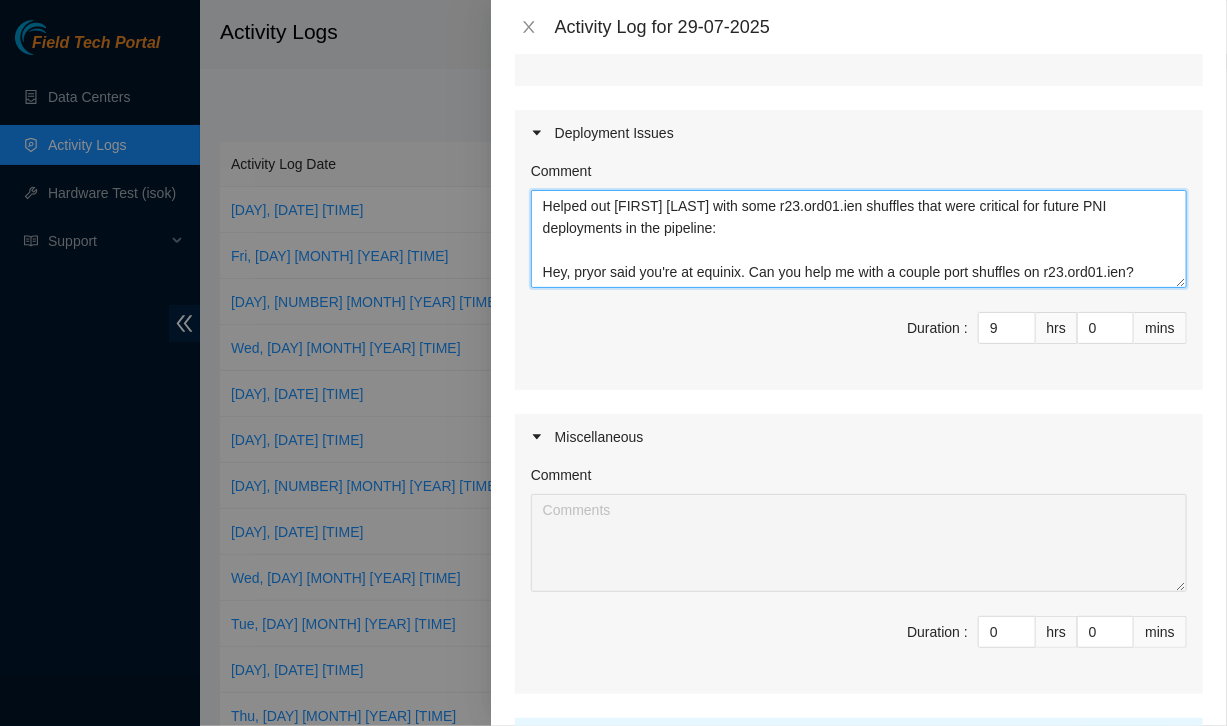 paste on "et-0/1/2:0      up    up   IN-USE: ae11 (P-R-I-V-A-T-E--P-E-E-R AMAZON_PNI AKAID:[ID])
et-0/1/2:1      up    up   IN-USE: ae11 (P-R-I-V-A-T-E--P-E-E-R AMAZON_PNI AKAID:[ID])
et-0/1/3:0      up    up   IN-USE: ae14 (P-R-I-V-A-T-E--P-E-E-R MICROSOFT_PNI AKAID:[ID])" 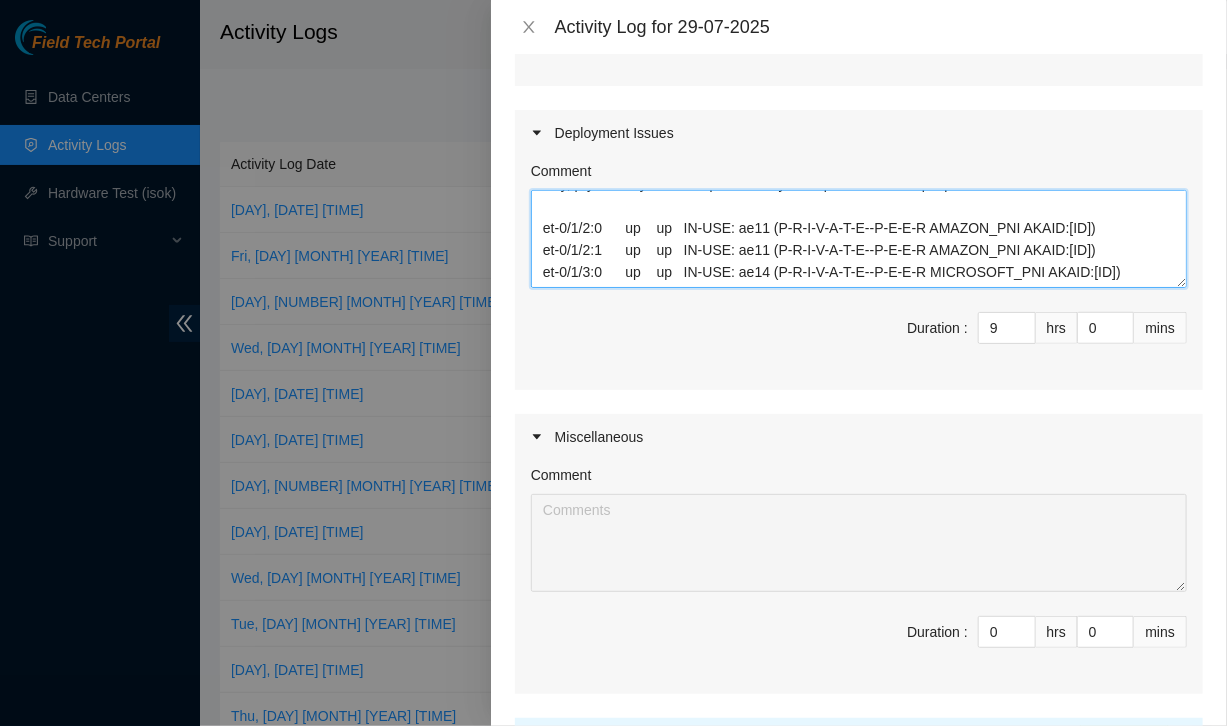 scroll, scrollTop: 170, scrollLeft: 0, axis: vertical 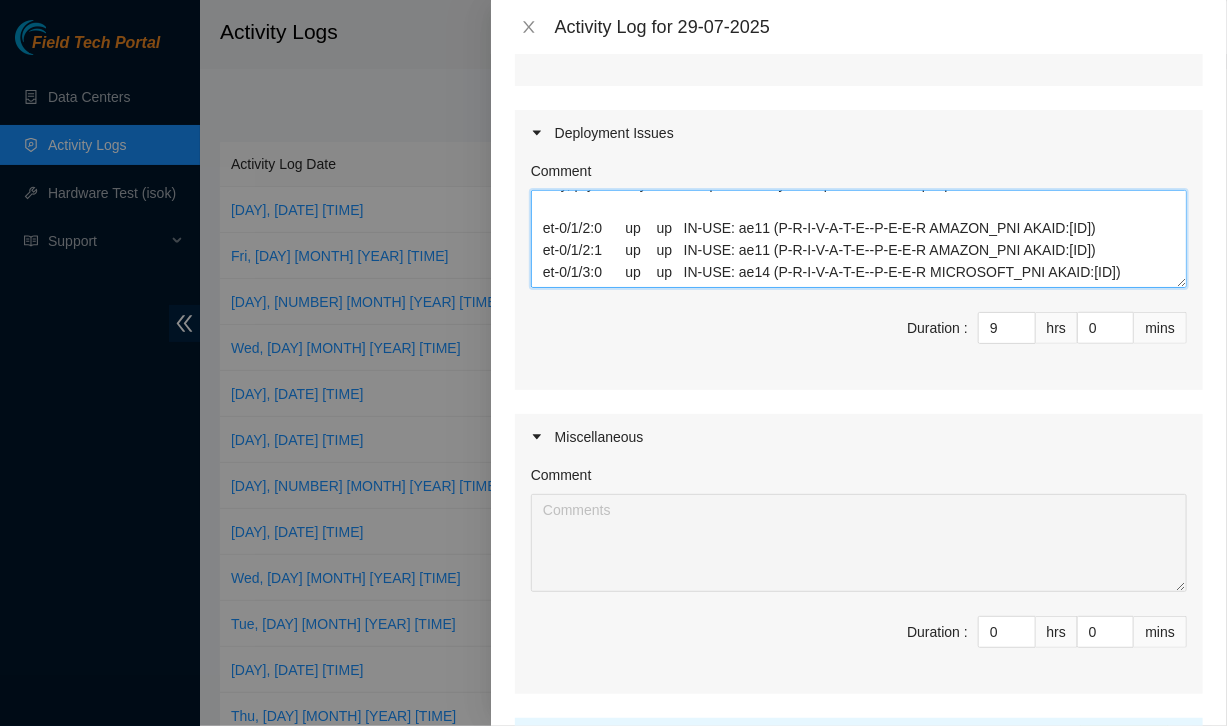 paste on "et-0/0/6        up    down
et-0/0/8        up    down
et-1/0/6        up    down" 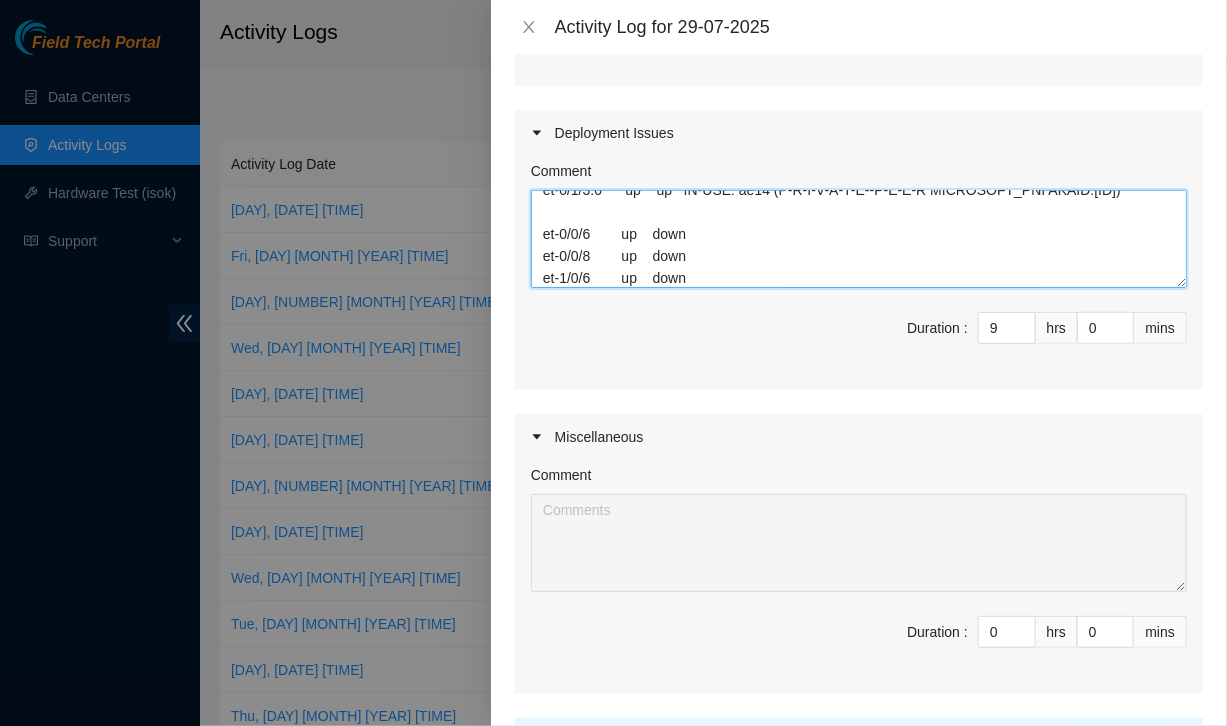 scroll, scrollTop: 214, scrollLeft: 0, axis: vertical 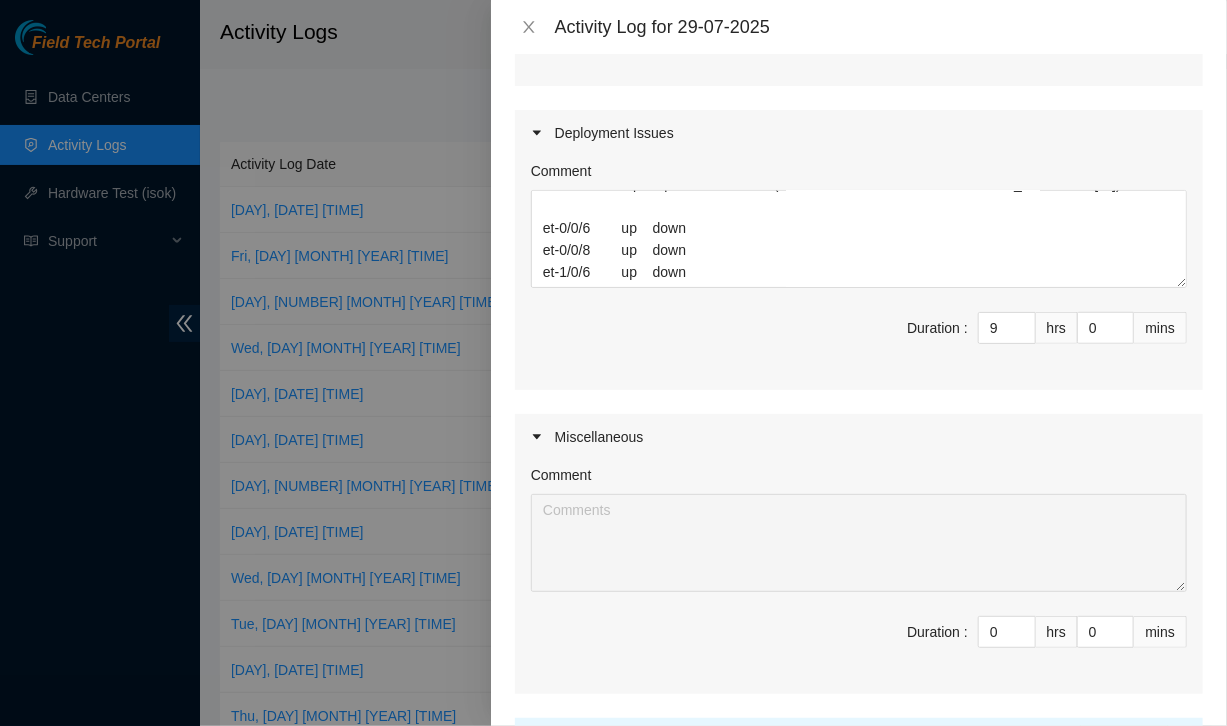 click on "Duration : 0 hrs 0 mins" at bounding box center (859, 644) 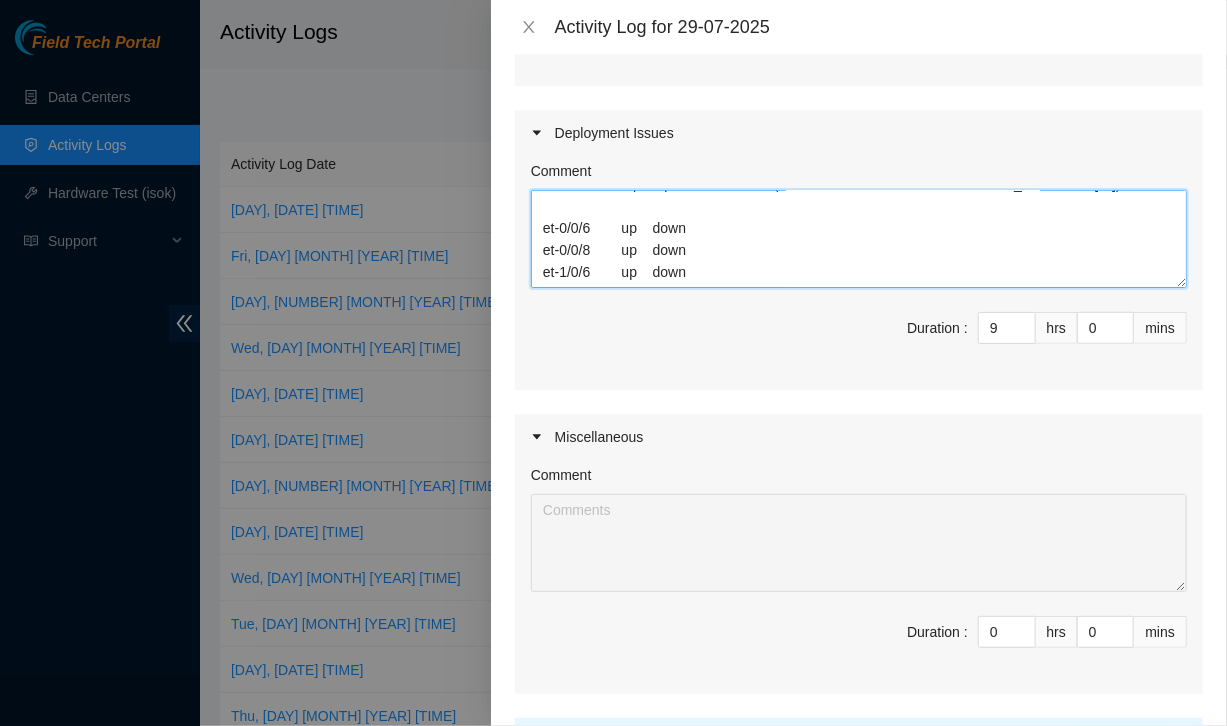 click on "Helped out [FIRST] [LAST] with some r23.ord01.ien shuffles that were critical for future PNI deployments in the pipeline:
Hey, pryor said you're at equinix. Can you help me with a couple port shuffles on r23.ord01.ien?
et-0/1/2:0      up    up   IN-USE: ae11 (P-R-I-V-A-T-E--P-E-E-R AMAZON_PNI AKAID:[ID])
et-0/1/2:1      up    up   IN-USE: ae11 (P-R-I-V-A-T-E--P-E-E-R AMAZON_PNI AKAID:[ID])
et-0/1/3:0      up    up   IN-USE: ae14 (P-R-I-V-A-T-E--P-E-E-R MICROSOFT_PNI AKAID:[ID])
et-0/0/6        up    down
et-0/0/8        up    down
et-1/0/6        up    down" at bounding box center [859, 239] 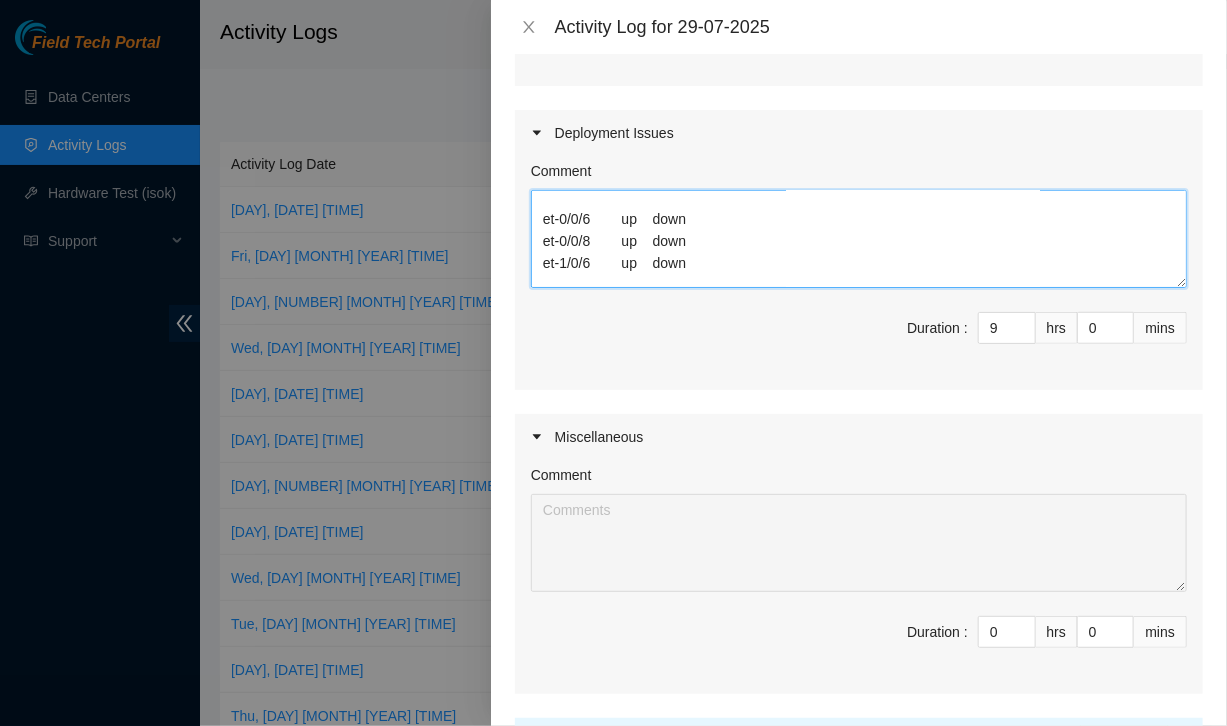 scroll, scrollTop: 329, scrollLeft: 0, axis: vertical 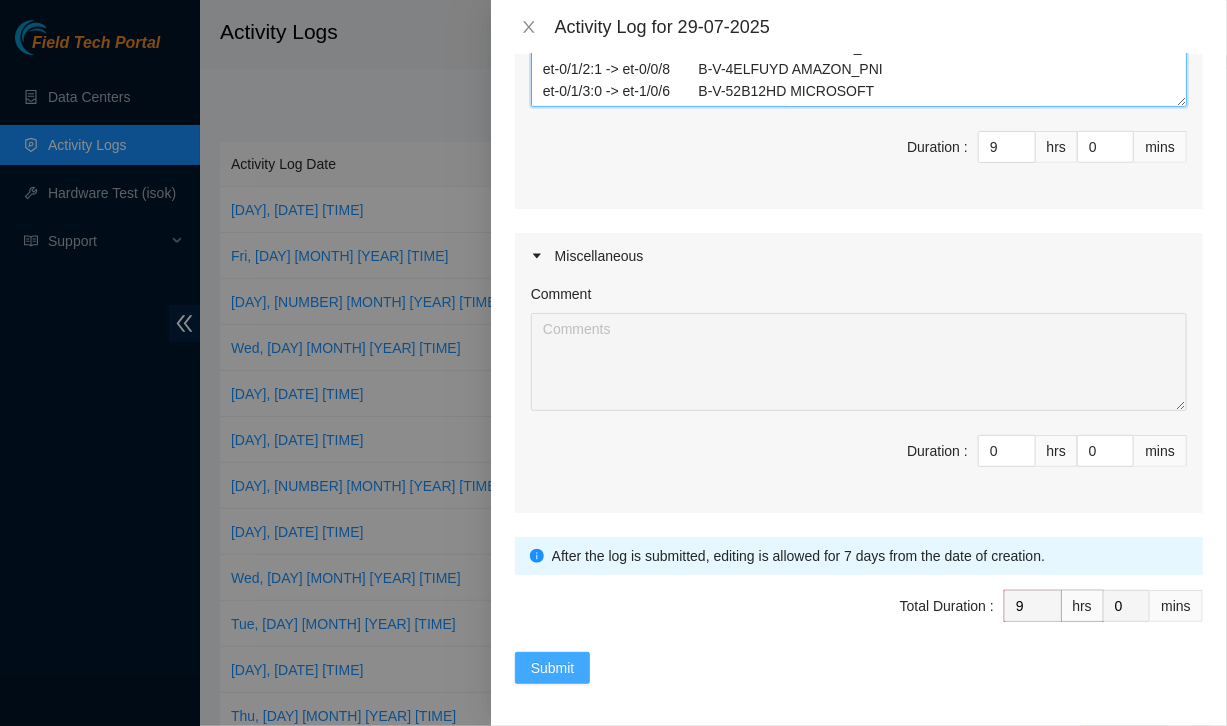 type on "Helped out [FIRST] [LAST] with some r23.ord01.ien shuffles that were critical for future PNI deployments in the pipeline:
Hey, pryor said you're at equinix. Can you help me with a couple port shuffles on r23.ord01.ien?
et-0/1/2:0      up    up   IN-USE: ae11 (P-R-I-V-A-T-E--P-E-E-R AMAZON_PNI AKAID:B-V-4ELFUWZ)
et-0/1/2:1      up    up   IN-USE: ae11 (P-R-I-V-A-T-E--P-E-E-R AMAZON_PNI AKAID:B-V-4ELFUYD)
et-0/1/3:0      up    up   IN-USE: ae14 (P-R-I-V-A-T-E--P-E-E-R MICROSOFT_PNI AKAID:B-V-52B12HD)
et-0/0/6        up    down
et-0/0/8        up    down
et-1/0/6        up    down
et-0/1/2:0 -> et-0/0/6	B-V-4ELFUWZ AMAZON_PNI
et-0/1/2:1 -> et-0/0/8	B-V-4ELFUYD AMAZON_PNI
et-0/1/3:0 -> et-1/0/6	B-V-52B12HD MICROSOFT" 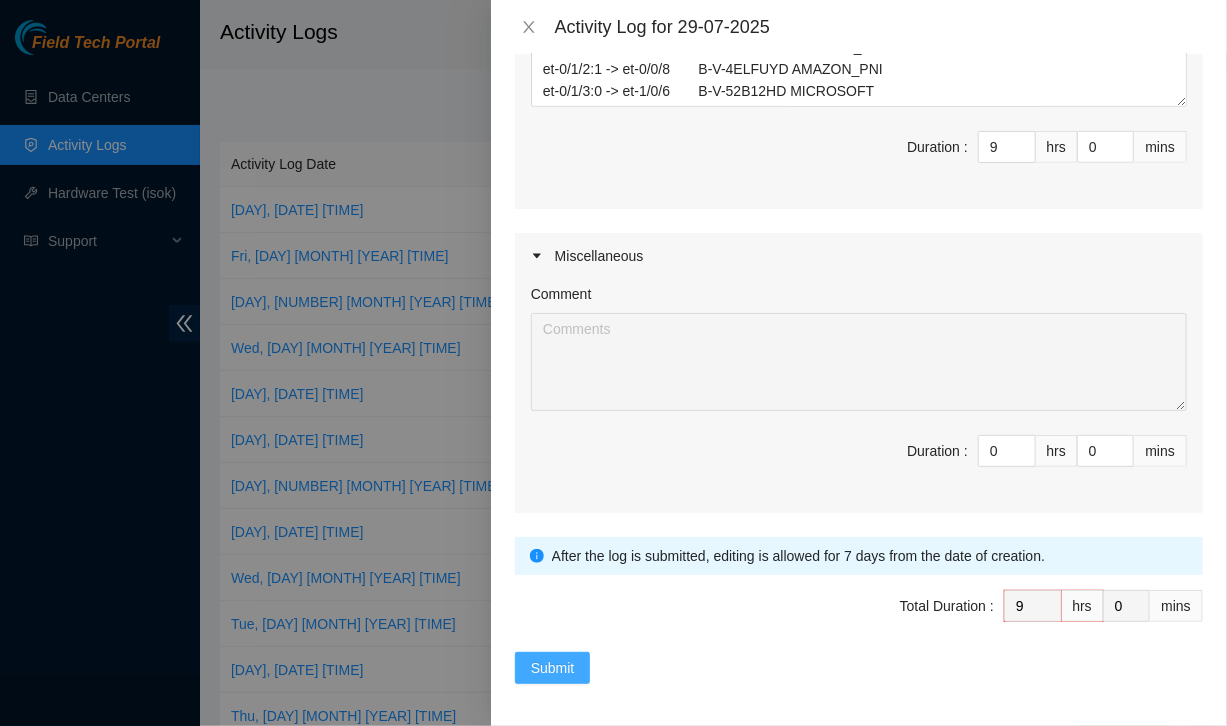 click on "Submit" at bounding box center [553, 668] 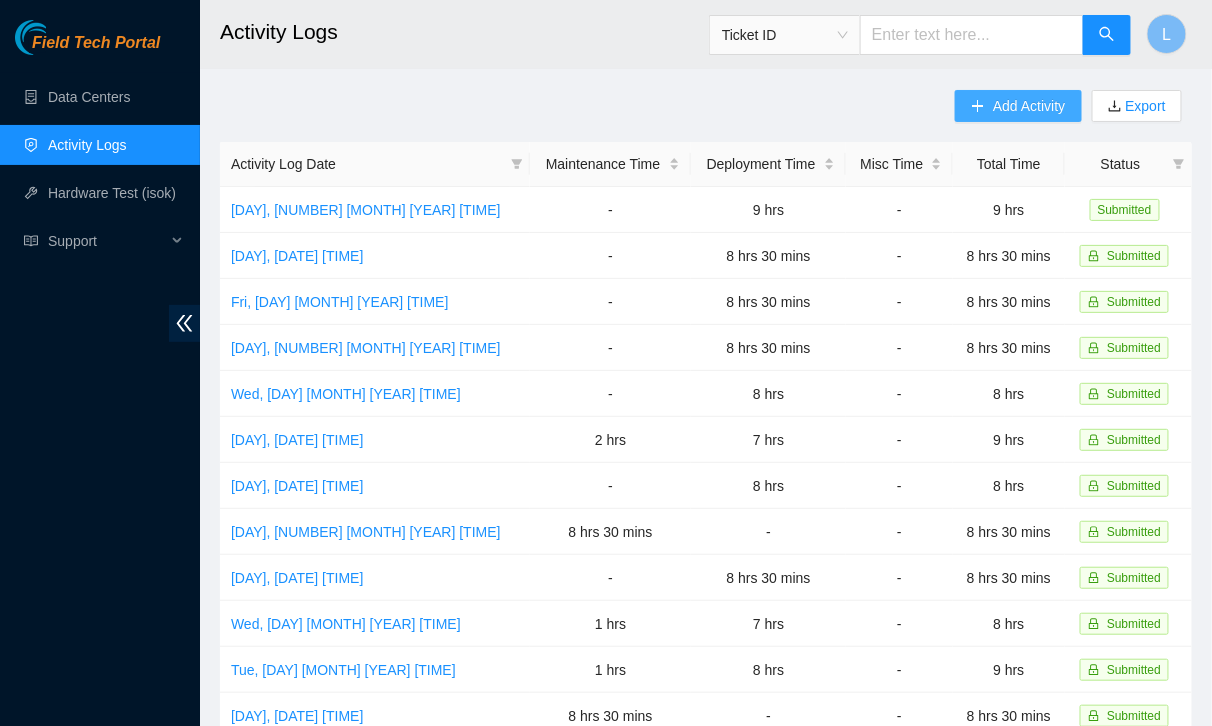 click on "Add Activity" at bounding box center [1029, 106] 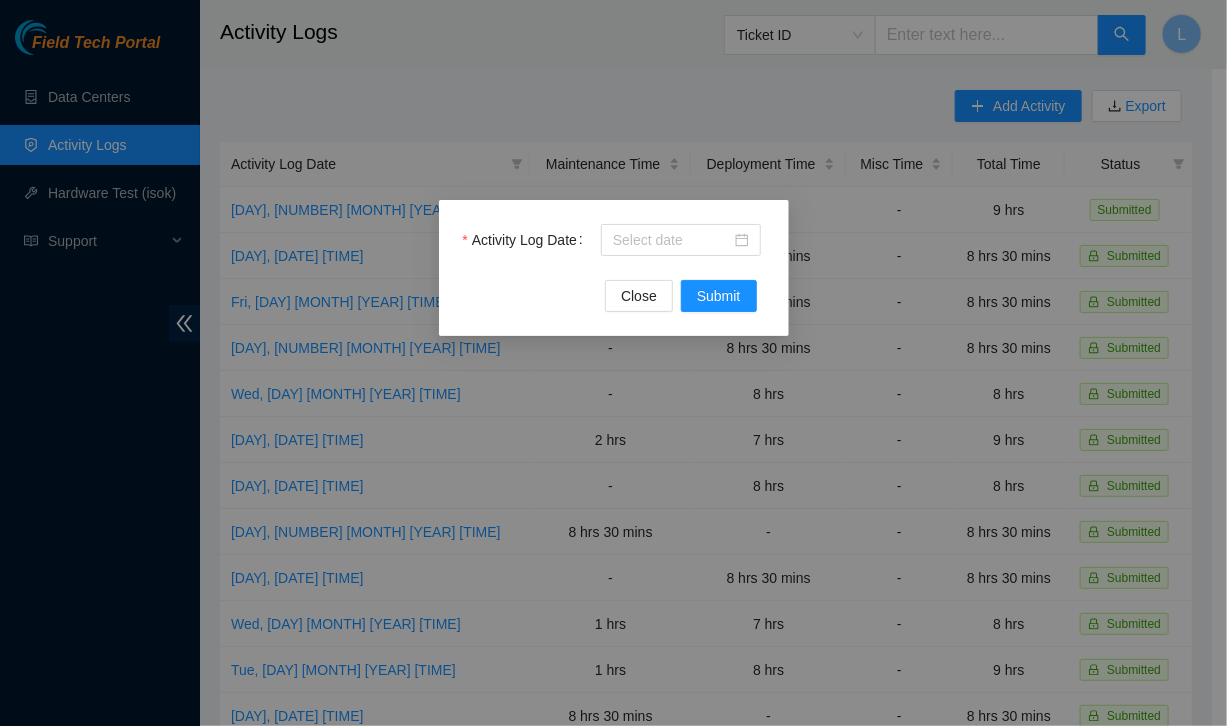 click on "Activity Log Date" at bounding box center [614, 252] 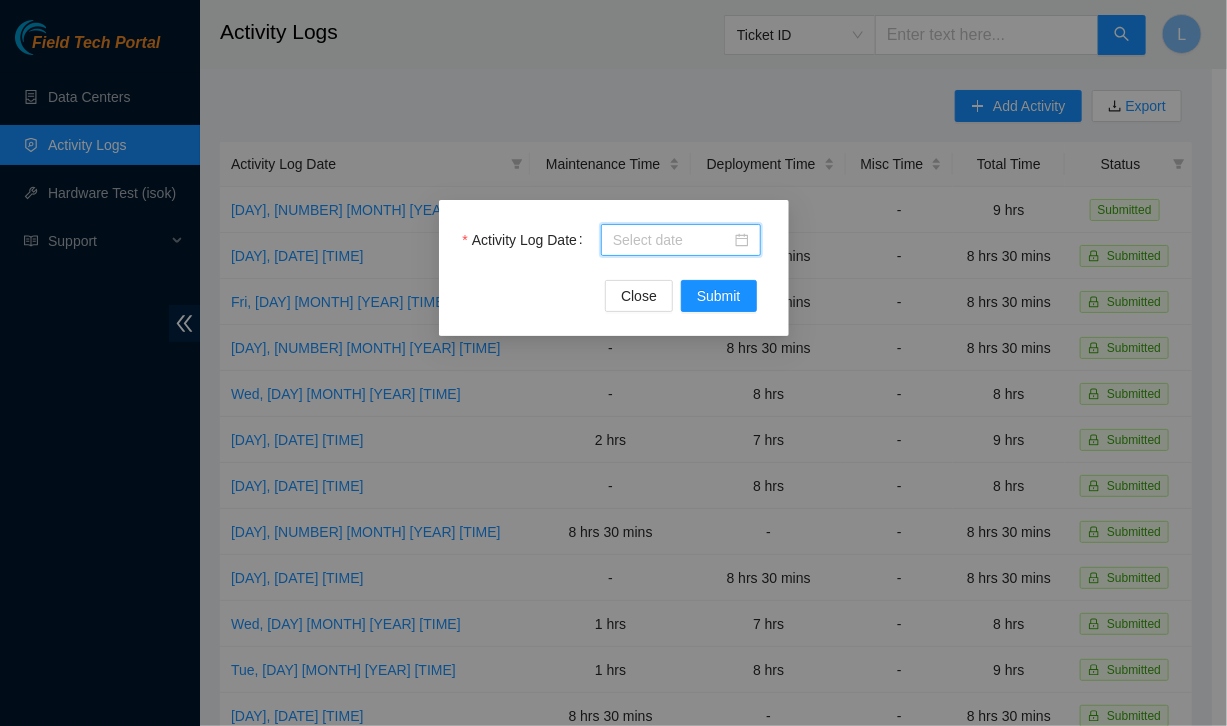 click on "Activity Log Date" at bounding box center (672, 240) 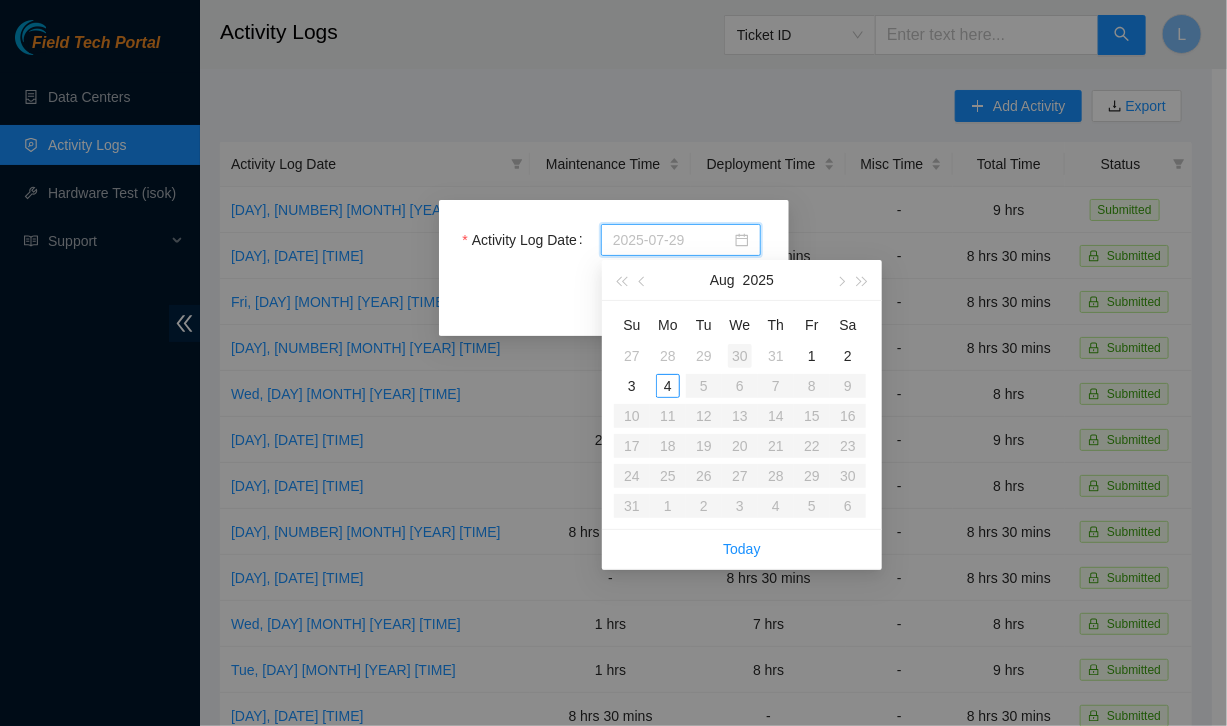 type on "2025-07-30" 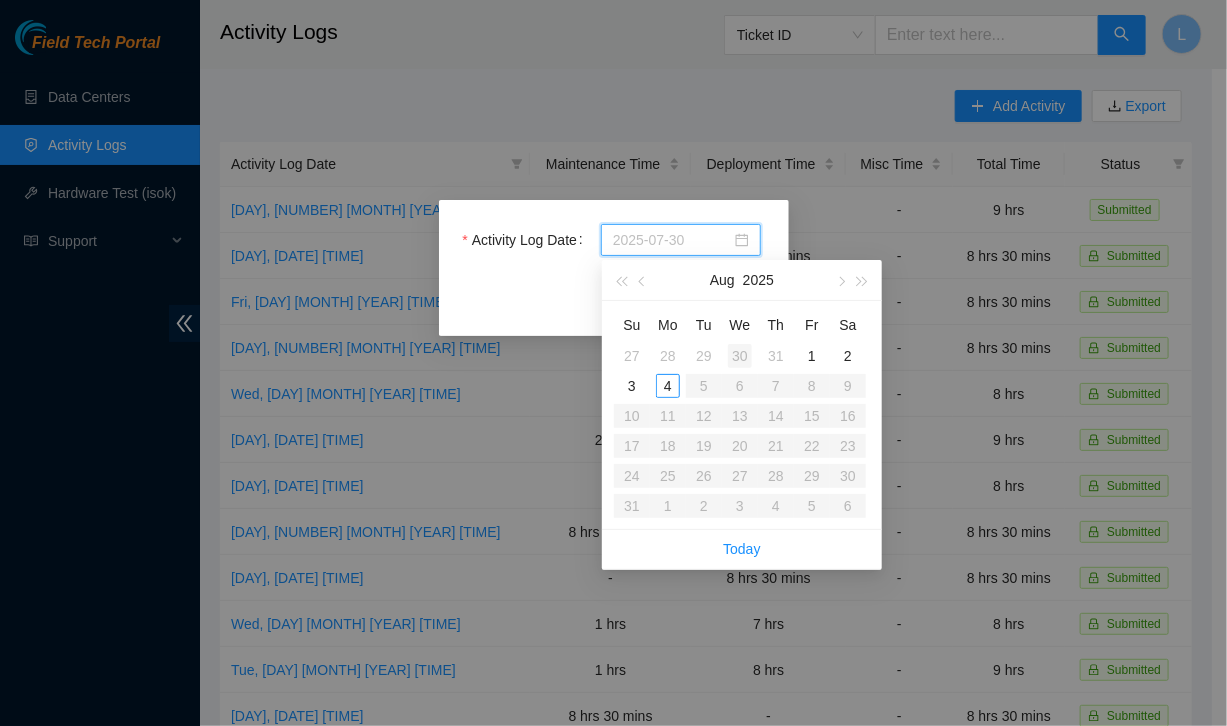 click on "30" at bounding box center (740, 356) 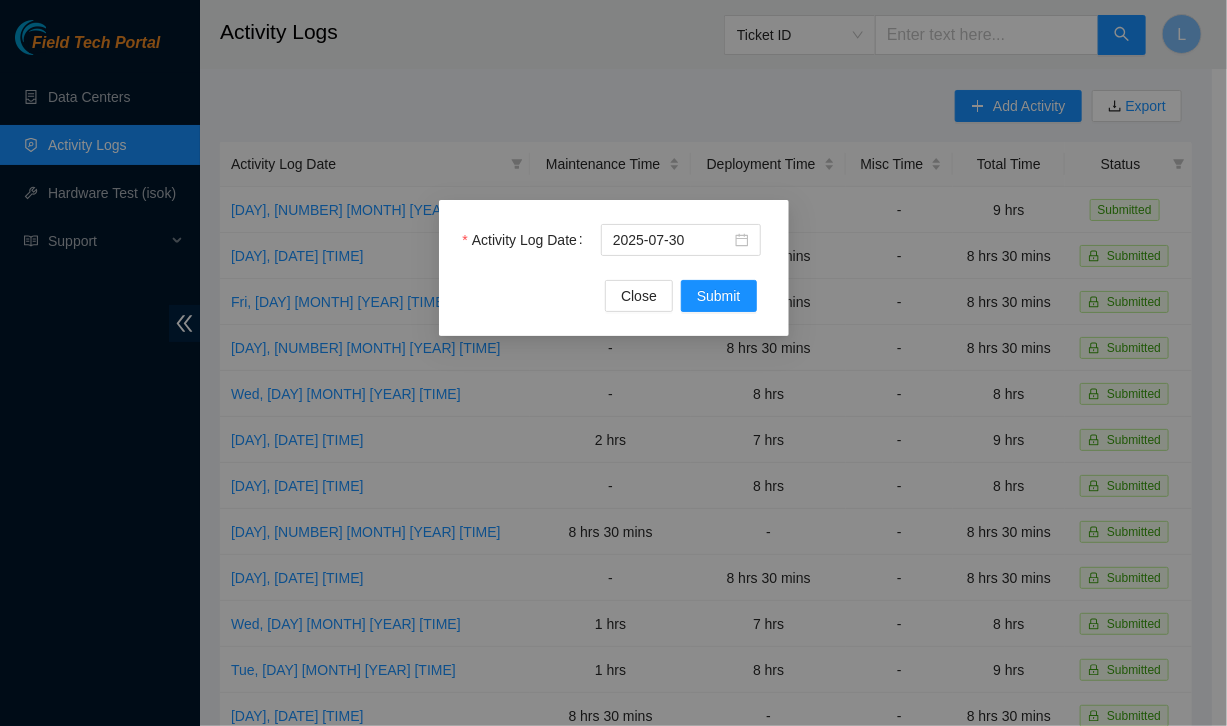 click on "Activity Log Date [DATE] Close Submit" at bounding box center (614, 268) 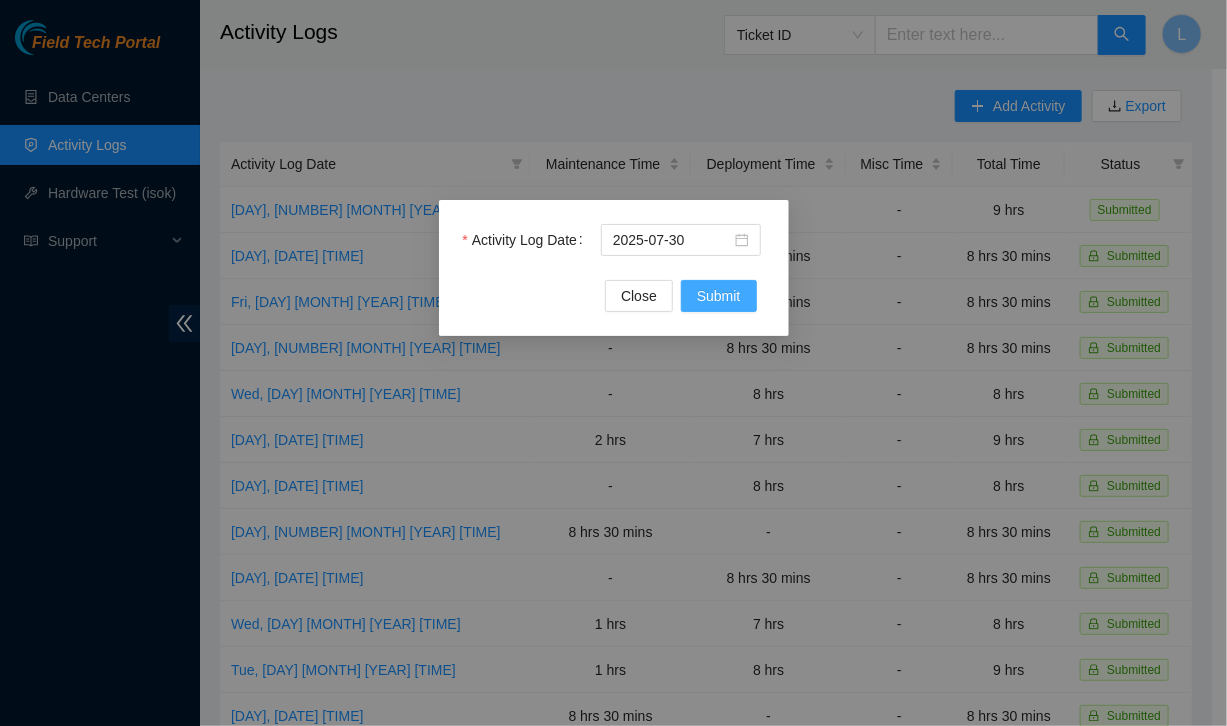 click on "Submit" at bounding box center [719, 296] 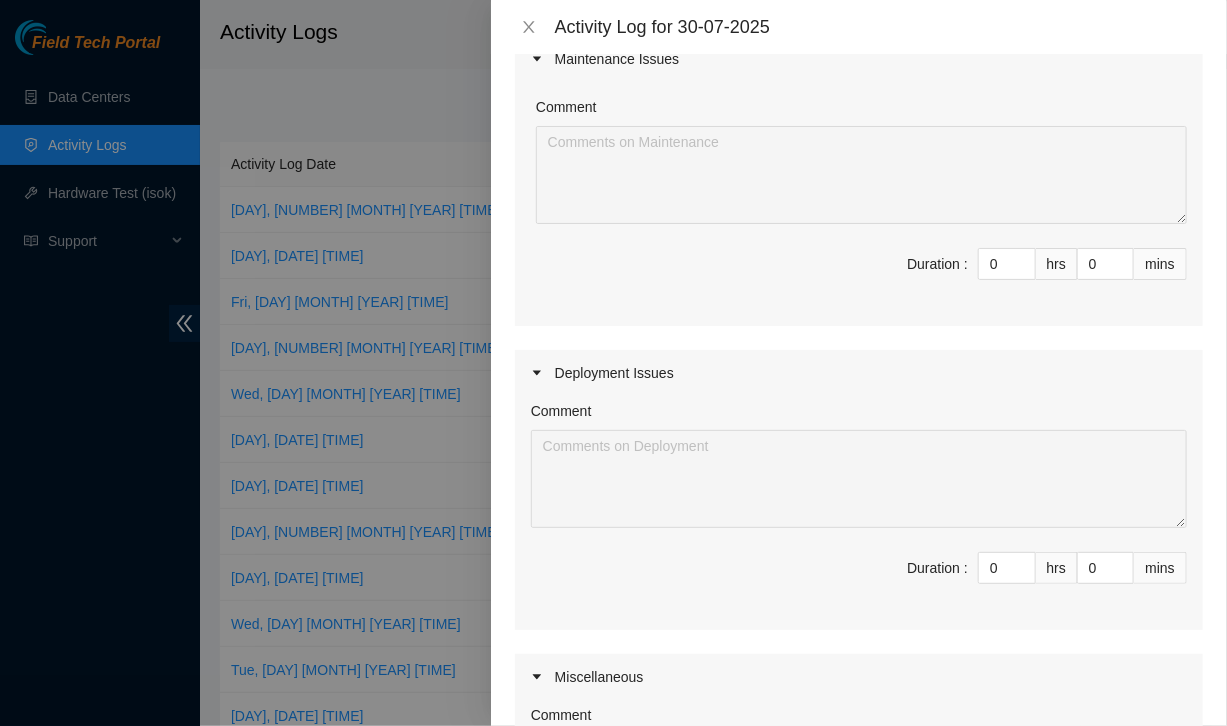 scroll, scrollTop: 184, scrollLeft: 0, axis: vertical 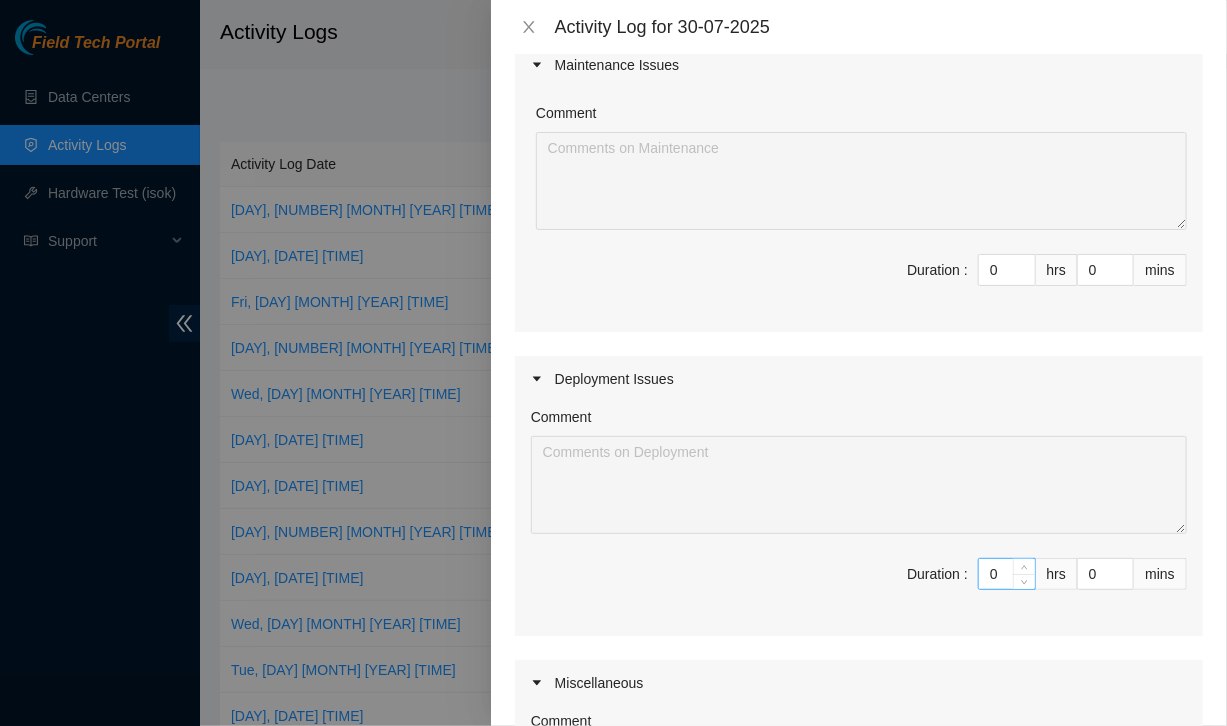 click on "0" at bounding box center (1007, 574) 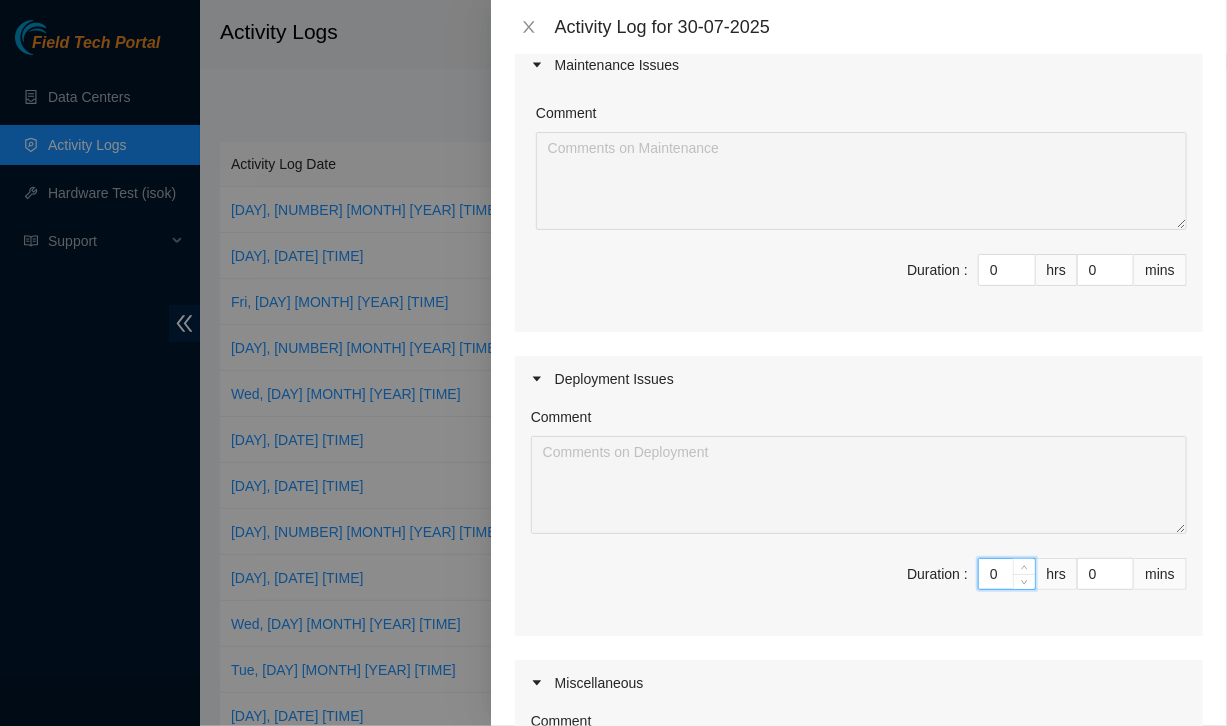 type on "8" 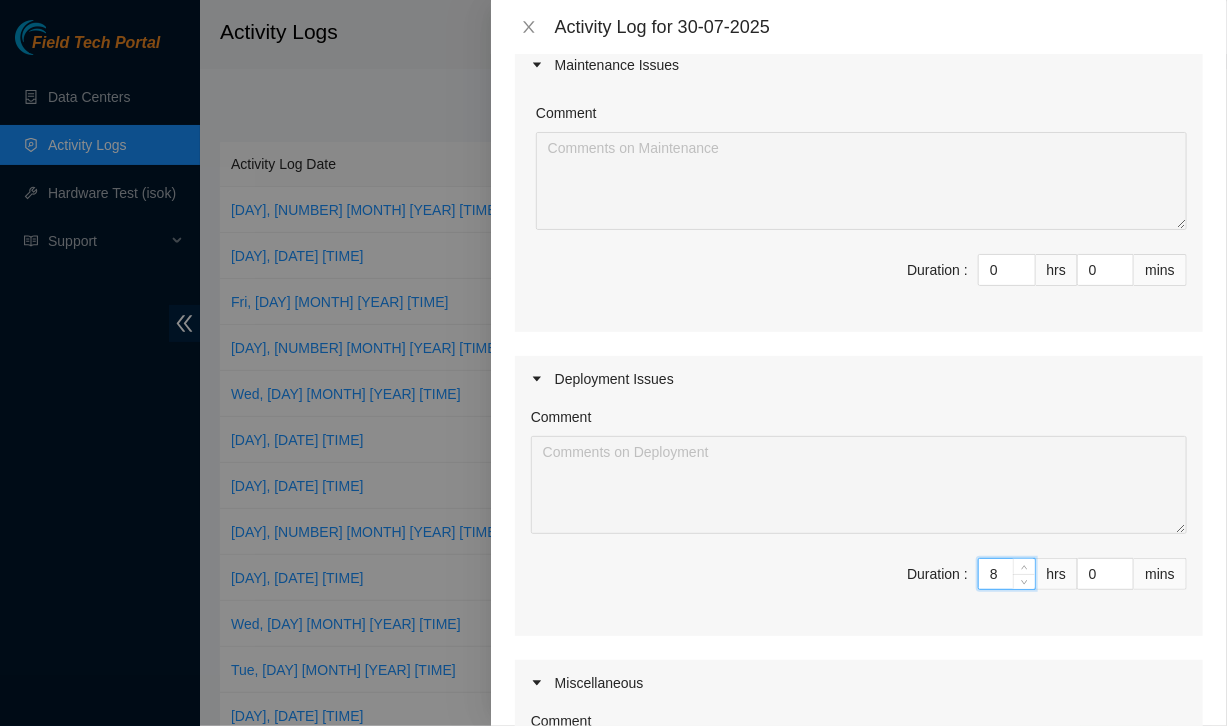 type on "8" 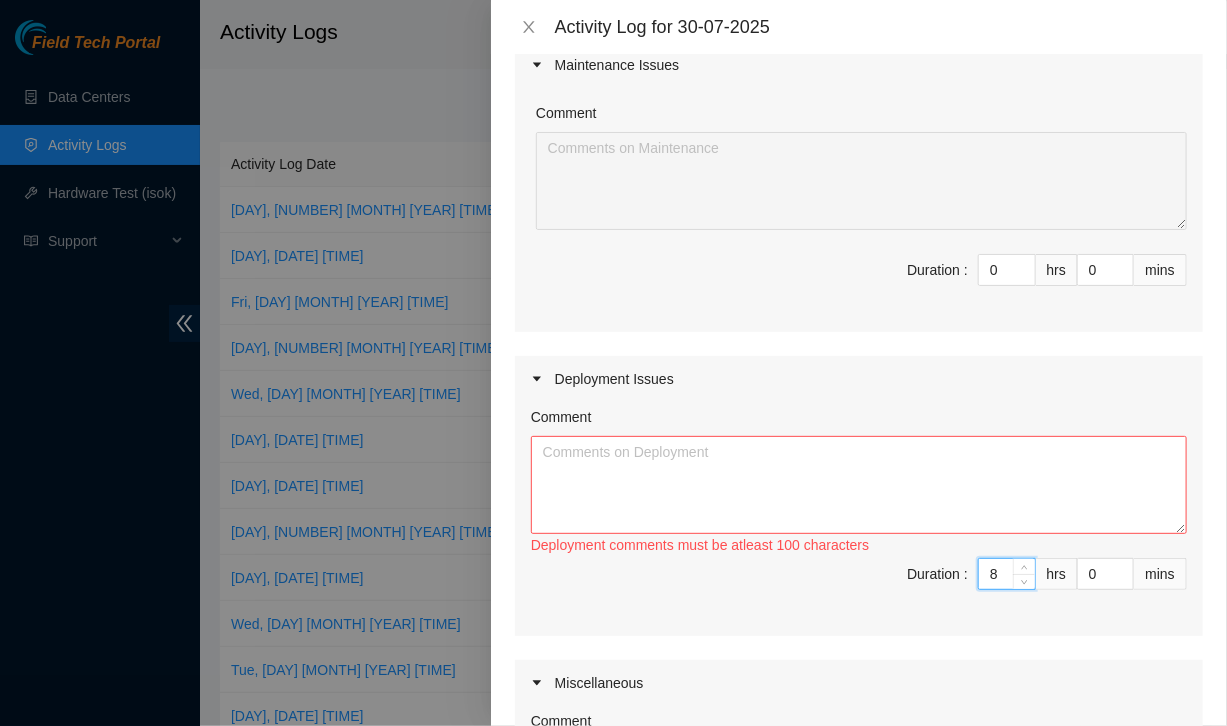 type on "8" 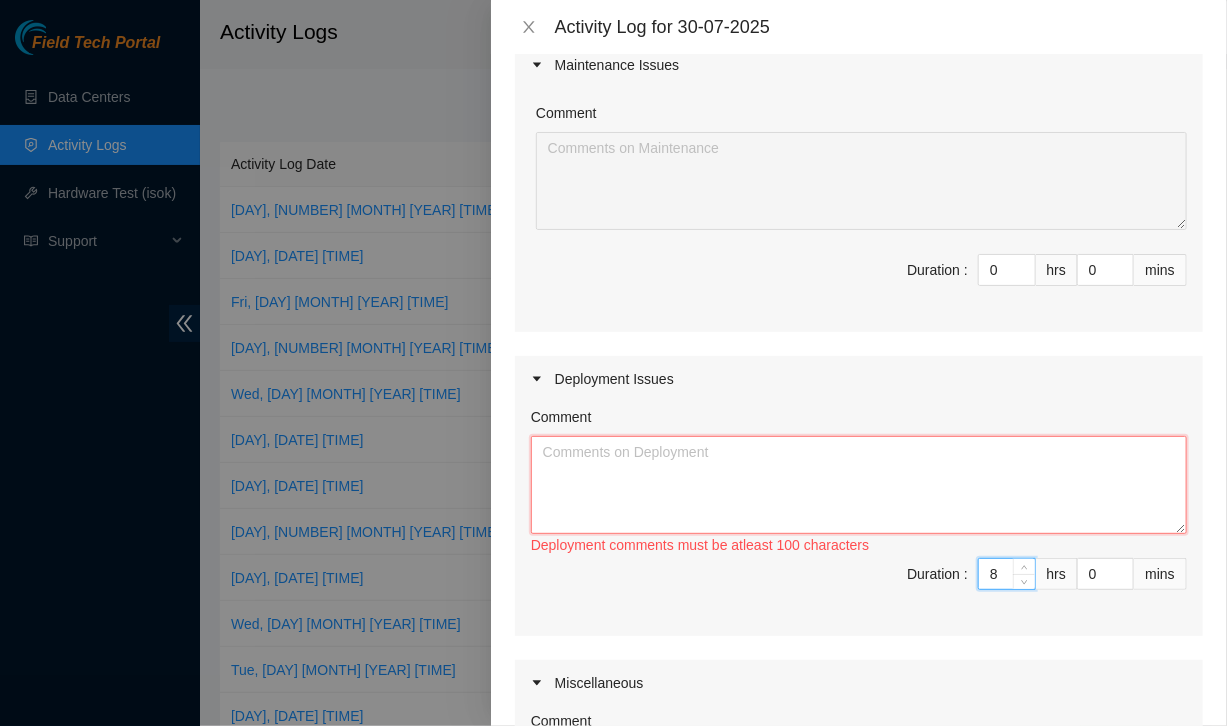 click on "Comment" at bounding box center [859, 485] 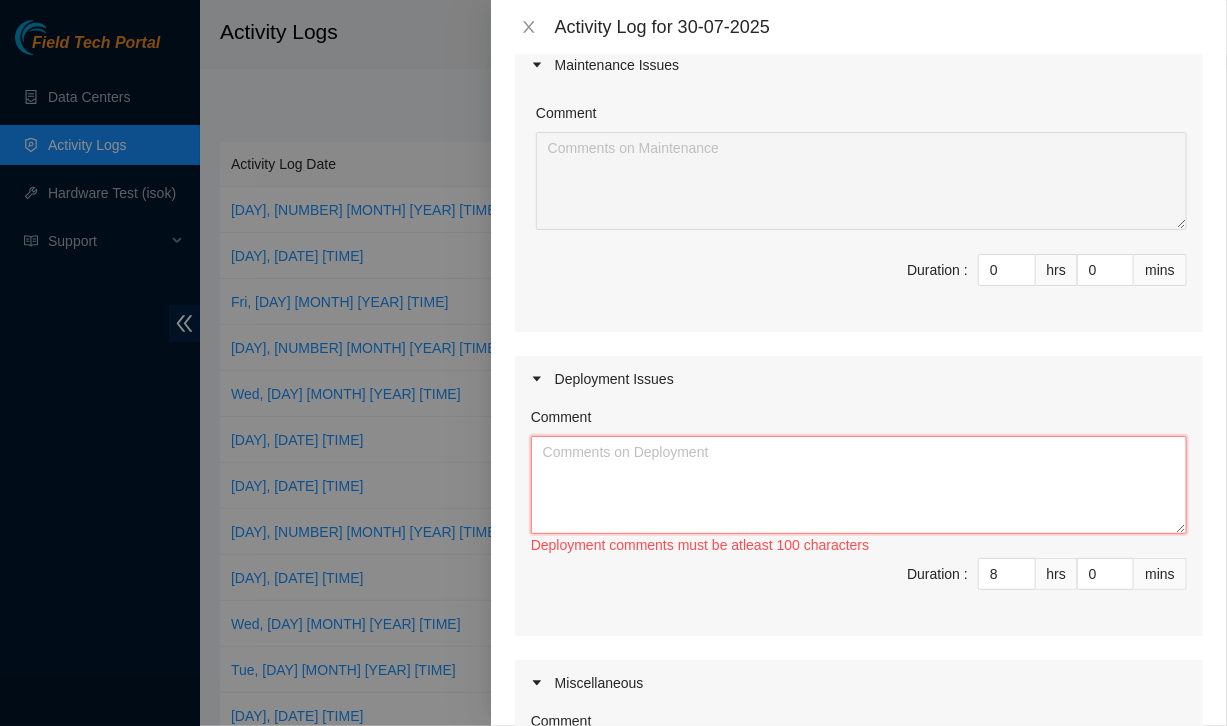 paste on "dp72417-r23ord02icn-relocate-1x400g-zayo_icn-iad01-ord01-8-1-circuits-from-r01ord01icn-to-r23o" 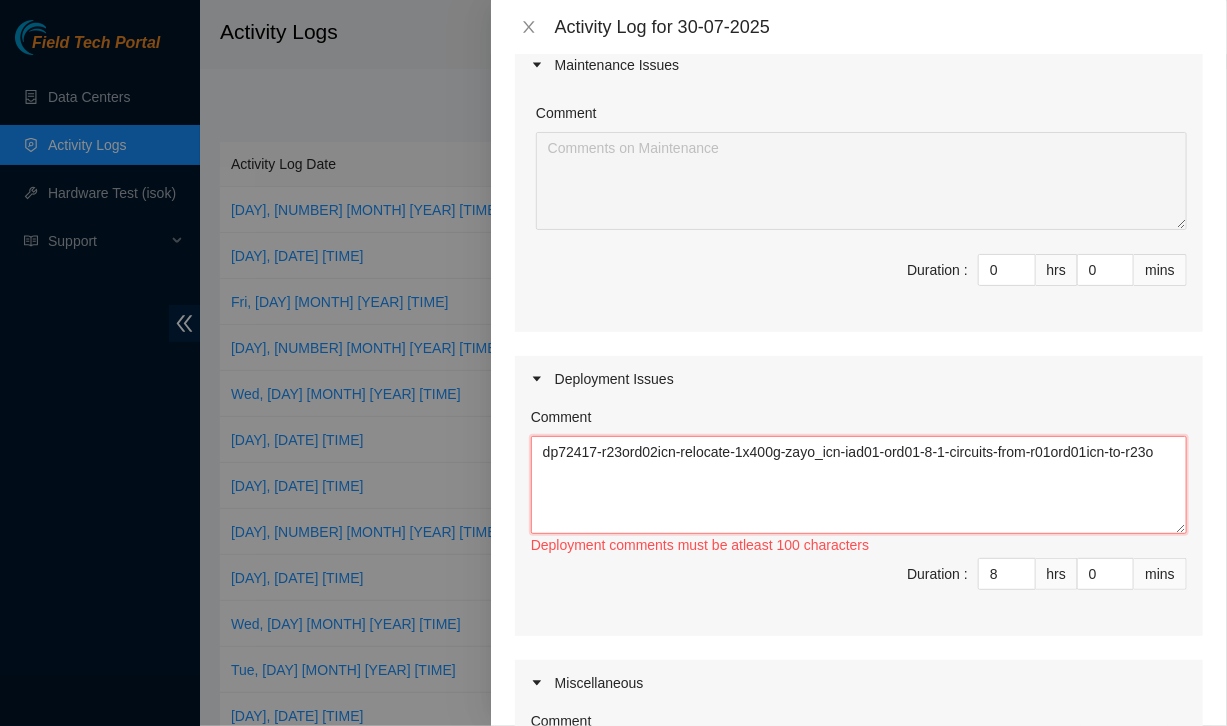 paste on "@PERSON can someone please remove these patches today?
EQX CID: [NUMBER]
PP:0000:[NUMBER], 40
r01.ord01.icn et-3/1/9
EQX CID: [NUMBER]
PP:0000:[NUMBER]    33, 34
r01.ord01.icn et-2/1/0" 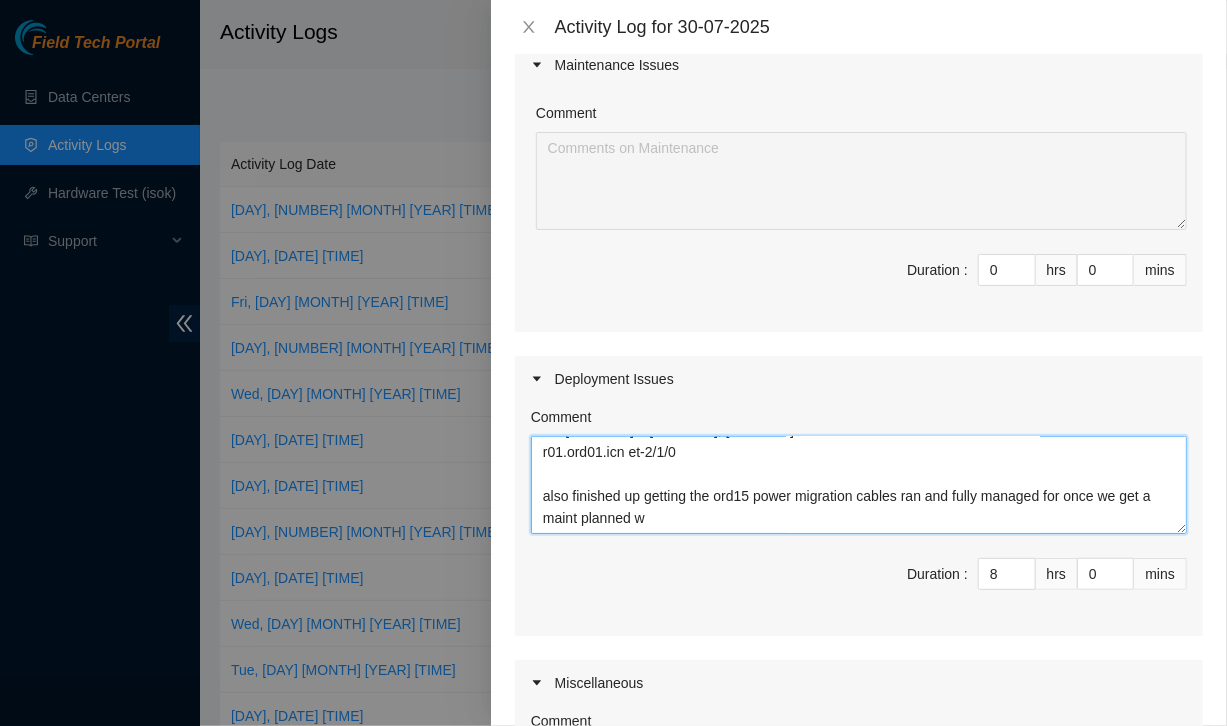 scroll, scrollTop: 280, scrollLeft: 0, axis: vertical 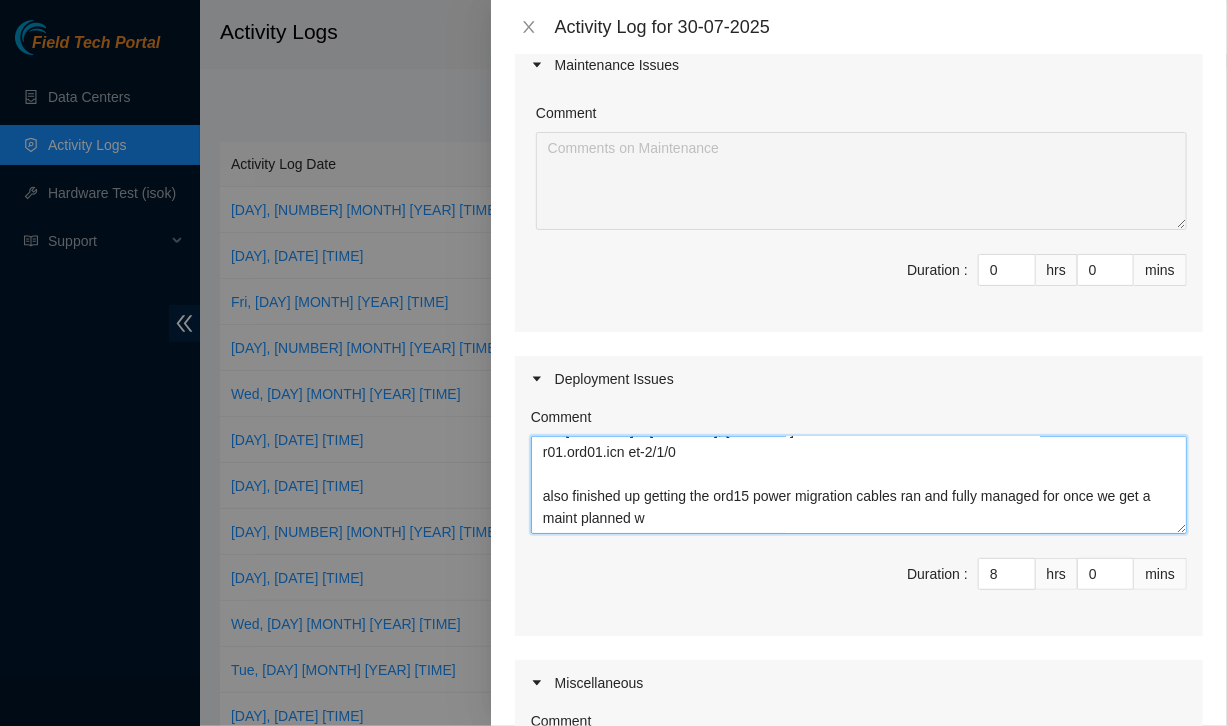 paste on "the PDUs are in the rack and routed up to the top, plugged into their respective primary and redundant circuits
working on getting new power cables labeled and pre-ran down to them so should just be swapping at the machine PSU when it comes to migration time" 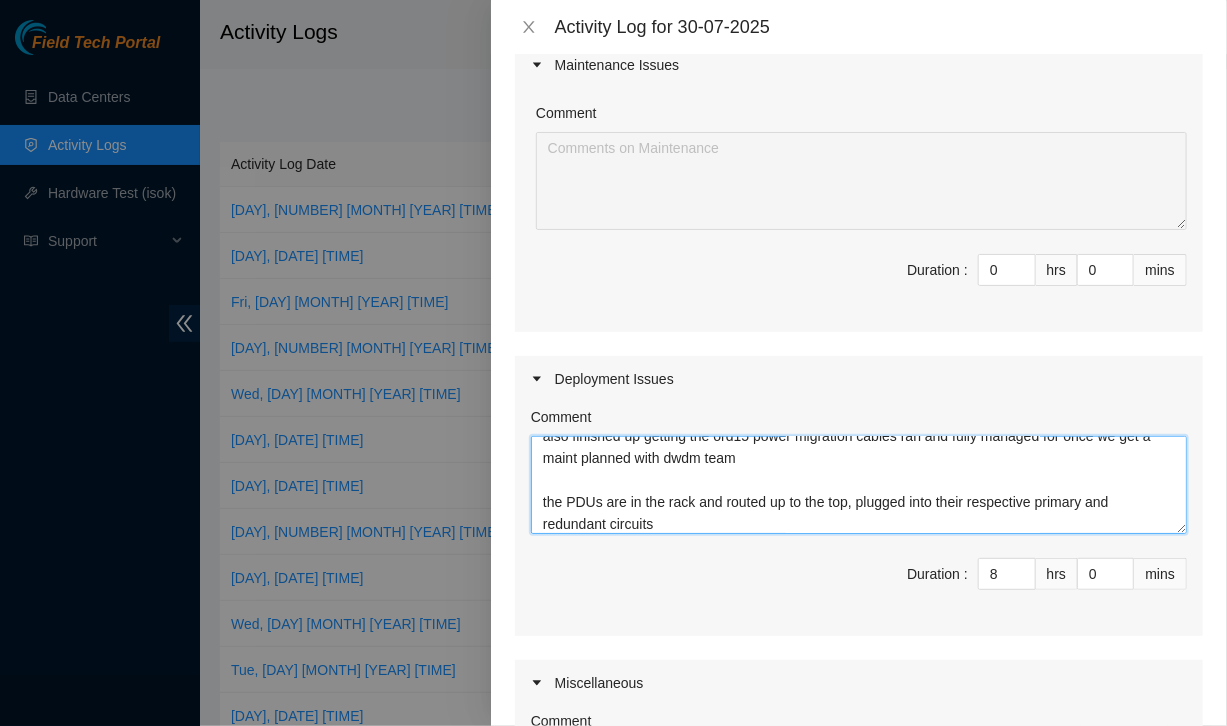 scroll, scrollTop: 346, scrollLeft: 0, axis: vertical 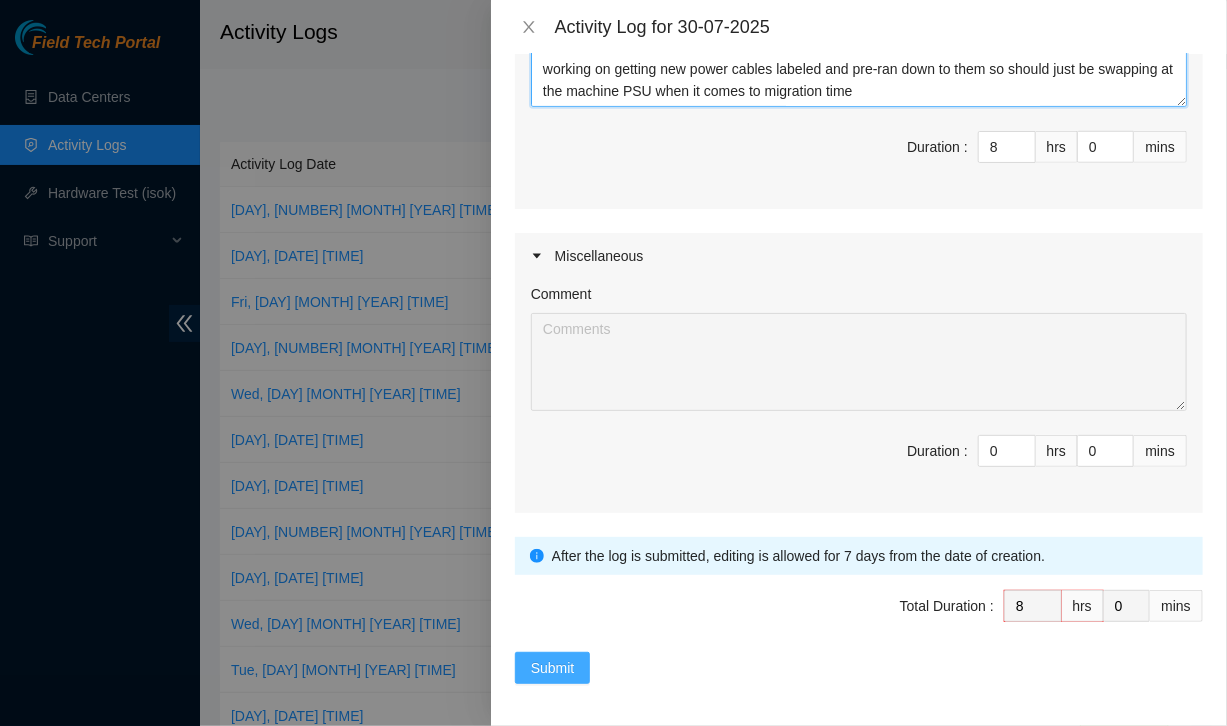 type on "dp72417-r23ord02icn-relocate-1x400g-zayo_icn-iad01-ord01-8-1-circuits-from-r01ord01icn-to-r23o
@Cermak can someone please remove these patches today?
EQX CID: 22537643
PP:0000:19690439, 40
r01.ord01.icn et-3/1/9
EQX CID: 22725903
PP:0000:168101    33, 34
r01.ord01.icn et-2/1/0
also finished up getting the ord15 power migration cables ran and fully managed for once we get a maint planned with dwdm team
the PDUs are in the rack and routed up to the top, plugged into their respective primary and redundant circuits
working on getting new power cables labeled and pre-ran down to them so should just be swapping at the machine PSU when it comes to migration time" 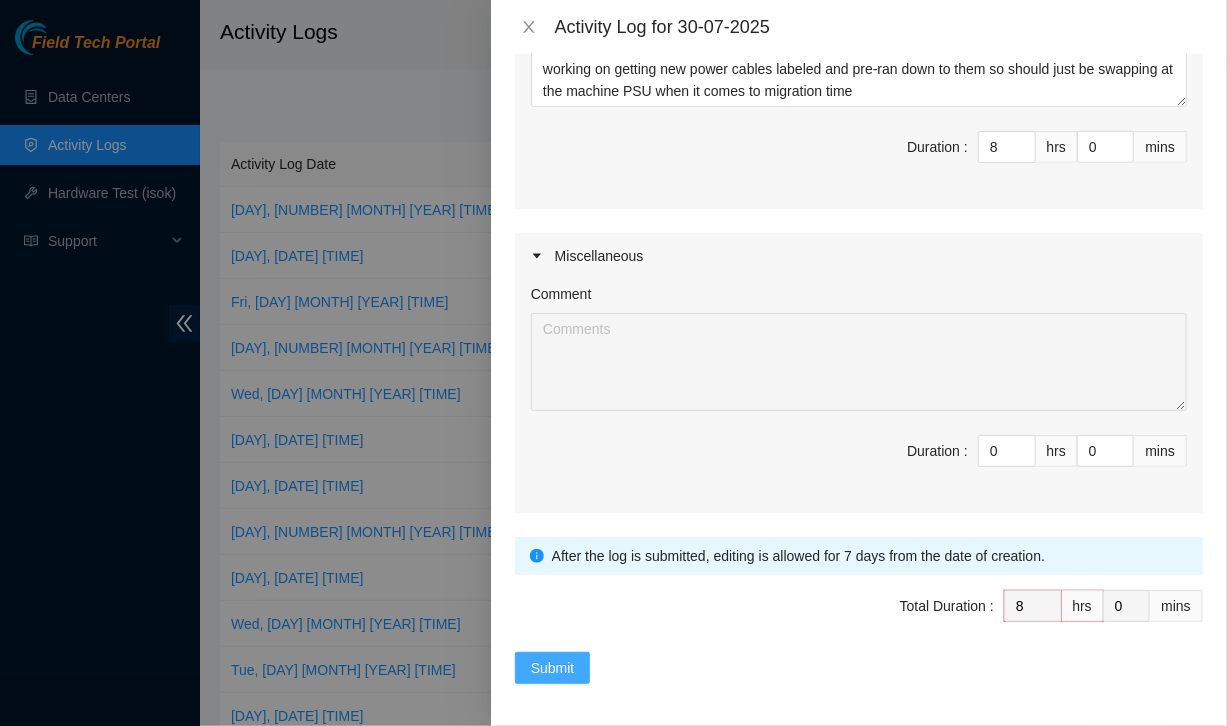 click on "Submit" at bounding box center (553, 668) 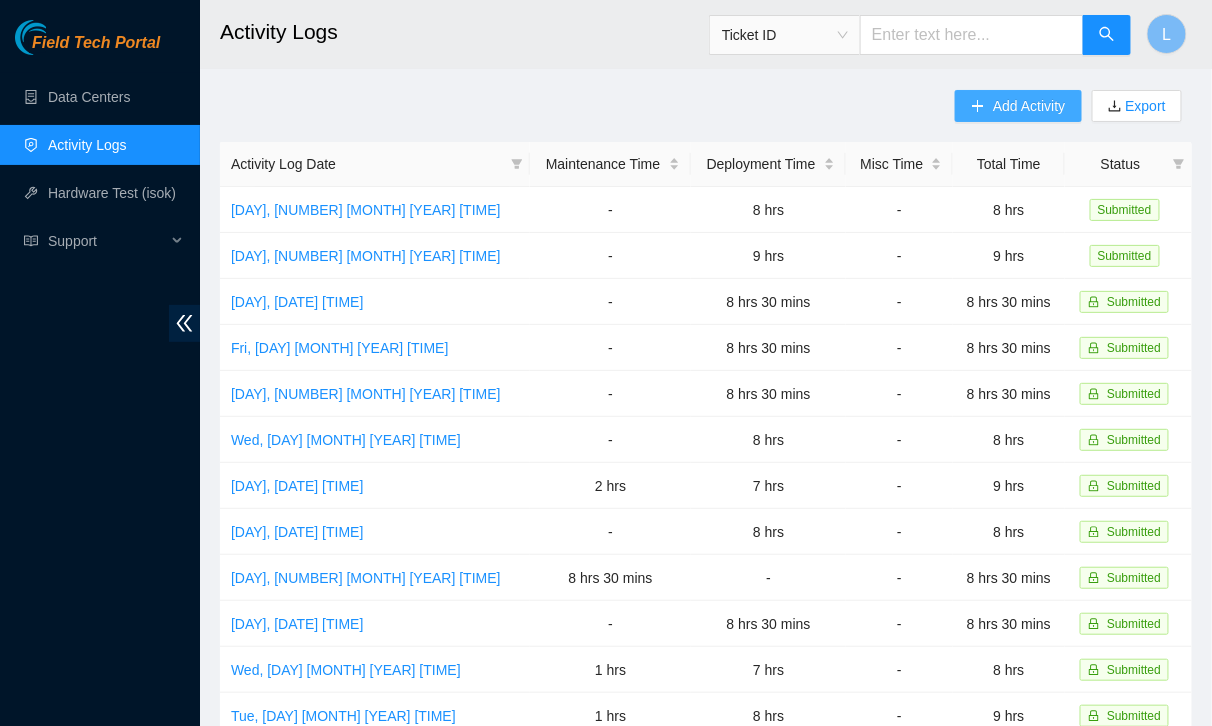 click on "Add Activity" at bounding box center (1029, 106) 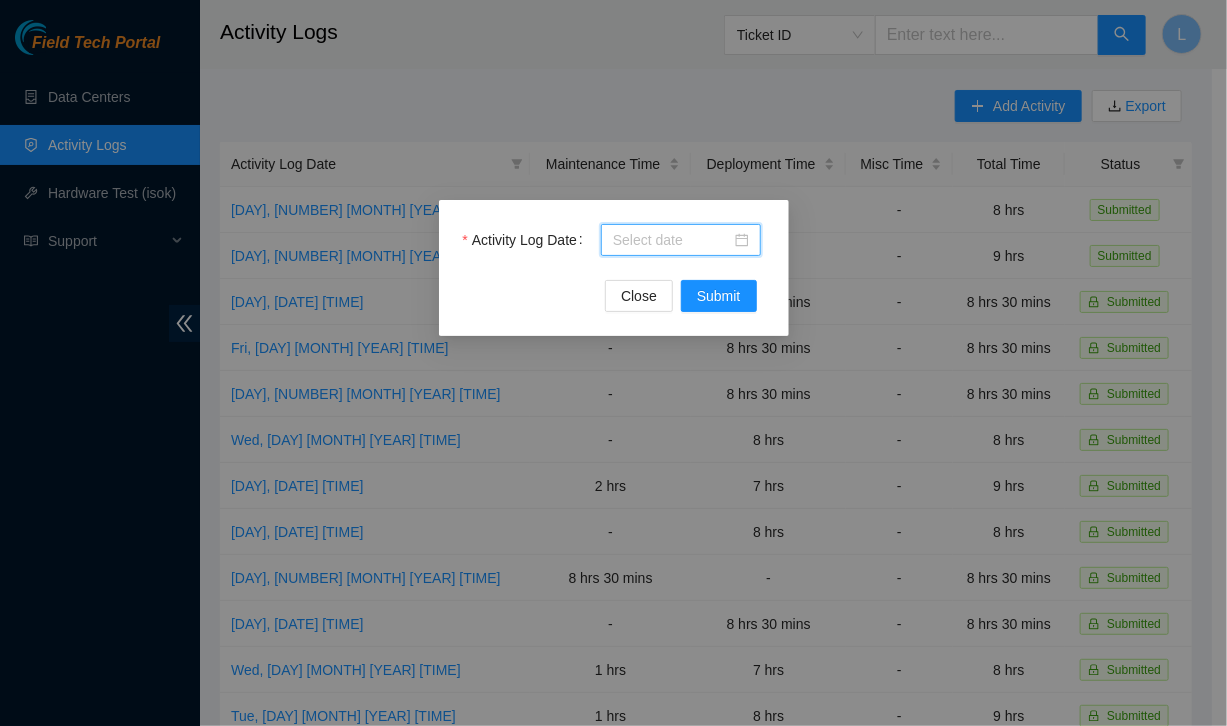 click on "Activity Log Date" at bounding box center [672, 240] 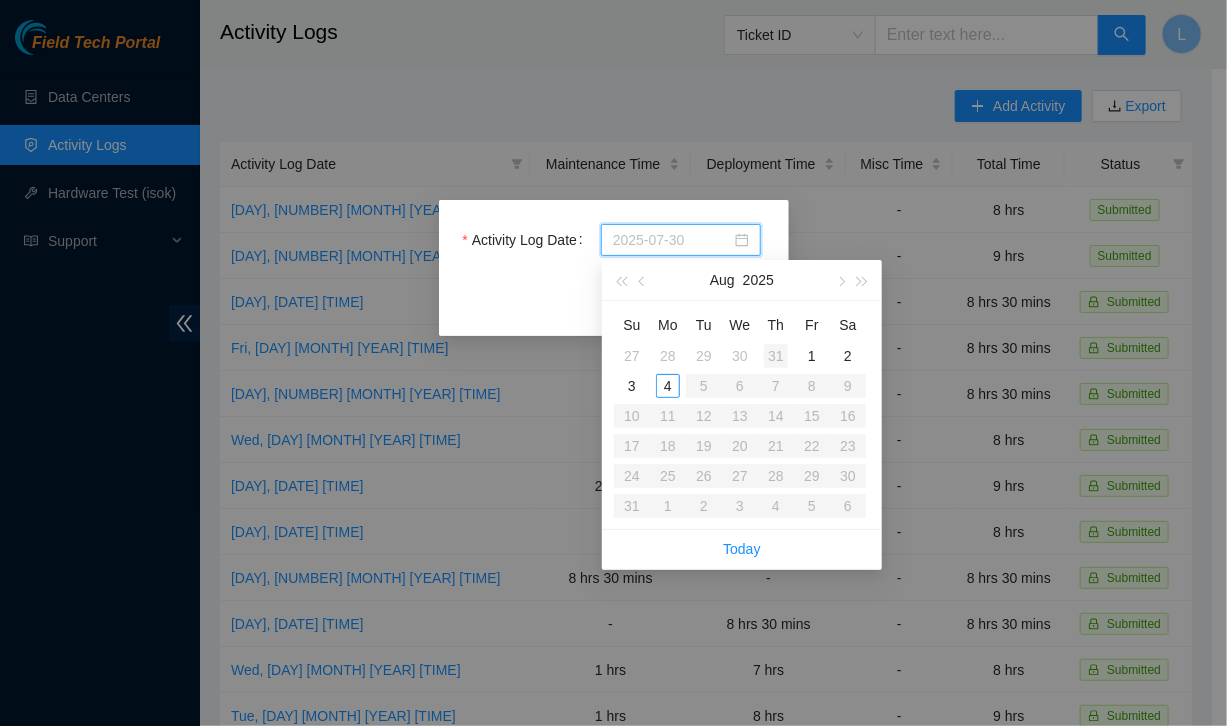 type on "2025-07-31" 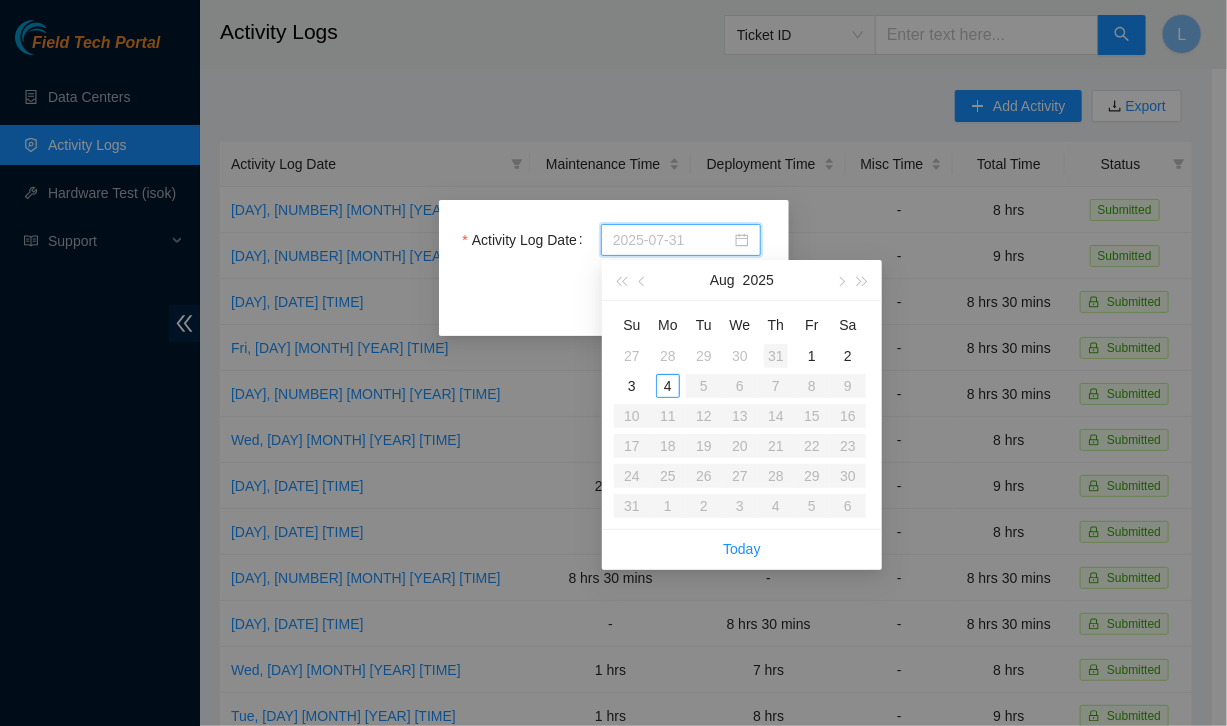 click on "31" at bounding box center (776, 356) 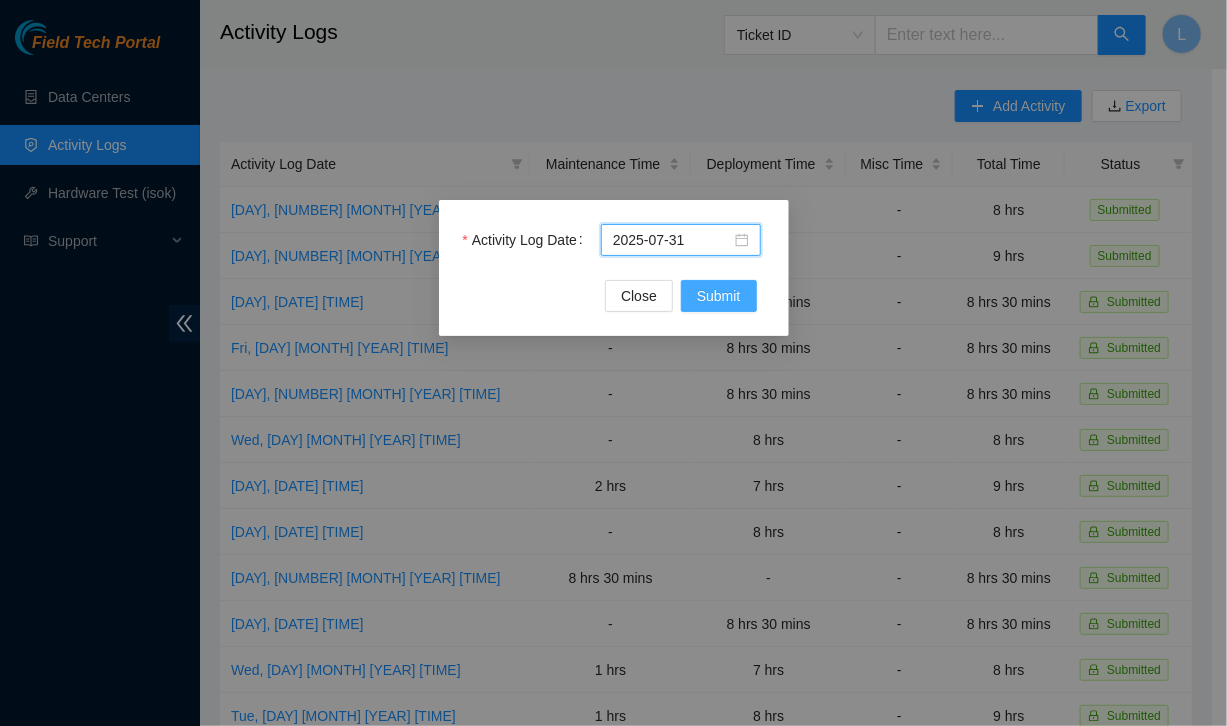click on "Submit" at bounding box center (719, 296) 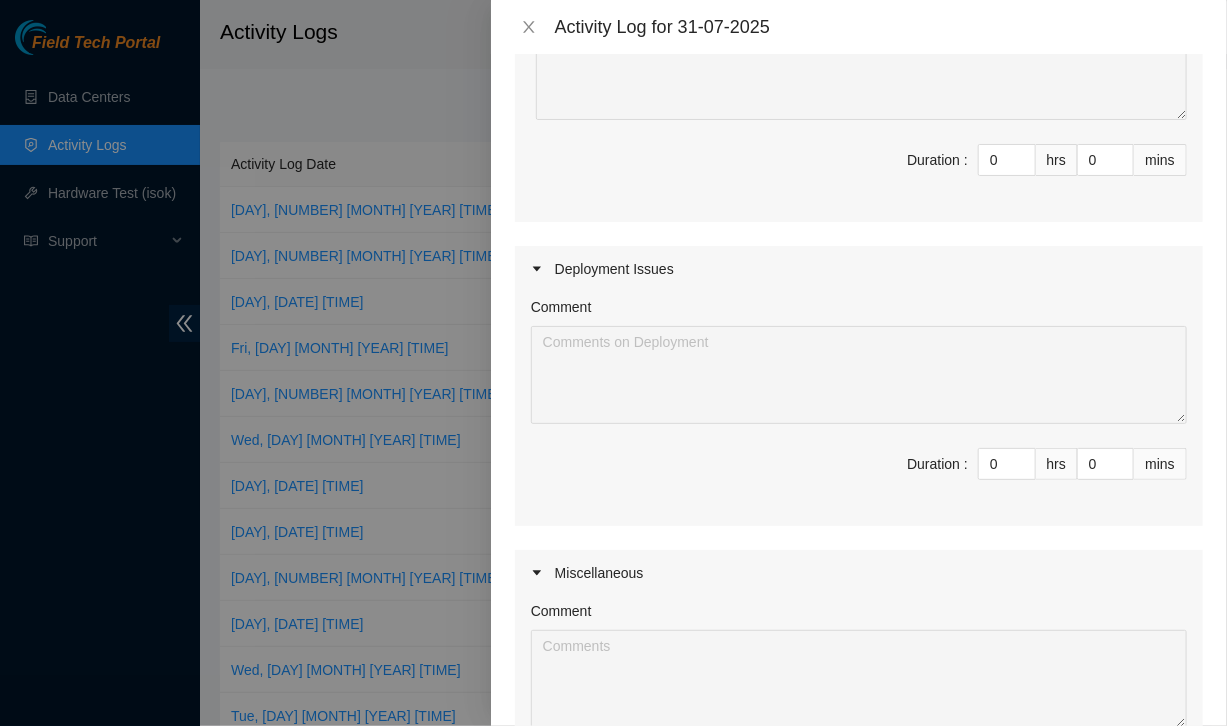 scroll, scrollTop: 293, scrollLeft: 0, axis: vertical 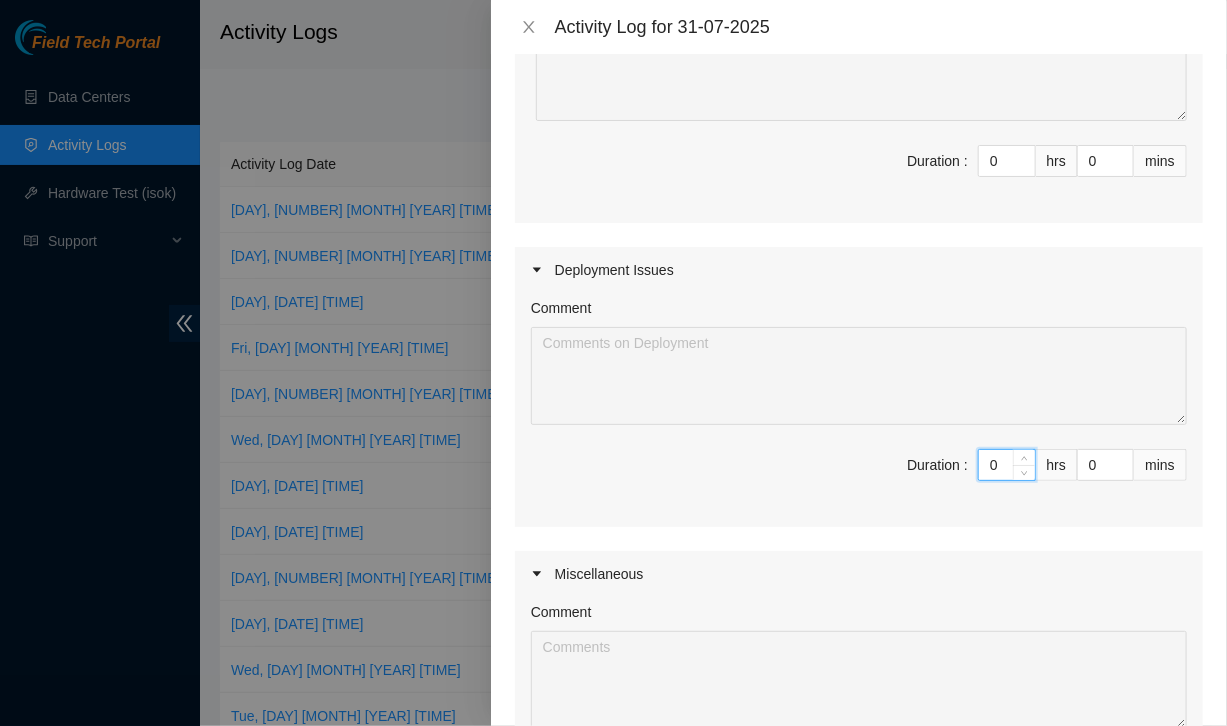click on "0" at bounding box center (1007, 465) 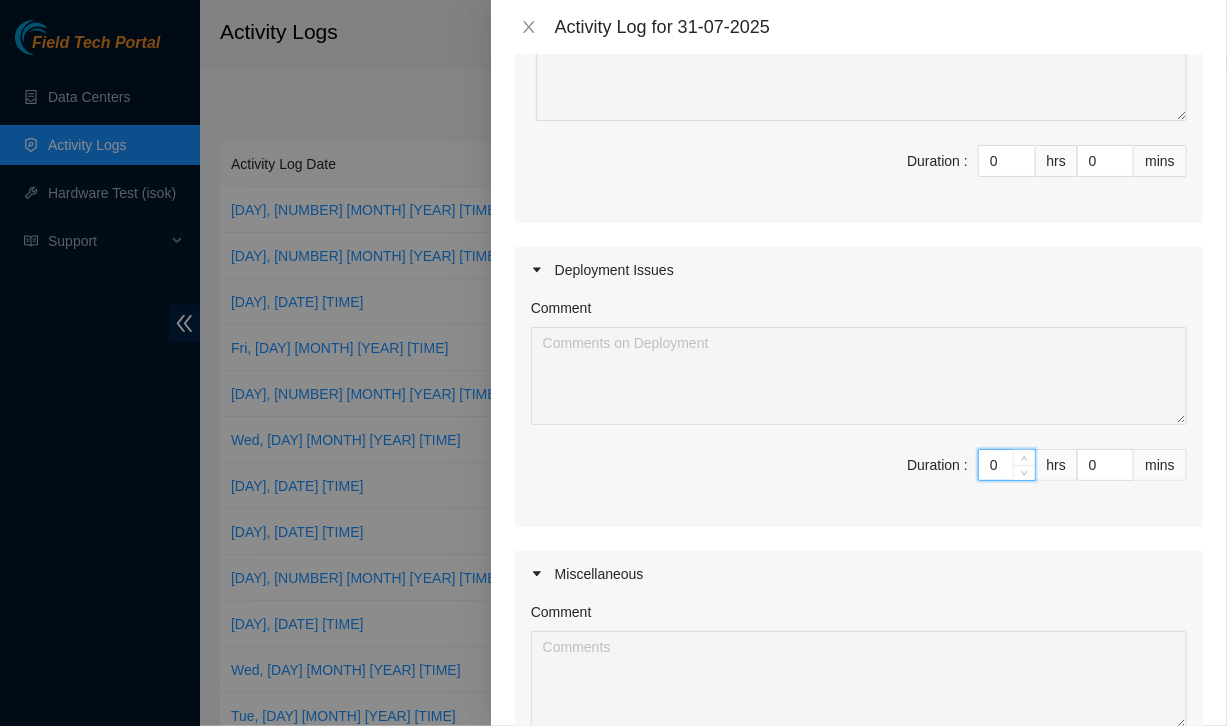 type on "9" 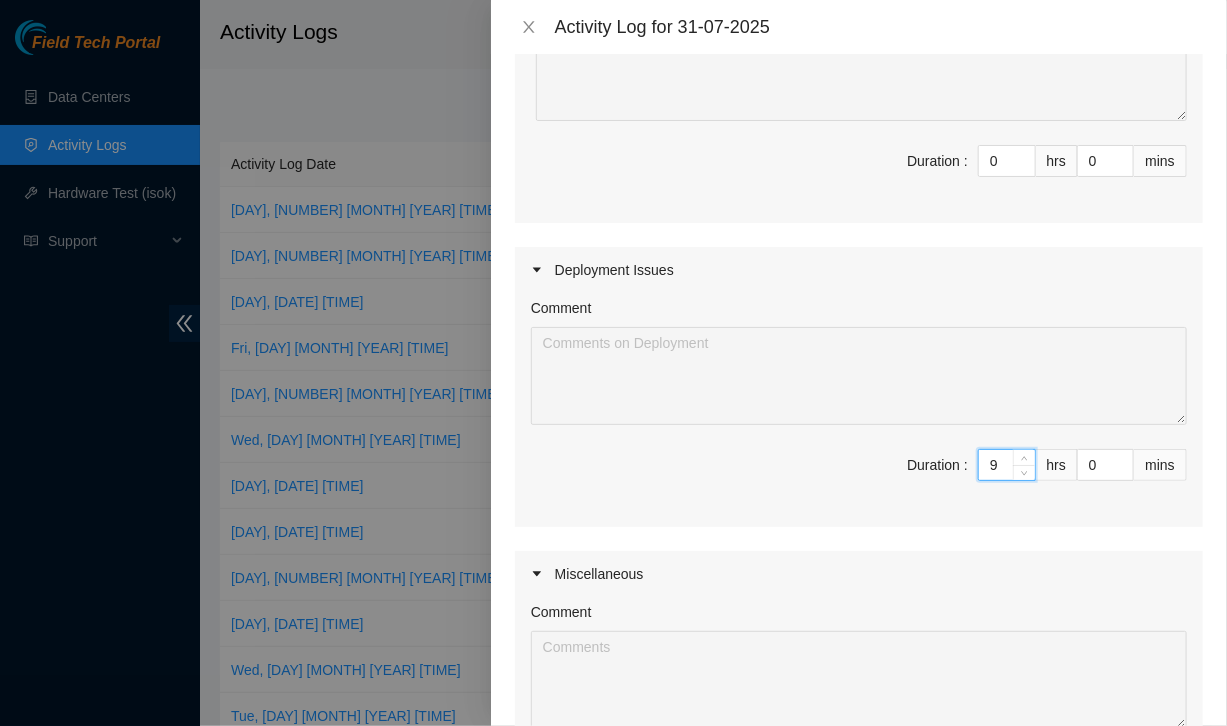 type on "9" 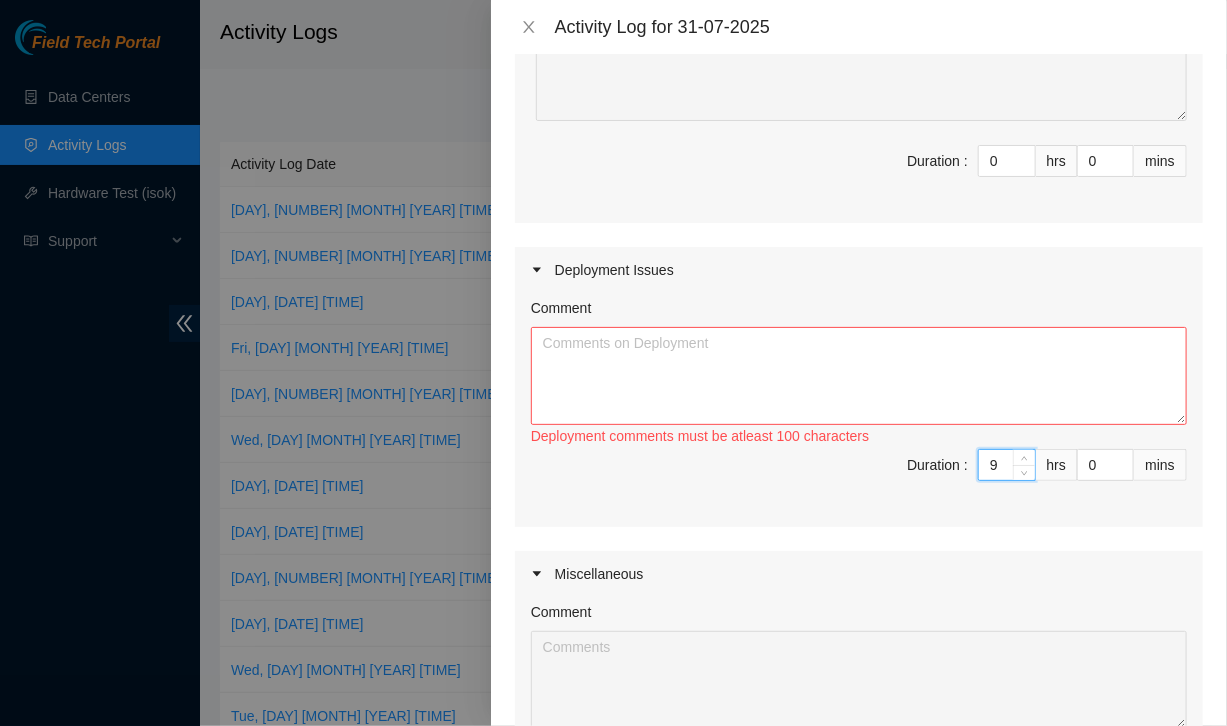 type on "9" 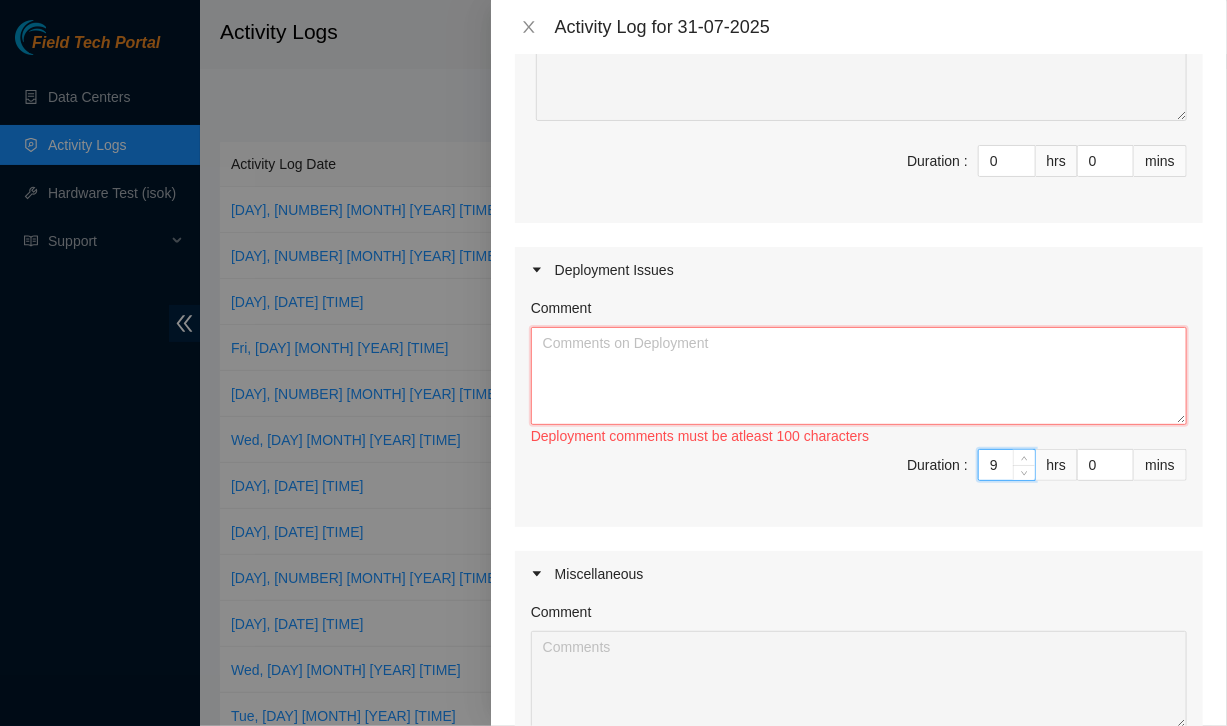 click on "Comment" at bounding box center [859, 376] 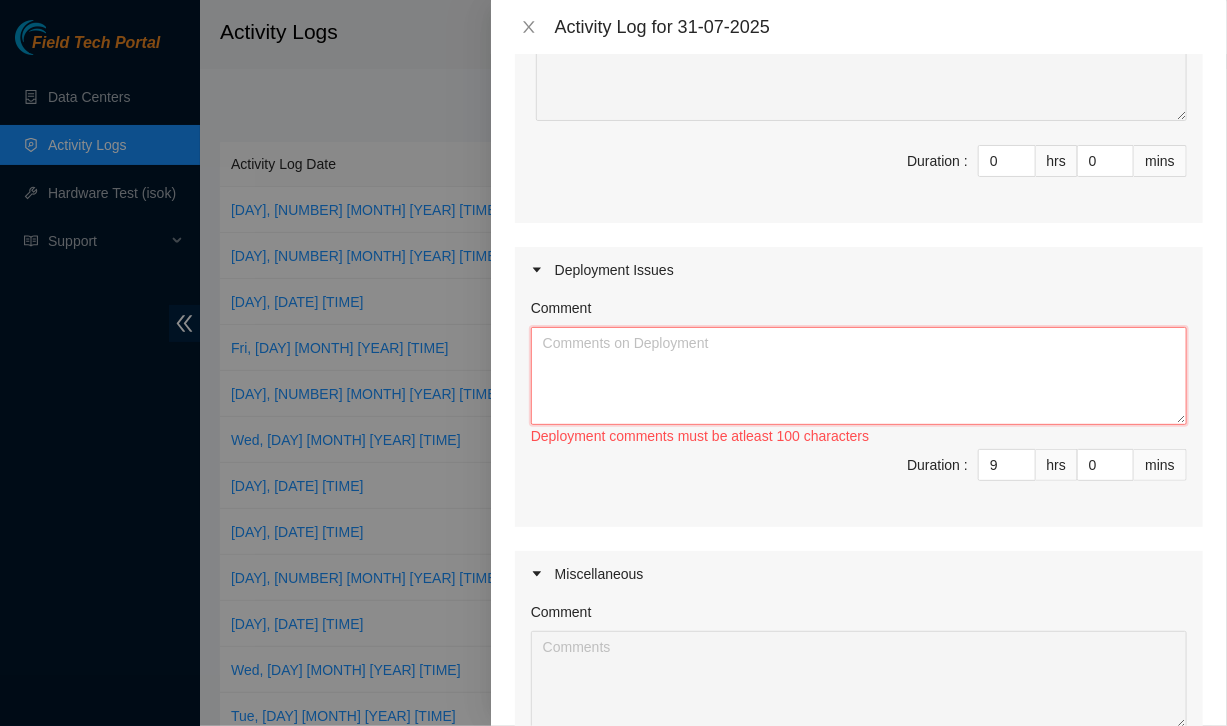 paste on "DP84231
A-SIDE
Rack: c1040r0001
PP: CH1:05:001040:PP:0001:204864  Ports: 27, 28
CID: 23262180
Z-SIDE
Rack:
Device: DWDM-ord20 [grv5-1/3/8]
AKAID: B-V-5RHO8TB
Remote side: r03.border01.ord03.fab > METRONETINC
Note: Please check and replace optic at DWDM side for QSFP56-DD 400G LR4" 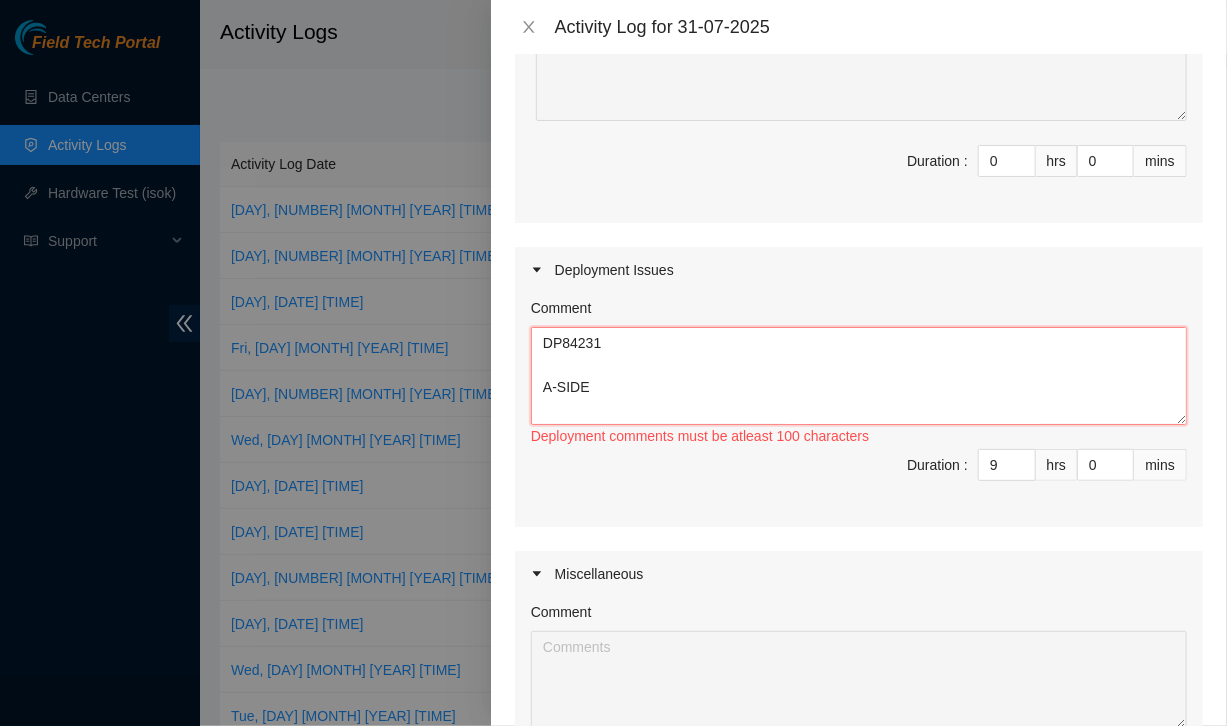 scroll, scrollTop: 280, scrollLeft: 0, axis: vertical 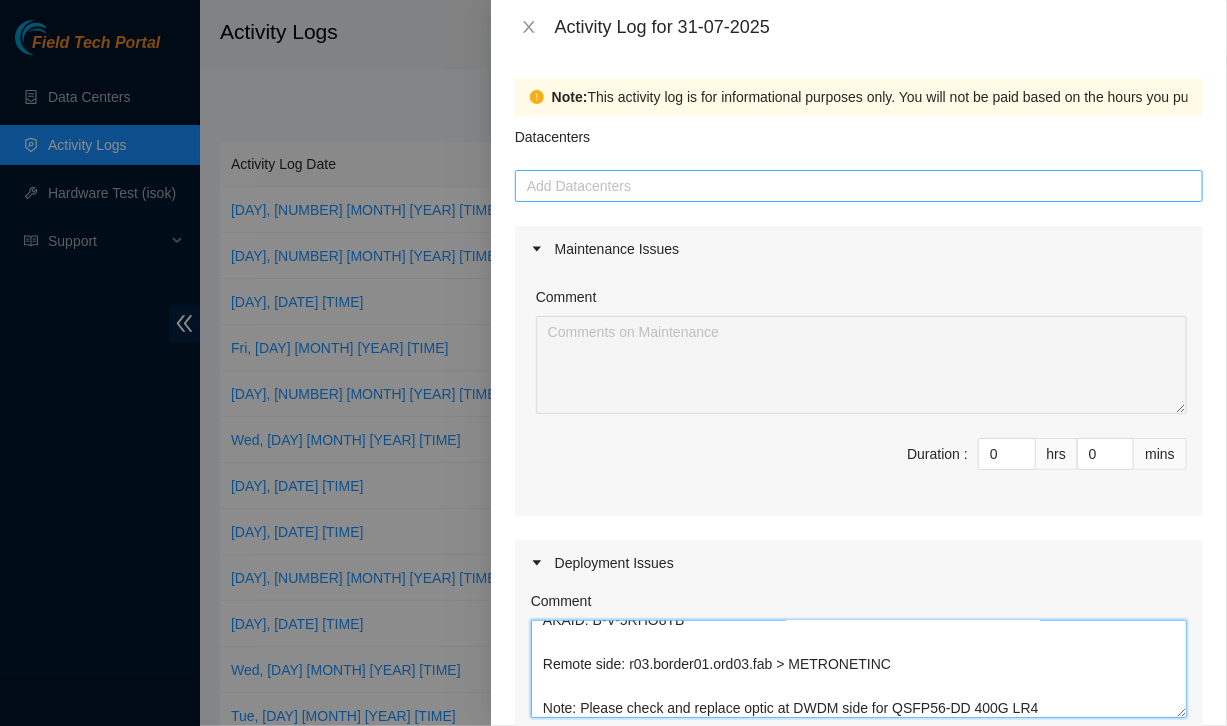 click at bounding box center (859, 186) 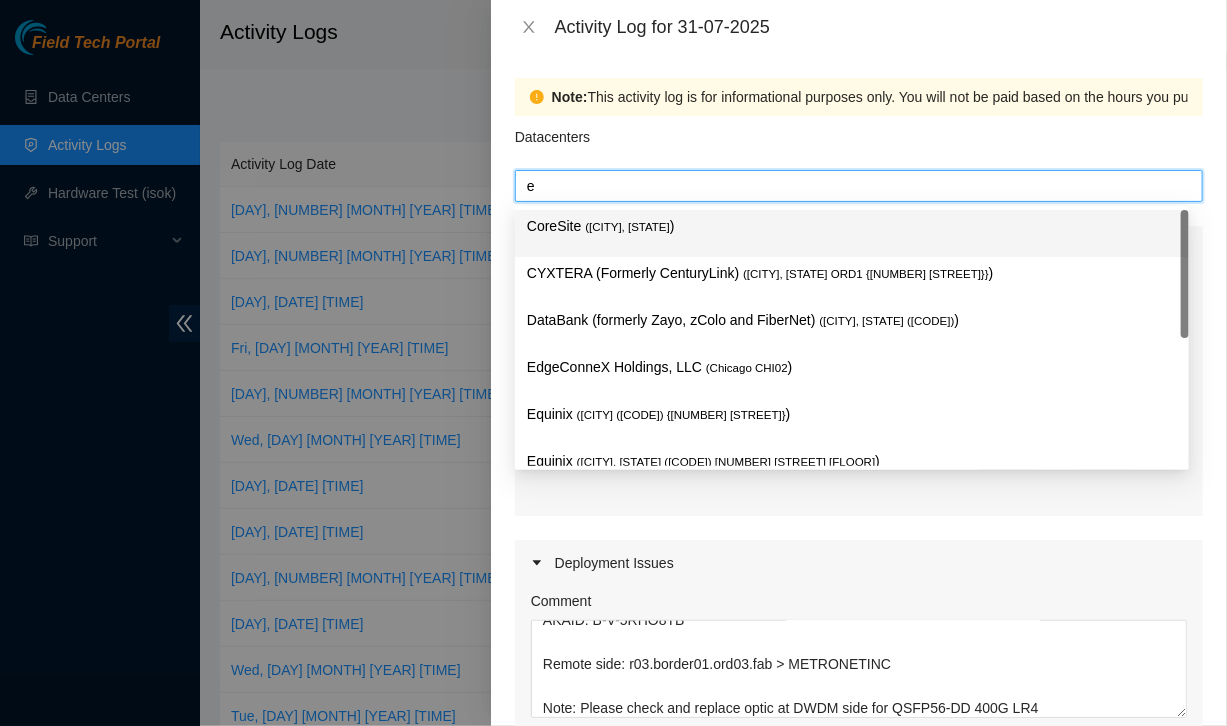 type on "eq" 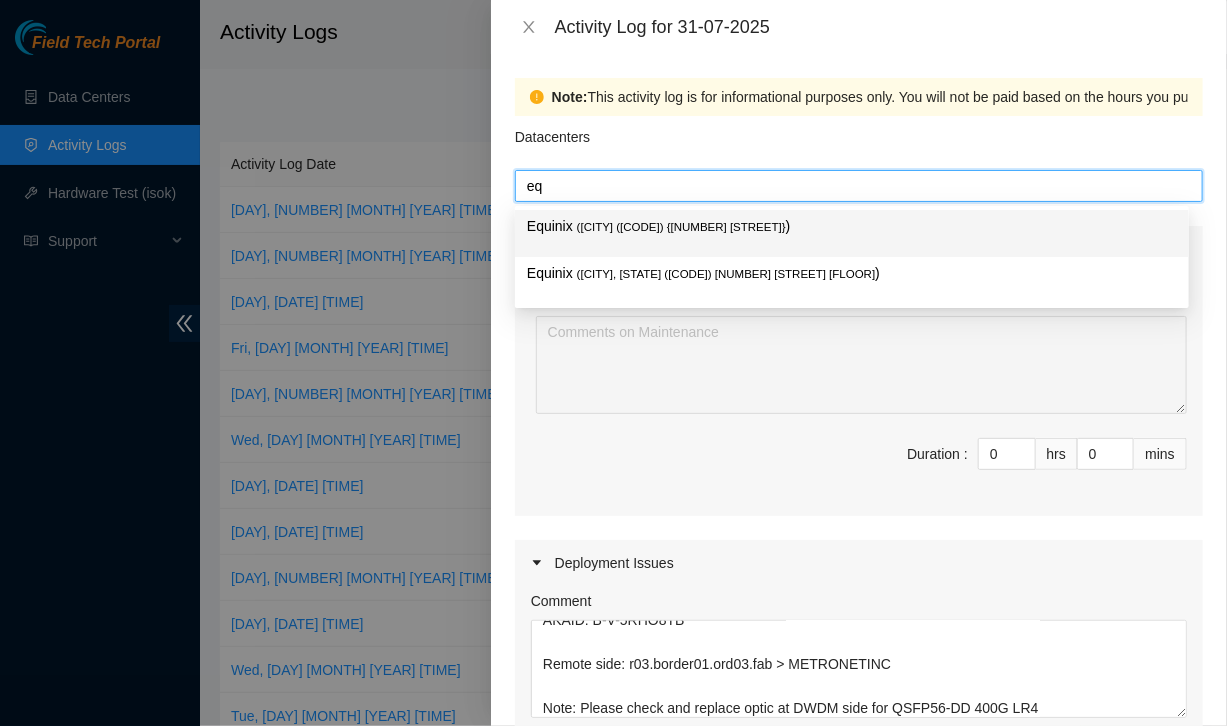 click on "( [CITY] ([CODE]) {[NUMBER] [STREET] }" at bounding box center (681, 227) 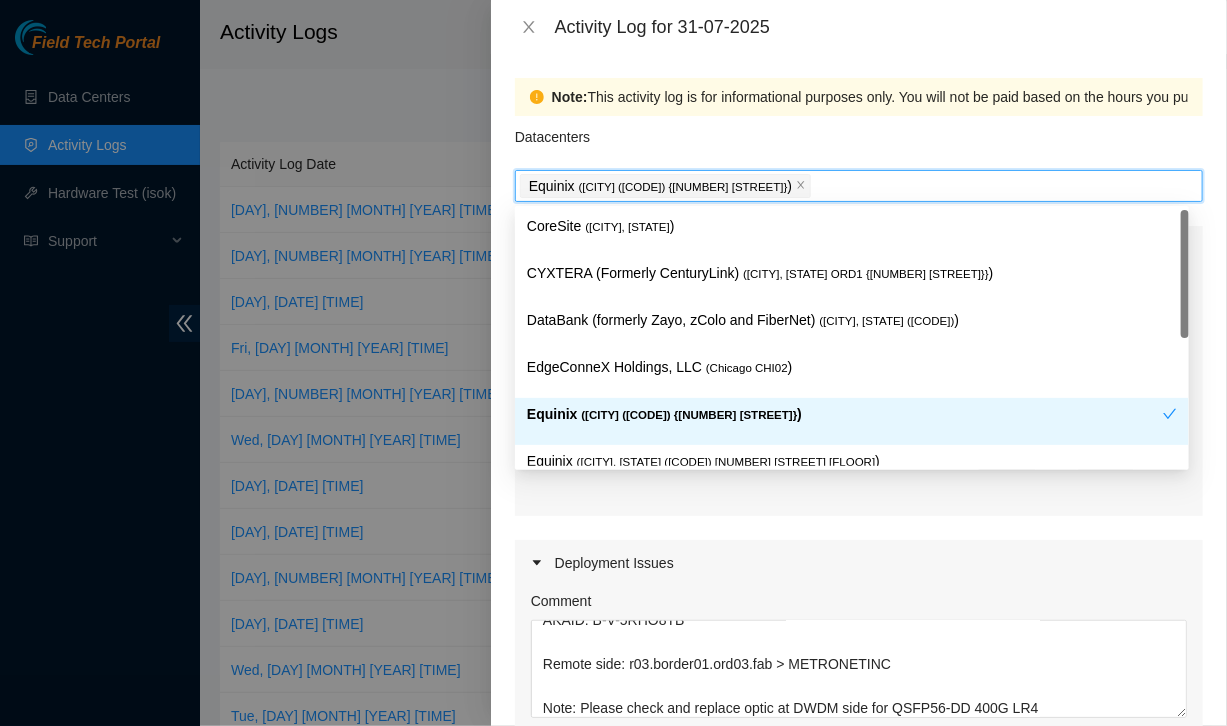 click on "Maintenance Issues Comment Duration : 0 hrs 0 mins Deployment Issues Comment DP[NUMBER]
A-SIDE
Rack: c[NUMBER]r[NUMBER]
PP: CH1:05:001040:PP:0001:[NUMBER]  Ports: 27, 28
CID: [NUMBER]
Z-SIDE
Rack:
Device: DWDM-ord20 [grv5-1/3/8]
AKAID: [ALPHANUMERIC]
Remote side: r03.border01.ord03.fab > METRONETINC
Note: Please check and replace optic at DWDM side for QSFP56-DD 400G LR4  Duration : 9 hrs 0 mins Miscellaneous Comment Duration : 0 hrs 0 mins" at bounding box center (859, 675) 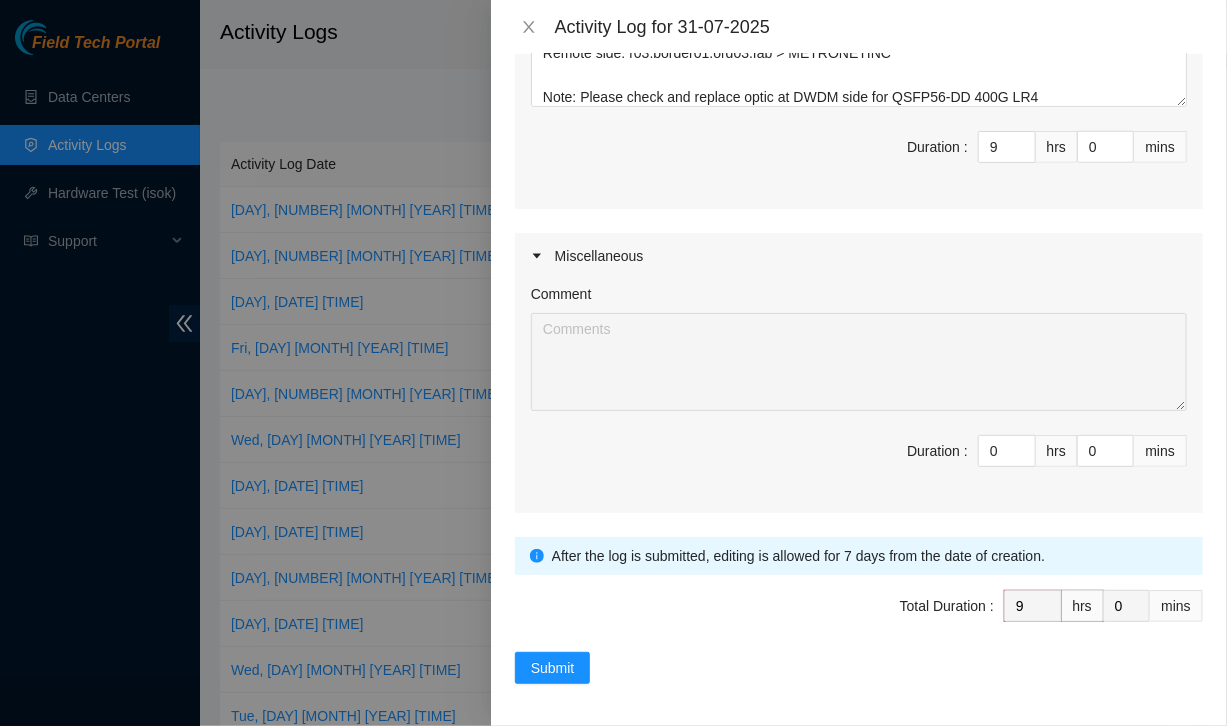 scroll, scrollTop: 610, scrollLeft: 0, axis: vertical 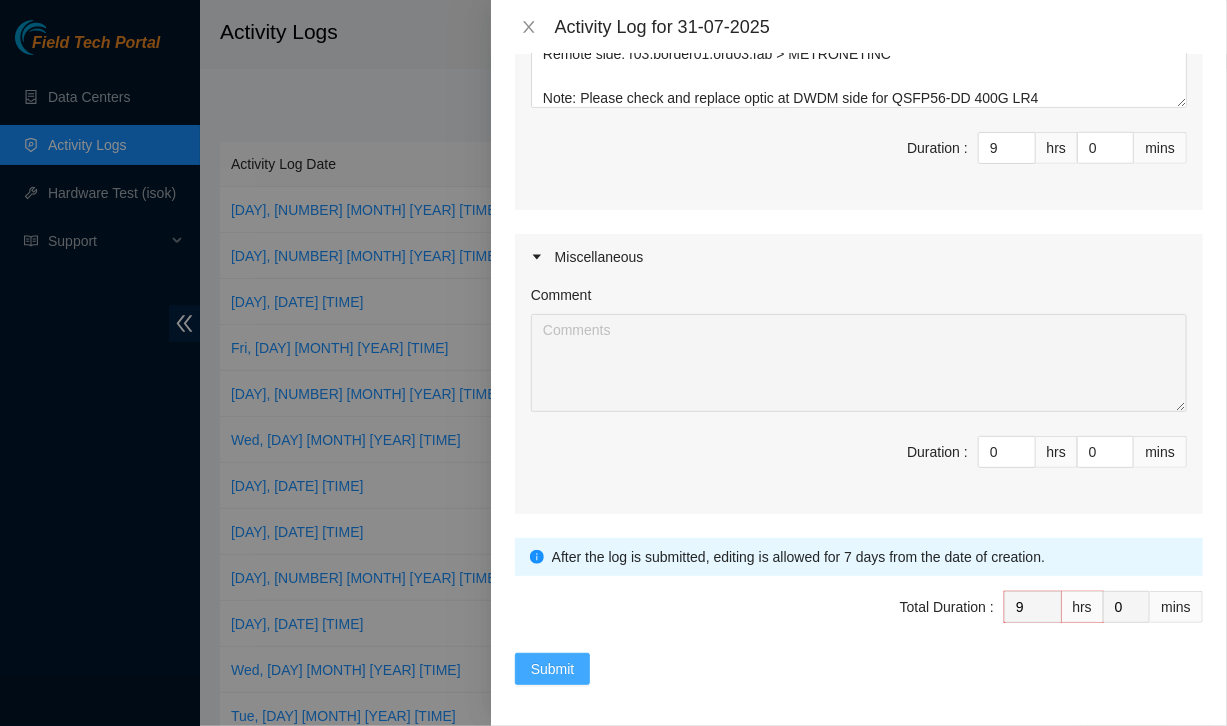 click on "Submit" at bounding box center (553, 669) 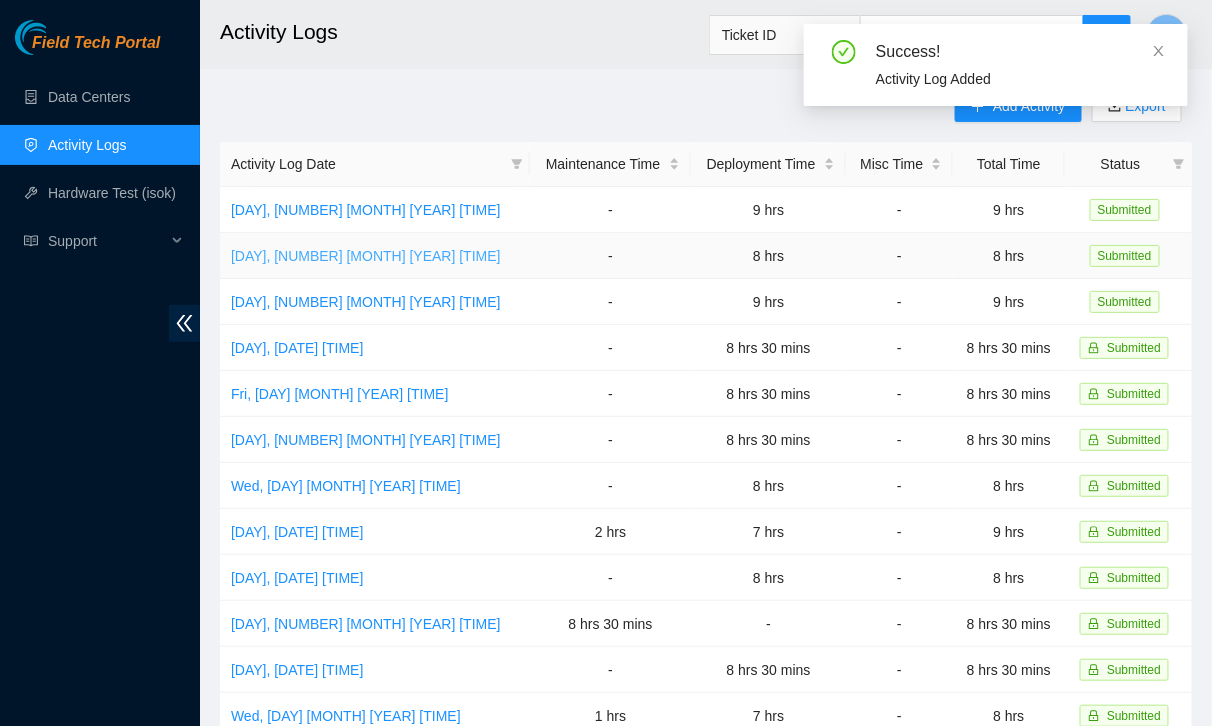 click on "[DAY], [NUMBER] [MONTH] [YEAR] [TIME]" at bounding box center [366, 256] 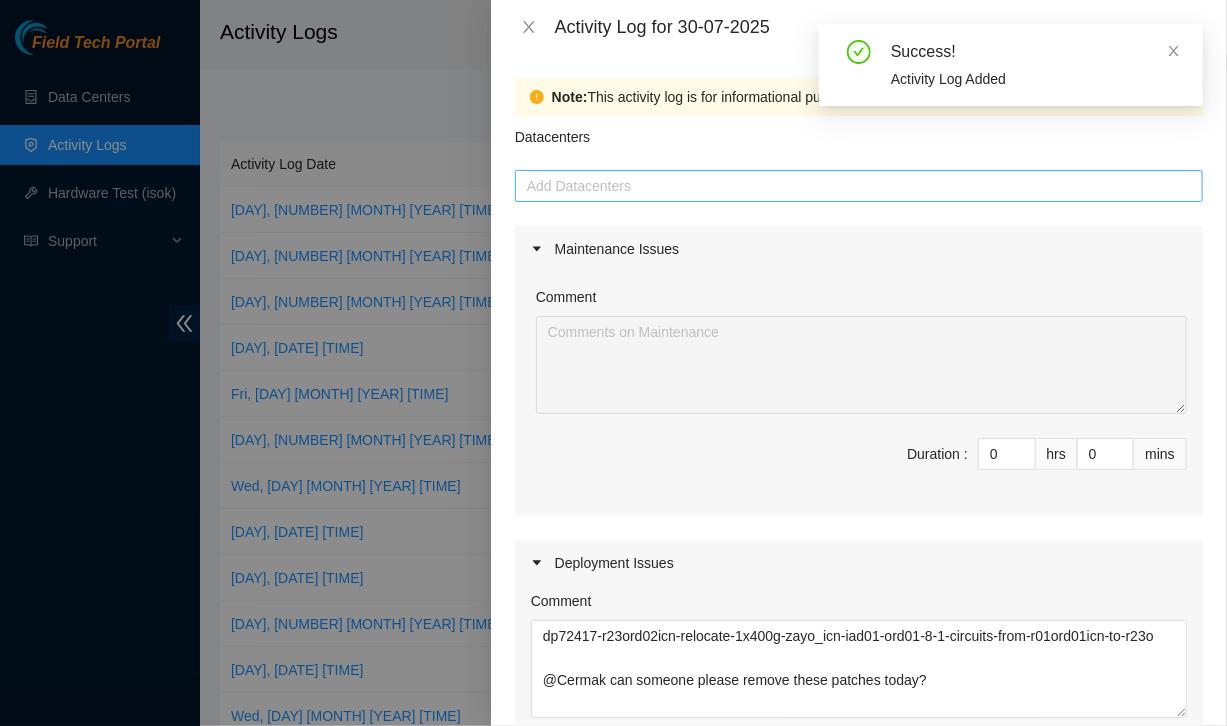 click at bounding box center [859, 186] 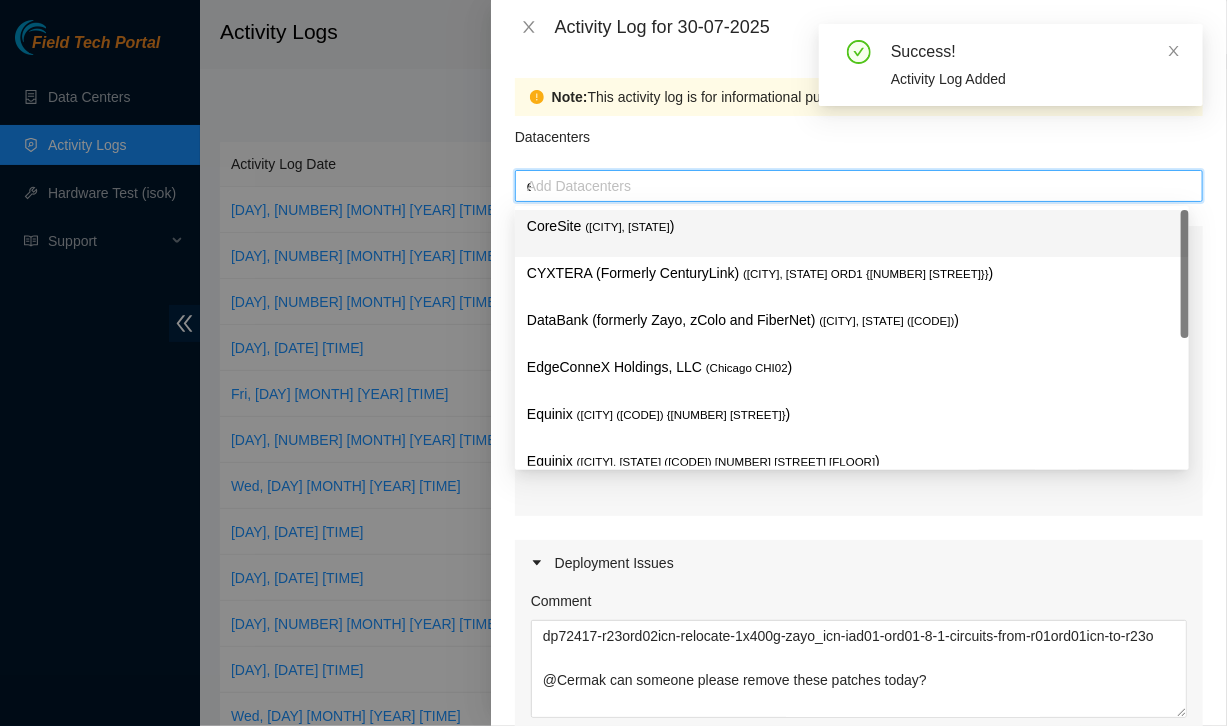 type on "eq" 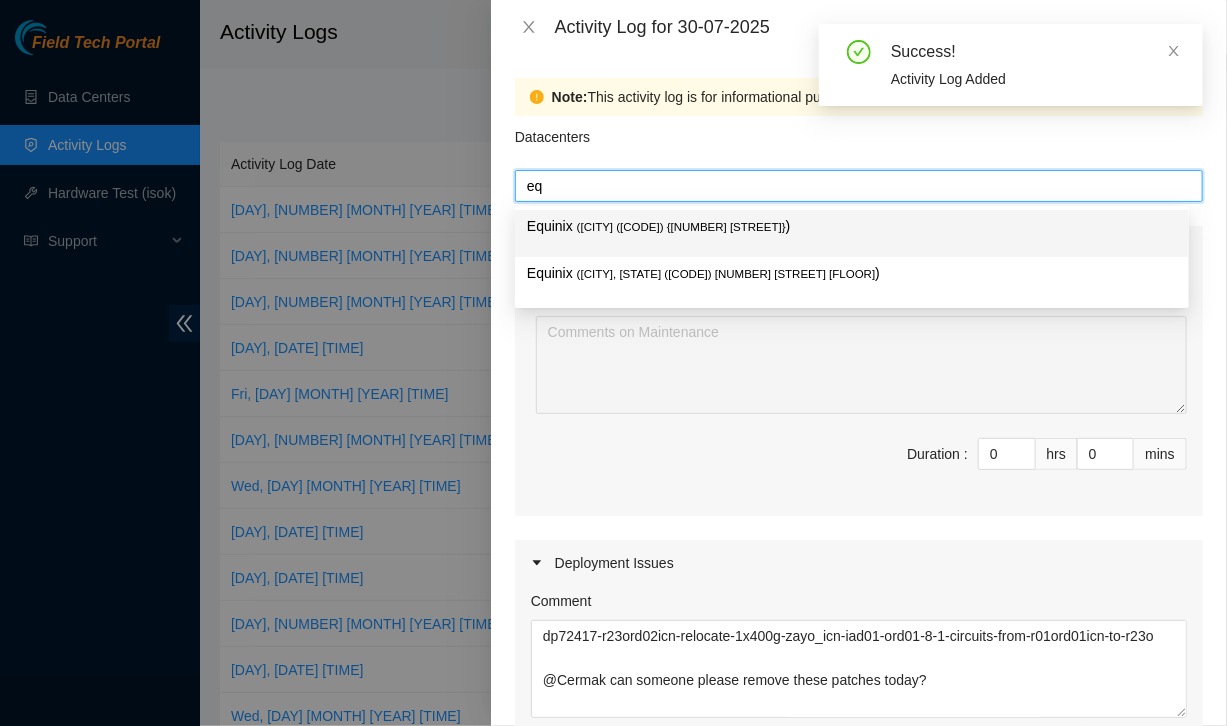 click on "( [CITY] ([CODE]) {[NUMBER] [STREET] }" at bounding box center [681, 227] 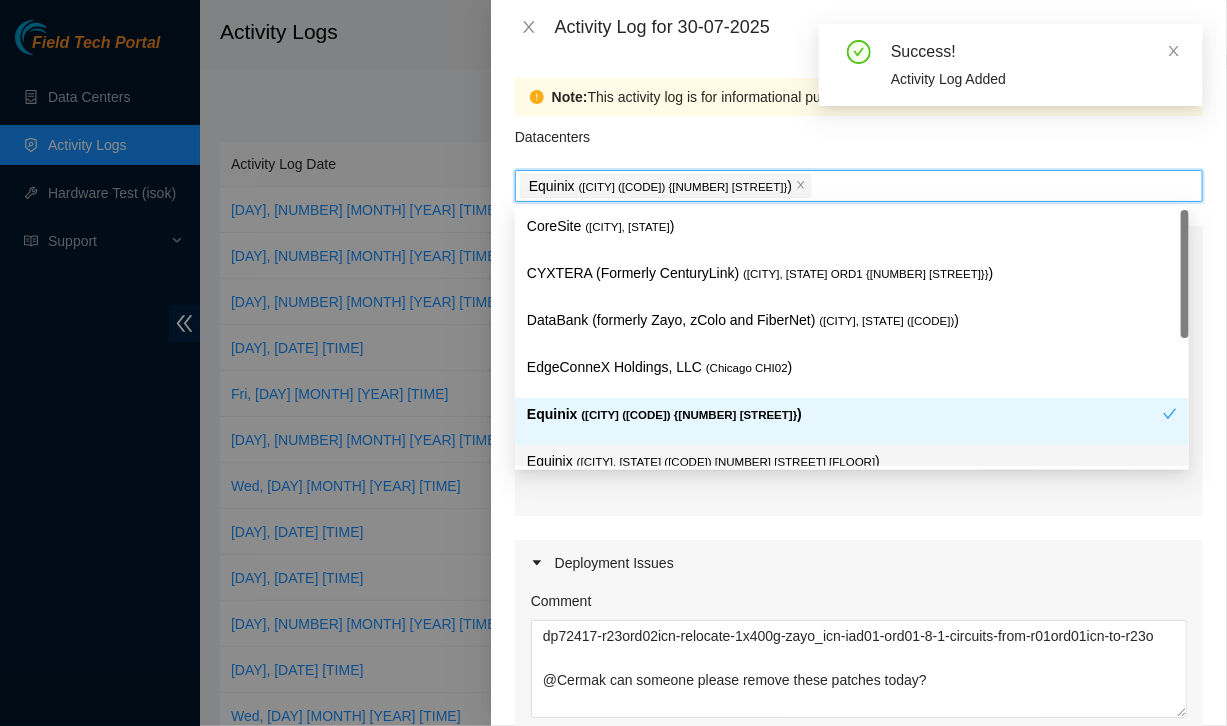 click on "Maintenance Issues Comment Duration : 0 hrs 0 mins Deployment Issues Comment dp72417-r23ord02icn-relocate-1x400g-zayo_icn-iad01-ord01-8-1-circuits-from-r01ord01icn-to-r23o
@[PERSON] can someone please remove these patches today?
EQX CID: [NUMBER]
PP:[NUMBER], [NUMBER]
r01.ord01.icn et-3/1/9
EQX CID: [NUMBER]
PP:[NUMBER]    [NUMBER], [NUMBER]
r01.ord01.icn et-2/1/0
also finished up getting the ord15 power migration cables ran and fully managed for once we get a maint planned with dwdm team
the PDUs are in the rack and routed up to the top, plugged into their respective primary and redundant circuits
working on getting new power cables labeled and pre-ran down to them so should just be swapping at the machine PSU when it comes to migration time Duration : 8 hrs 0 mins Miscellaneous Comment Duration : 0 hrs 0 mins" at bounding box center (859, 675) 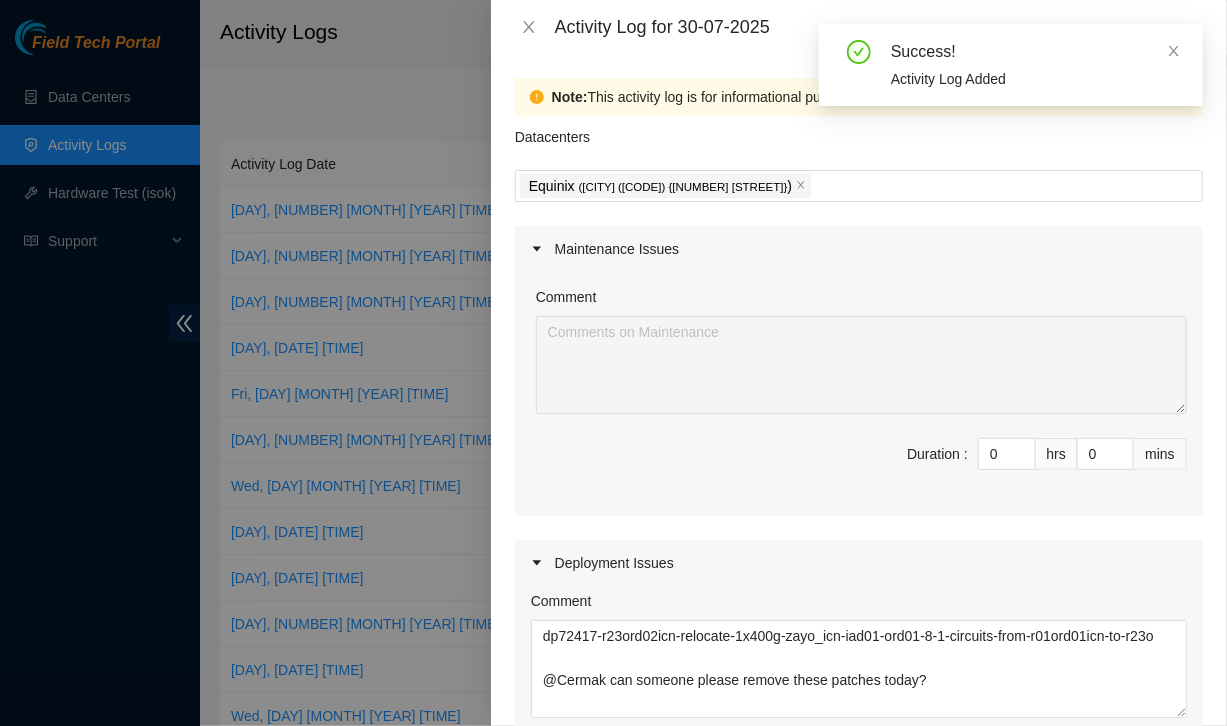 scroll, scrollTop: 611, scrollLeft: 0, axis: vertical 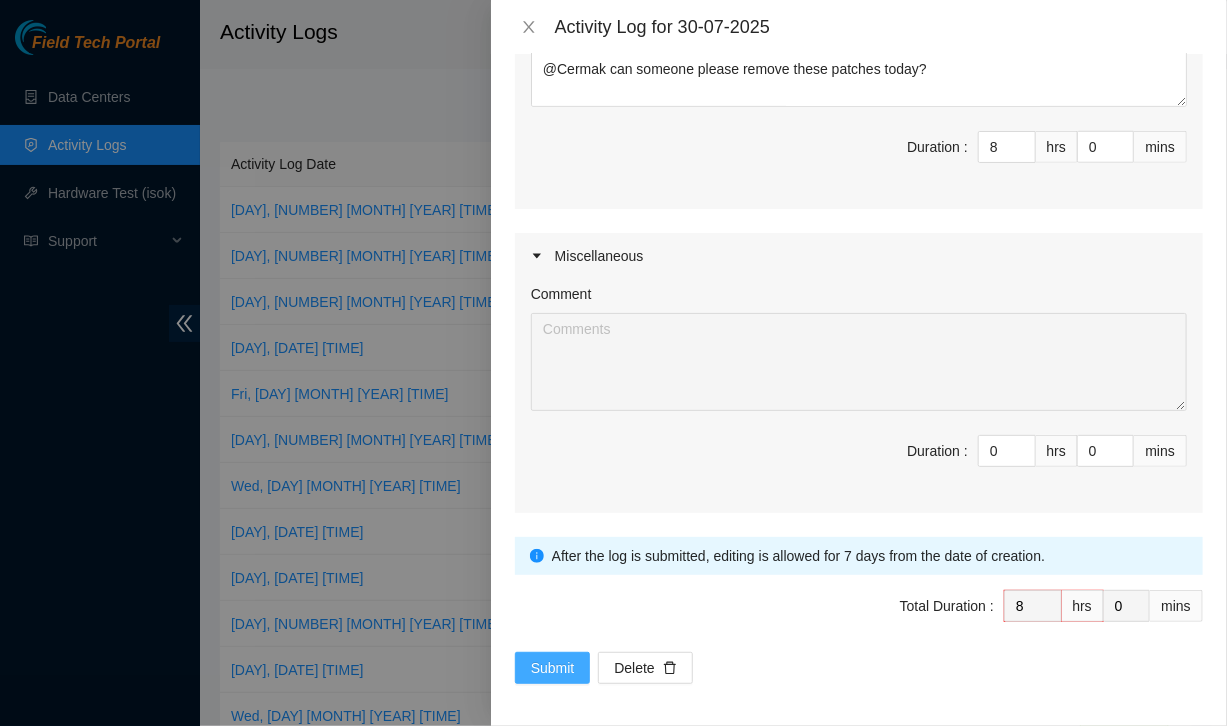 click on "Submit" at bounding box center [553, 668] 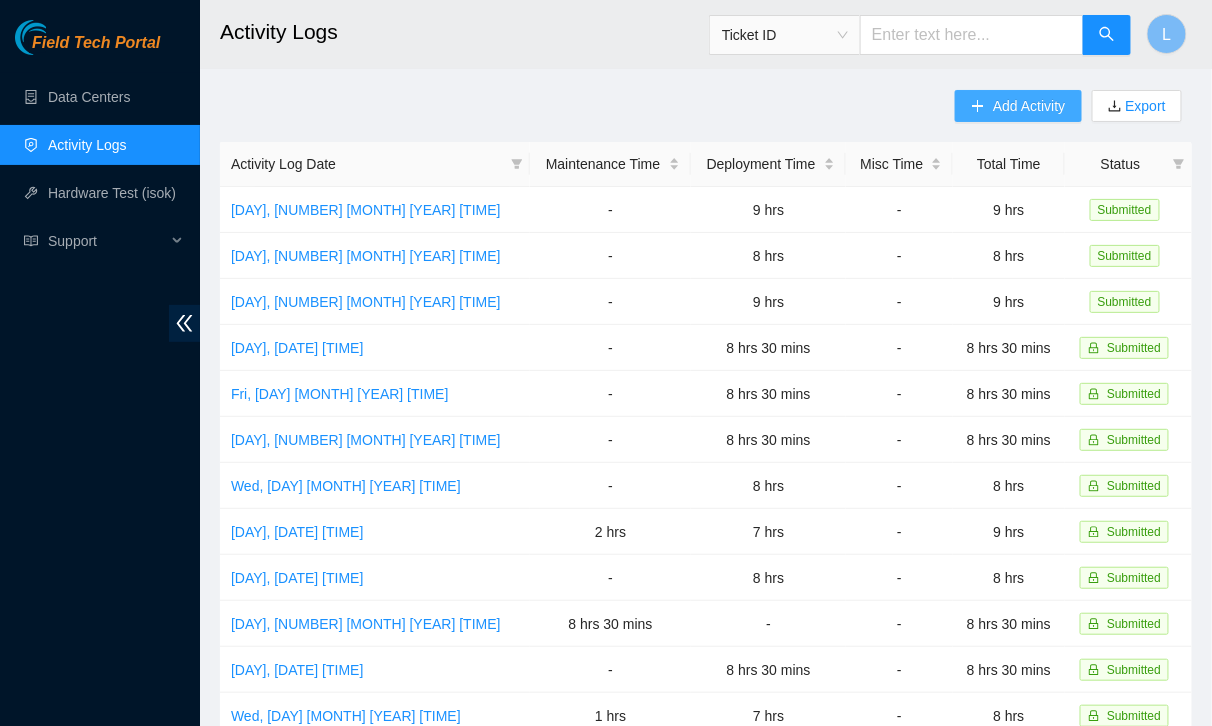 click on "Add Activity" at bounding box center (1029, 106) 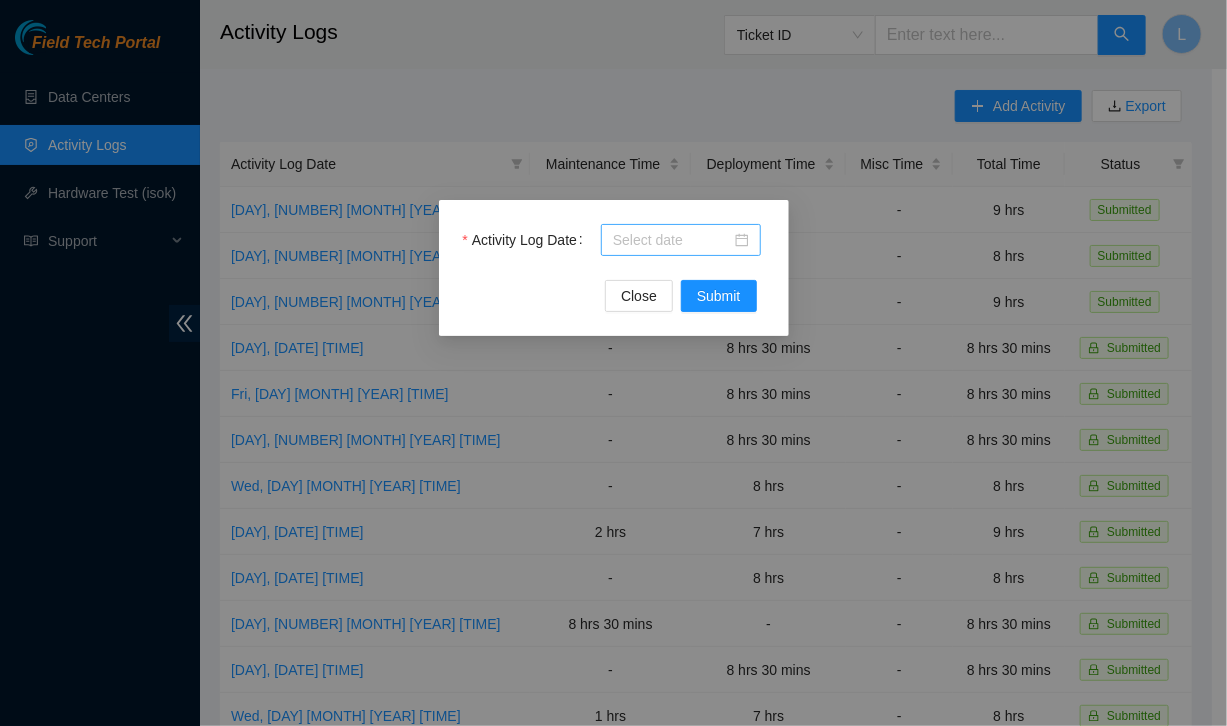 click on "Activity Log Date" at bounding box center (672, 240) 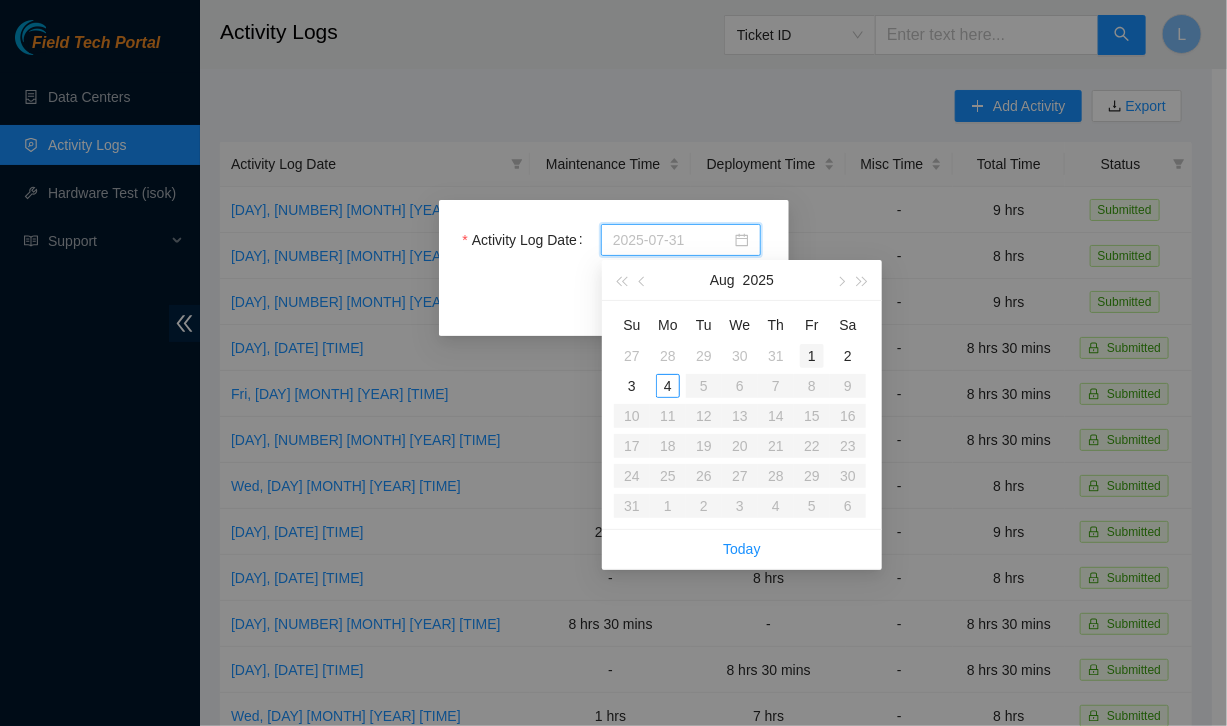 type on "2025-08-01" 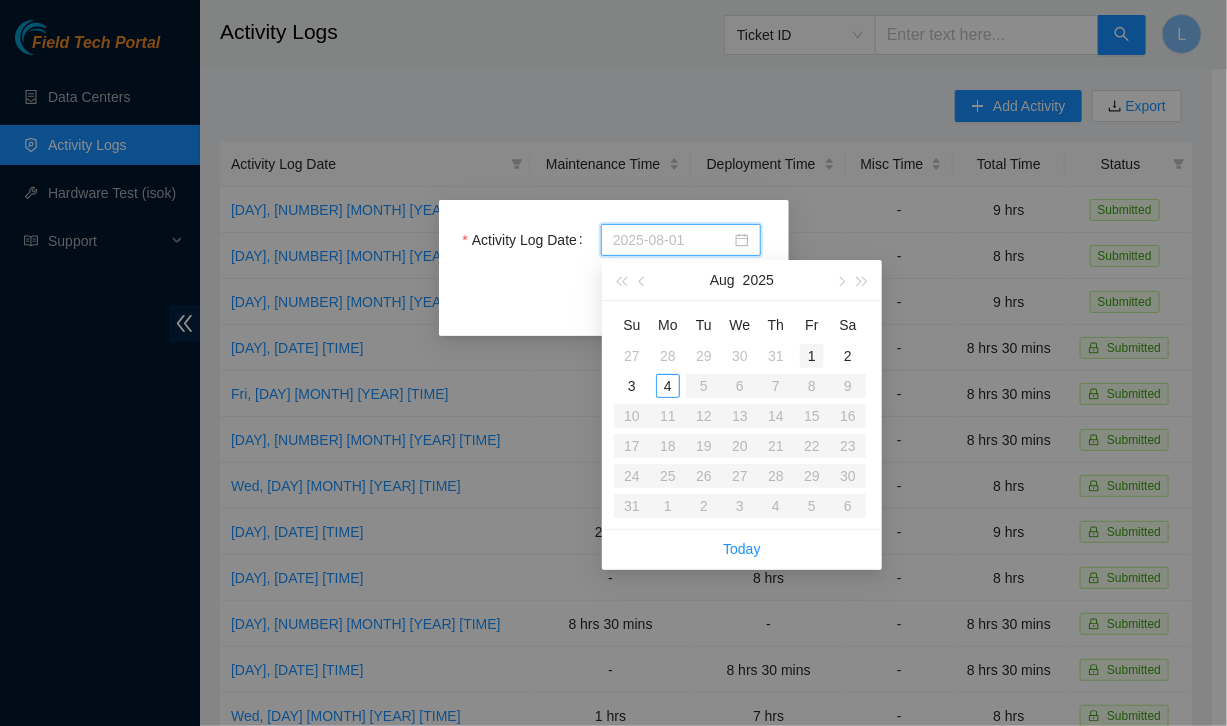click on "1" at bounding box center (812, 356) 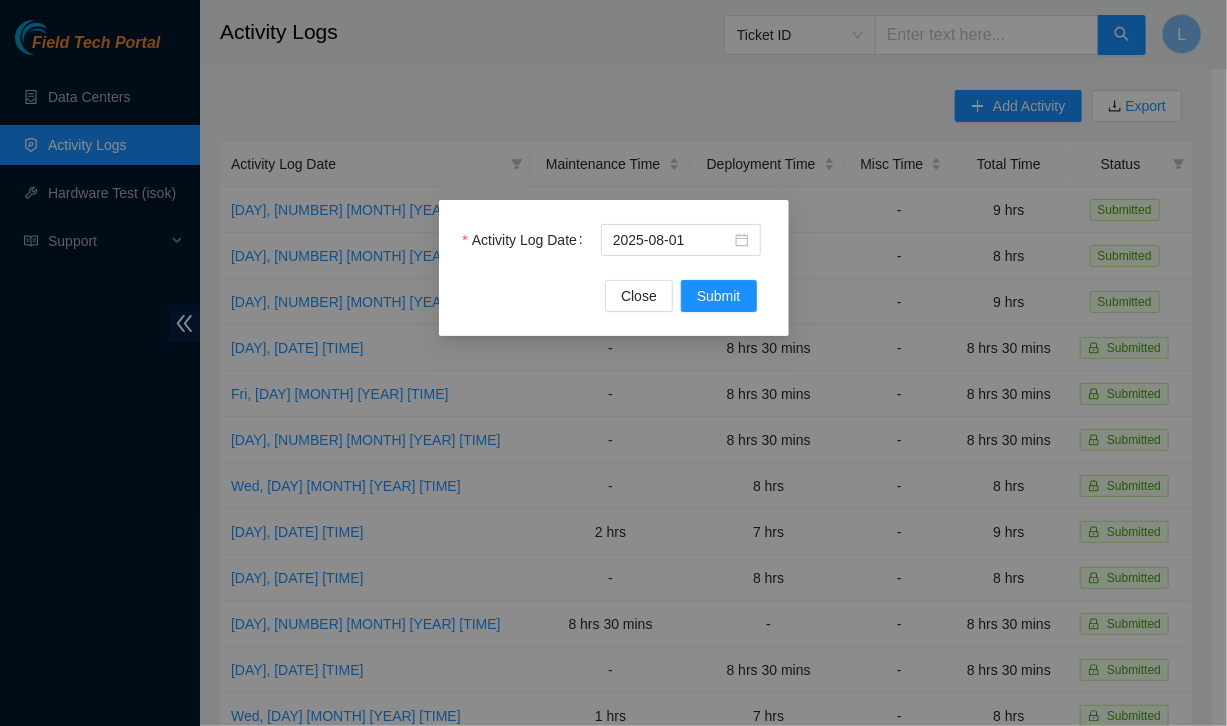 click on "Activity Log Date 2025-08-01 Close Submit" at bounding box center (614, 268) 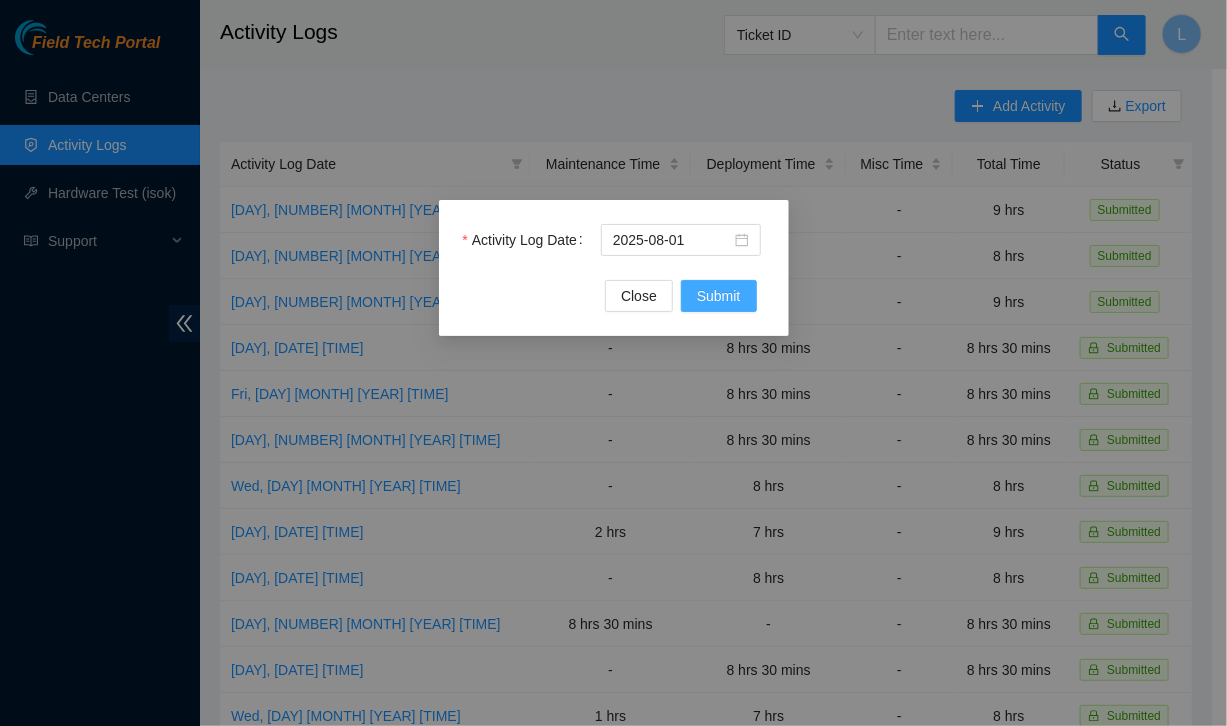 click on "Submit" at bounding box center (719, 296) 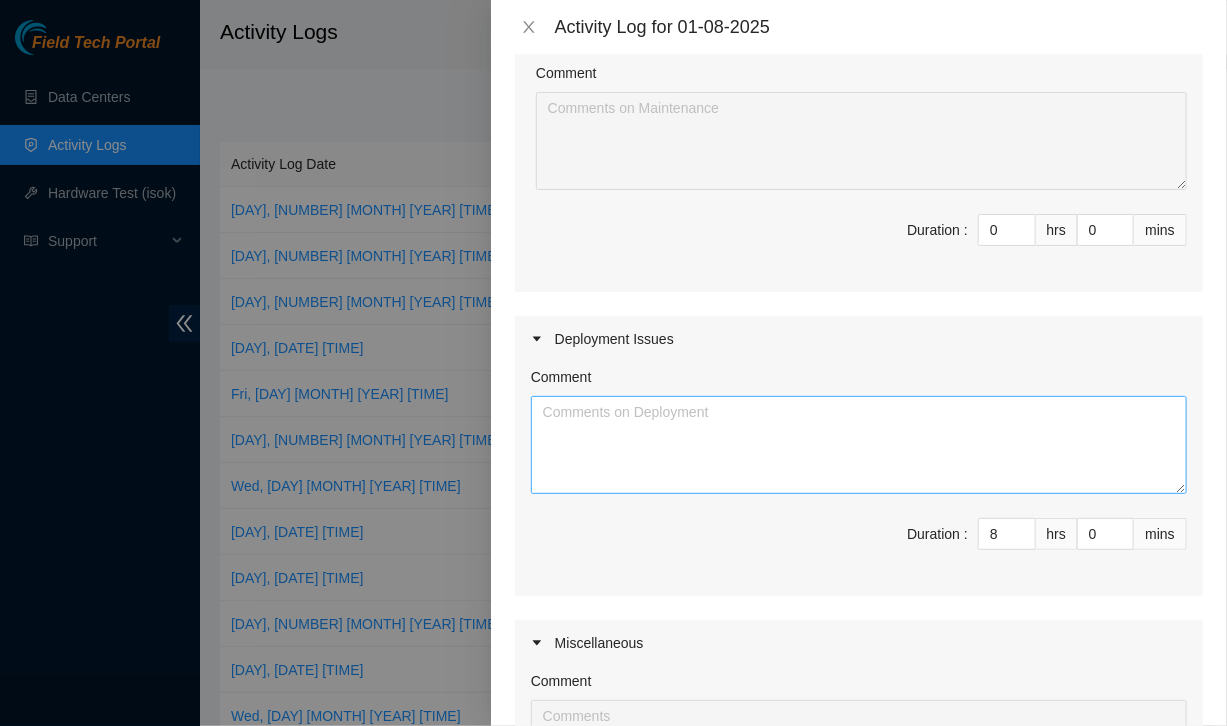 scroll, scrollTop: 0, scrollLeft: 0, axis: both 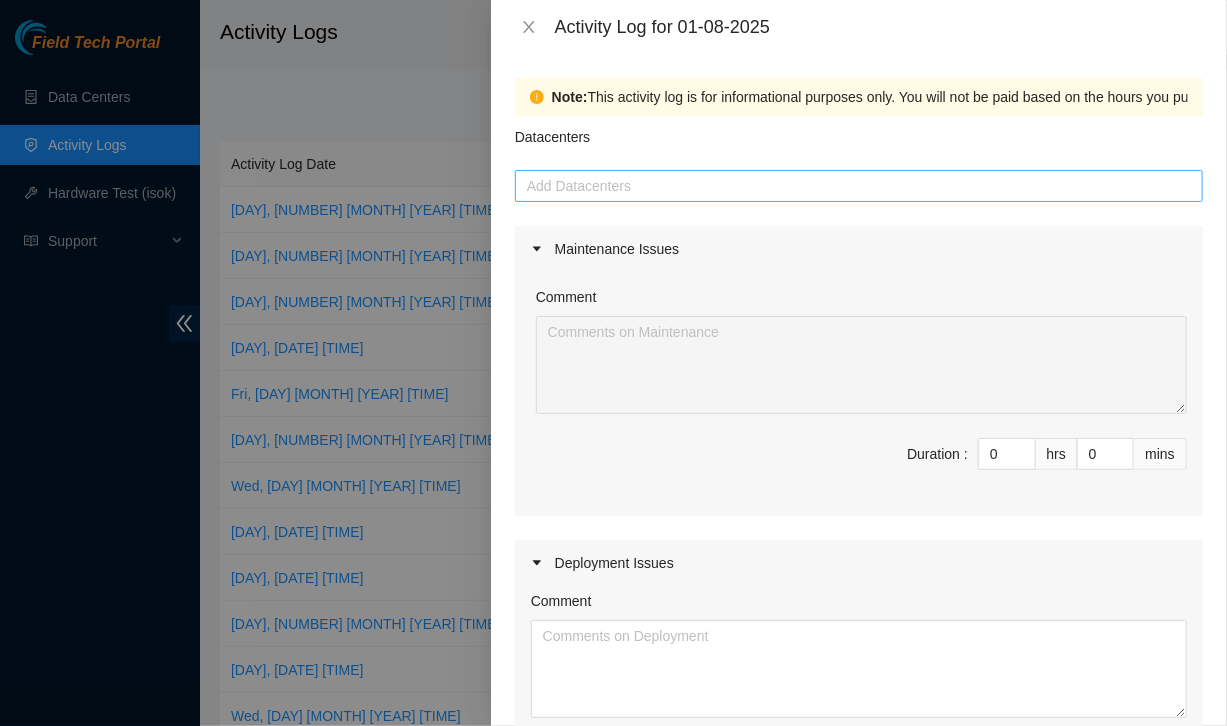 click at bounding box center (859, 186) 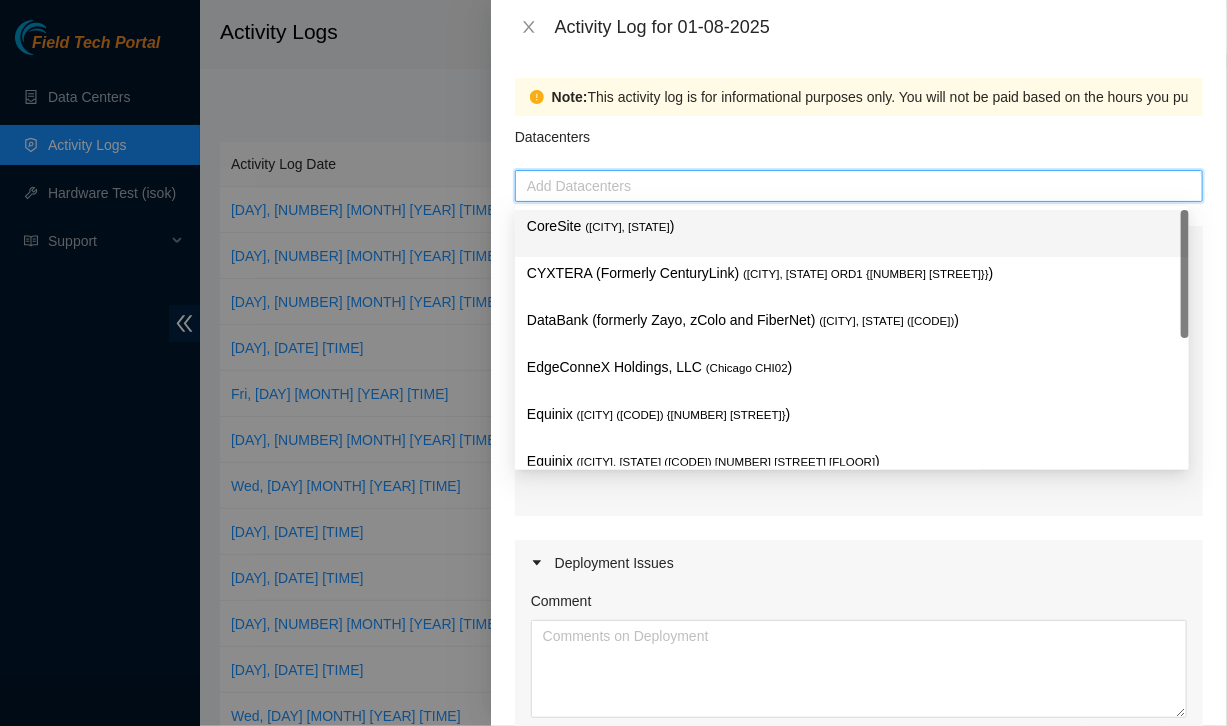 type on "q" 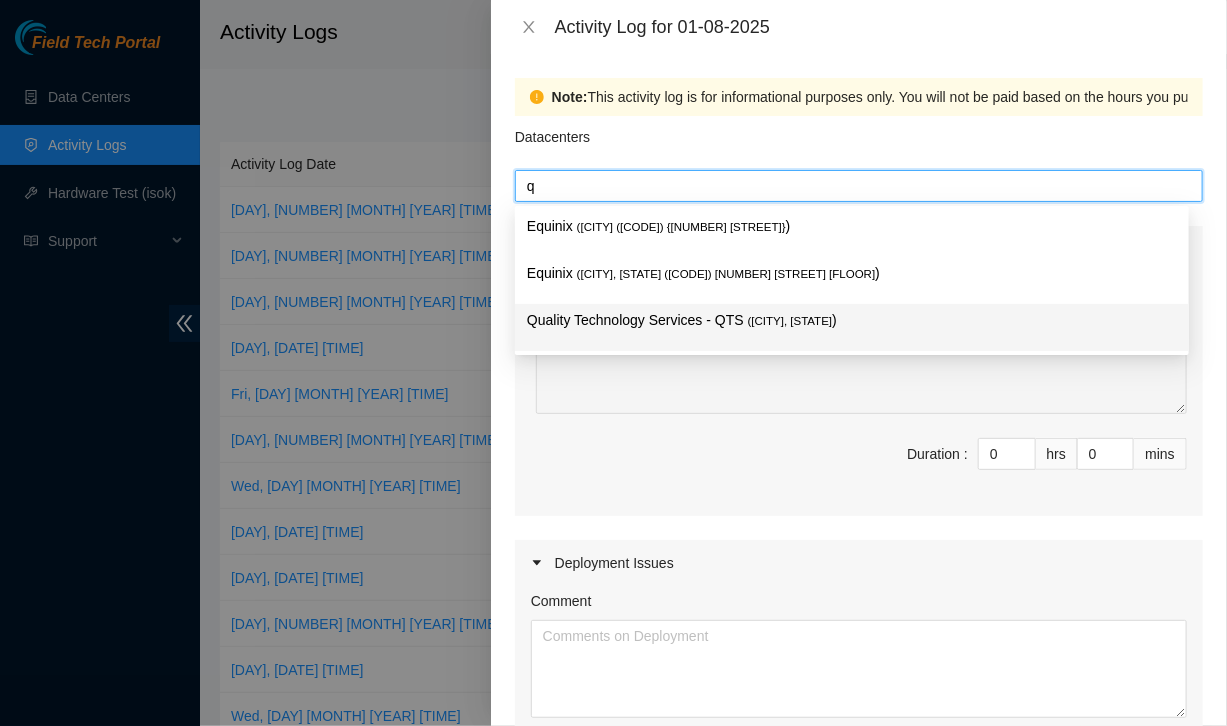 click on "Quality Technology Services - QTS   ( [CITY], [STATE] )" at bounding box center (852, 327) 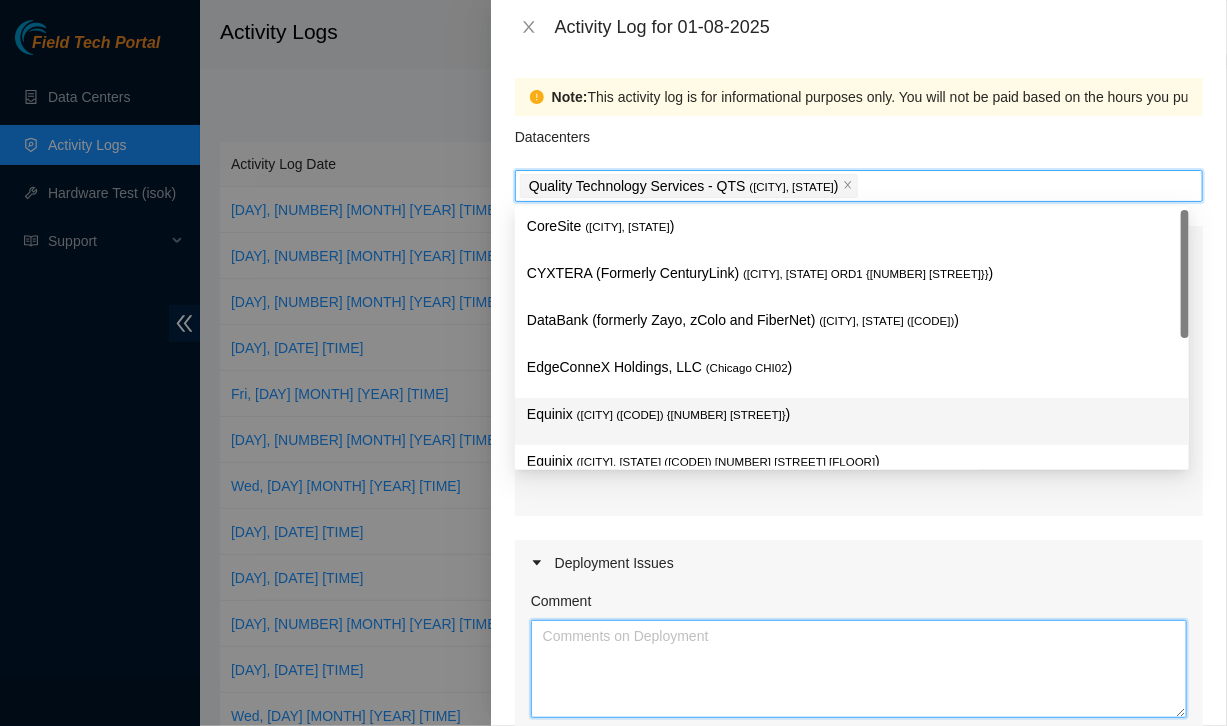 click on "Comment" at bounding box center [859, 669] 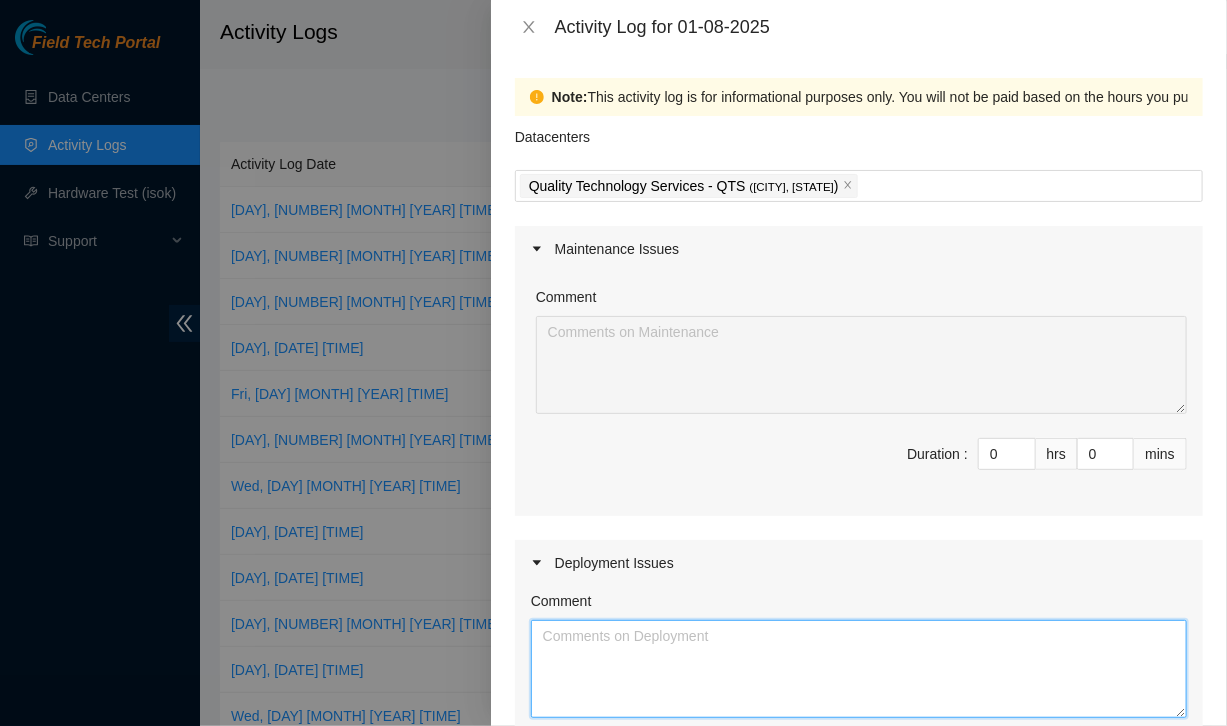 scroll, scrollTop: 269, scrollLeft: 0, axis: vertical 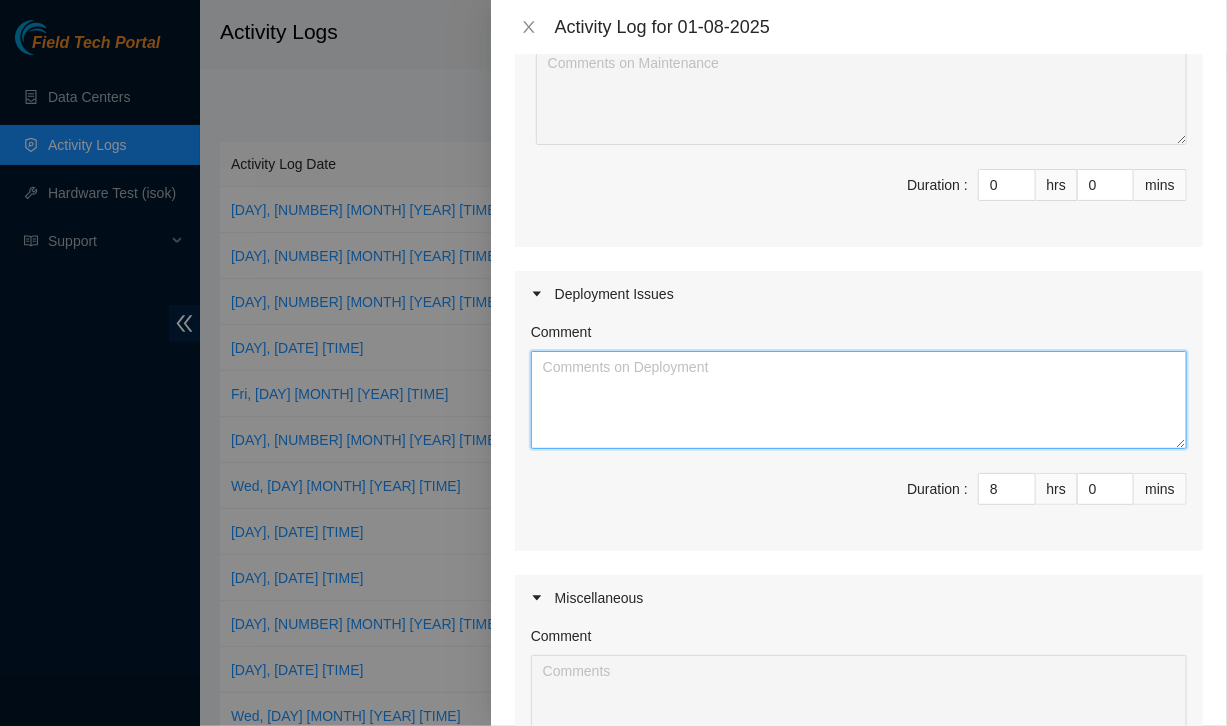 paste on "dp83523-upgrade-linode-mgmt-aggs" 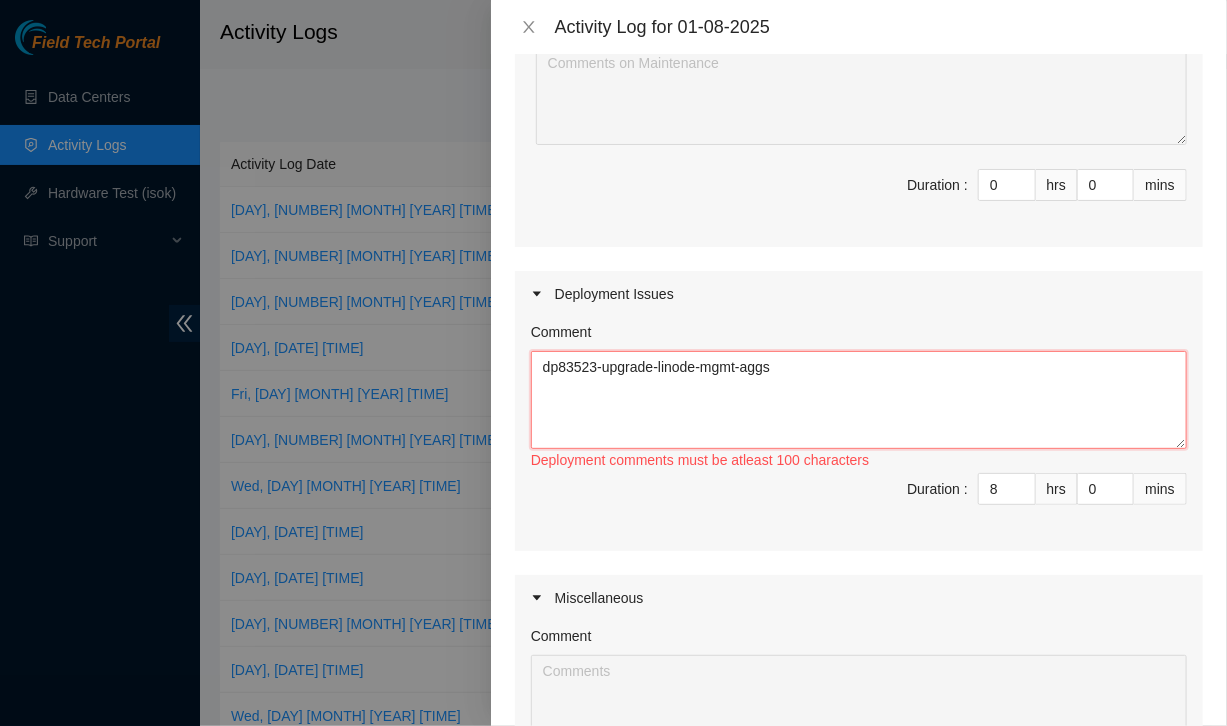 paste on "mgmt-agg101: [ALPHANUMERIC]
mgmt-agg102: [ALPHANUMERIC]" 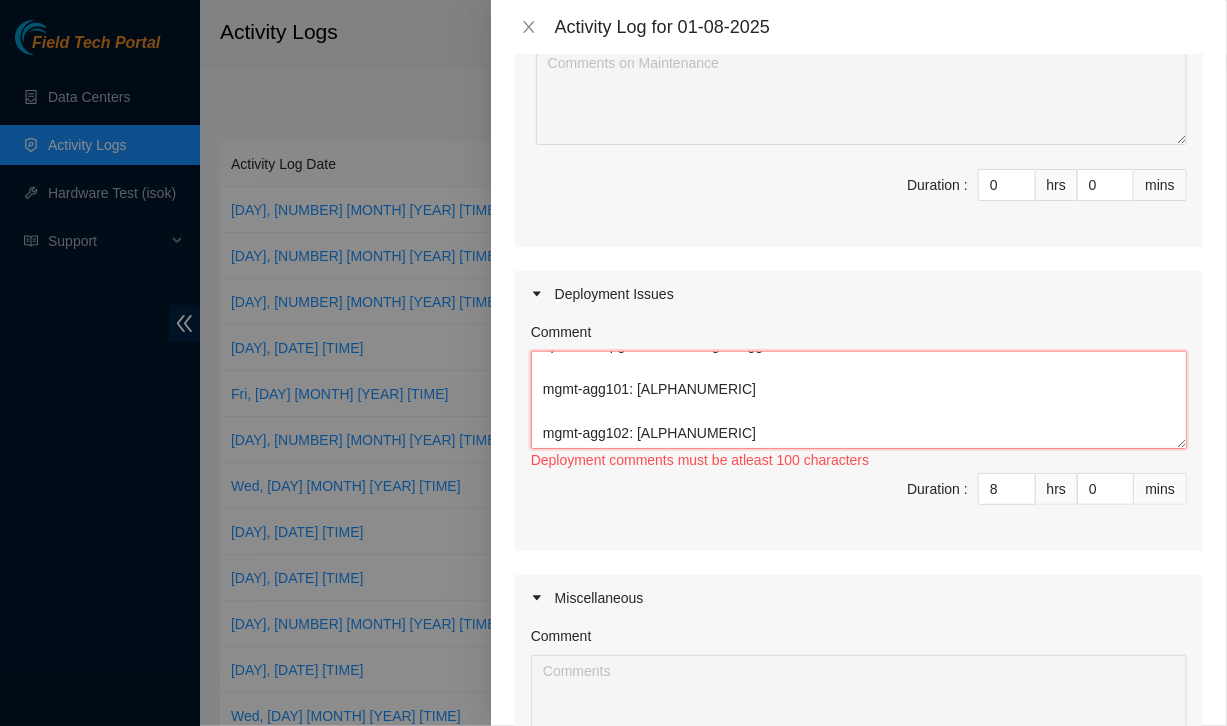 scroll, scrollTop: 60, scrollLeft: 0, axis: vertical 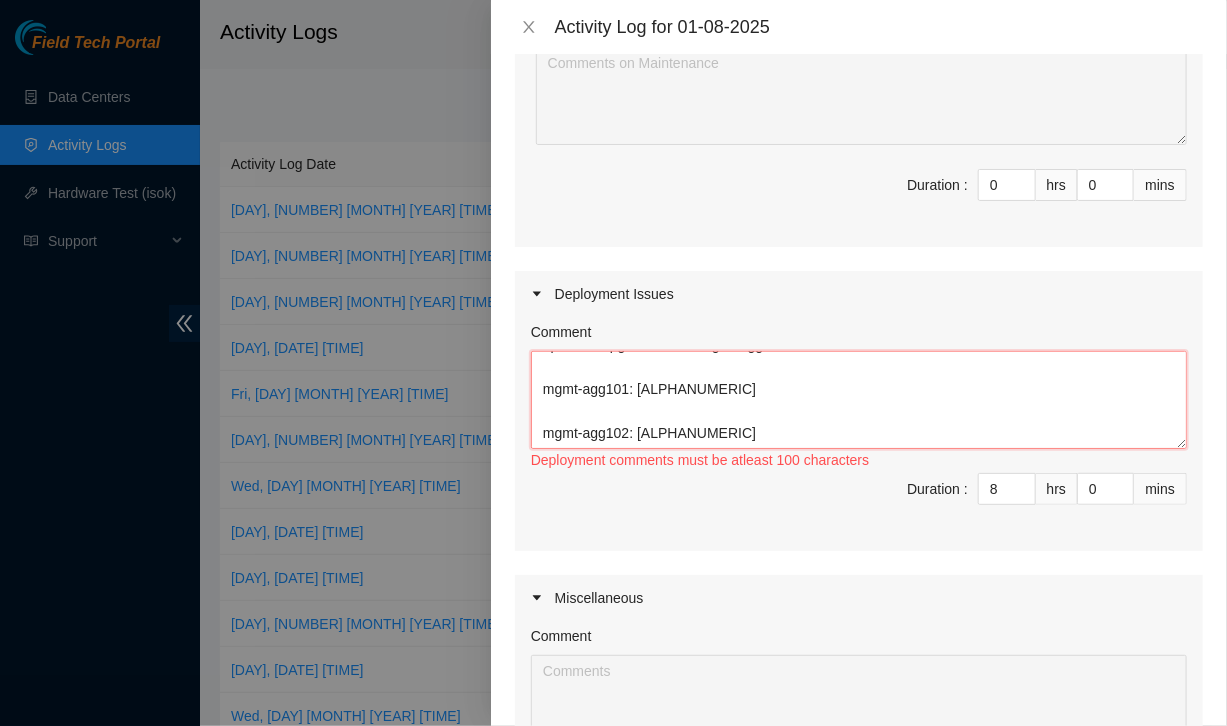 paste on "it looks like the connection between mgmt-agg101 <-> mgmt-agg102 will remain at 100G," 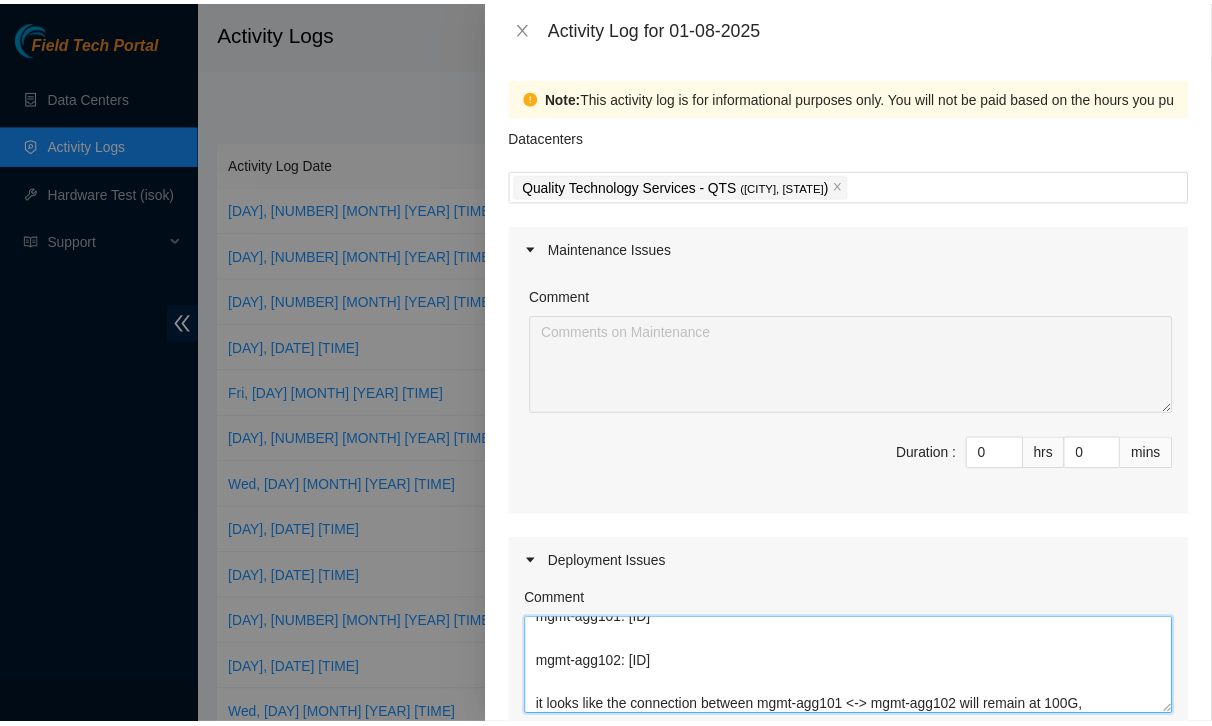 scroll, scrollTop: 611, scrollLeft: 0, axis: vertical 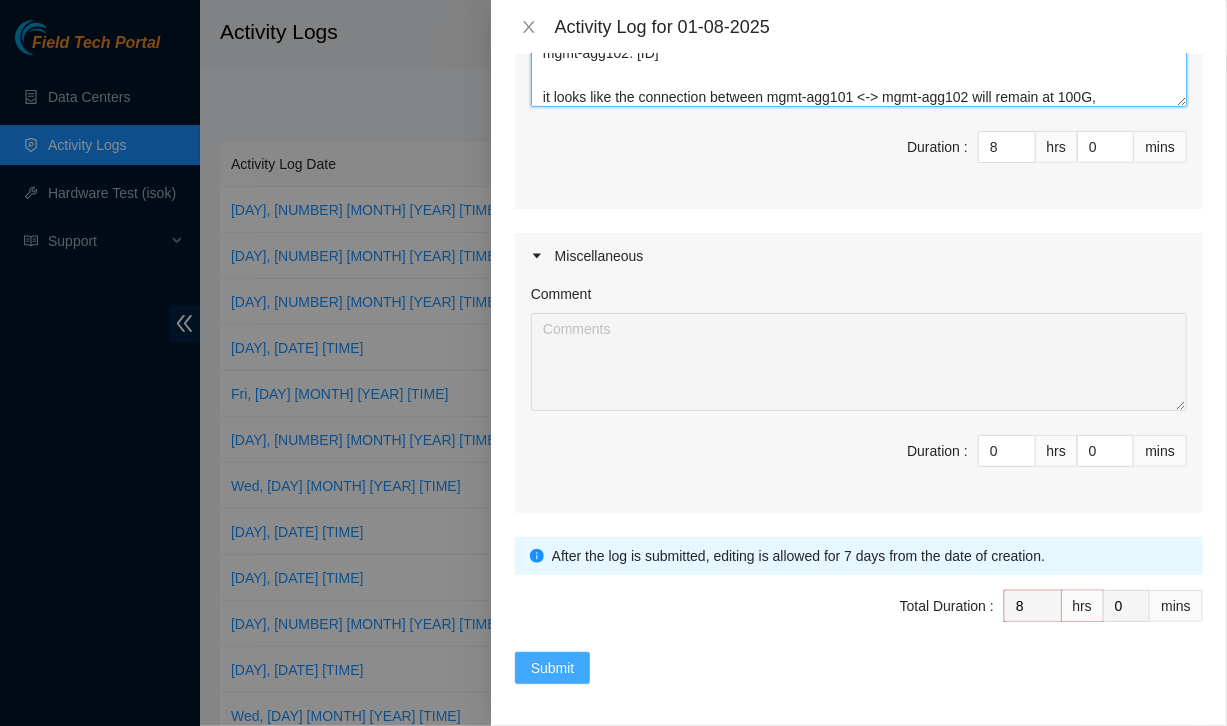 type on "dp83523-upgrade-linode-mgmt-aggs
mgmt-agg101: [ID]
mgmt-agg102: [ID]
it looks like the connection between mgmt-agg101 <-> mgmt-agg102 will remain at 100G," 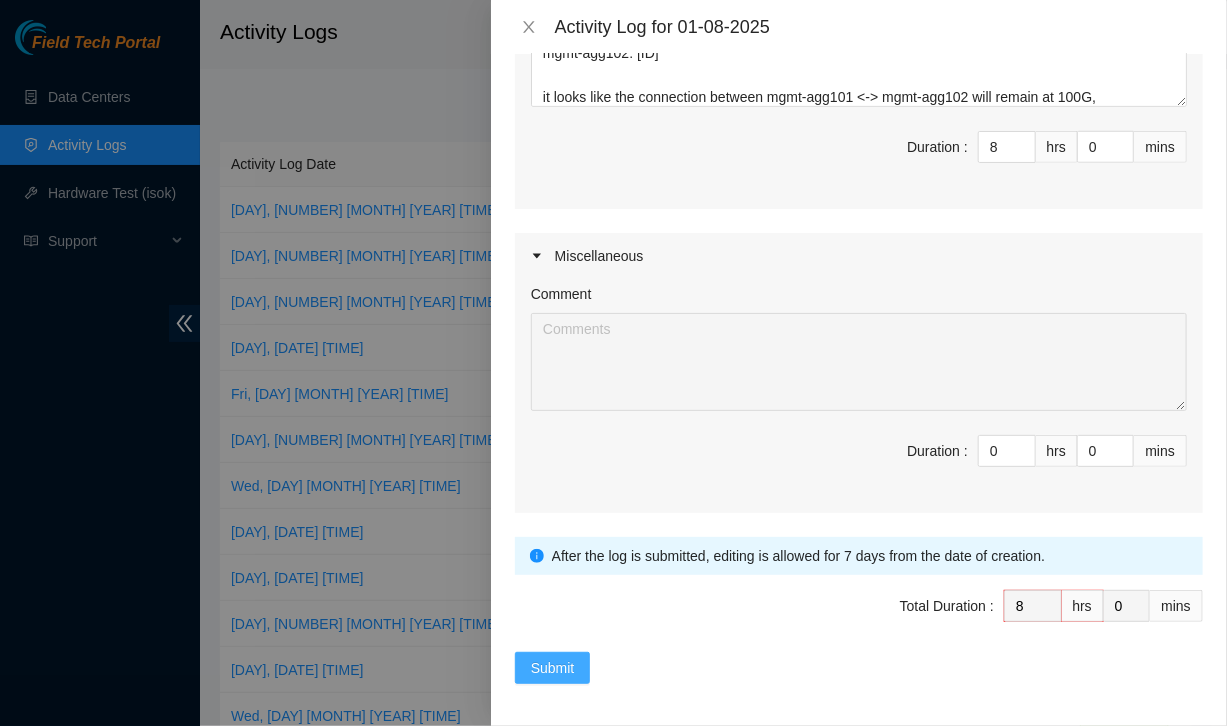 click on "Submit" at bounding box center (553, 668) 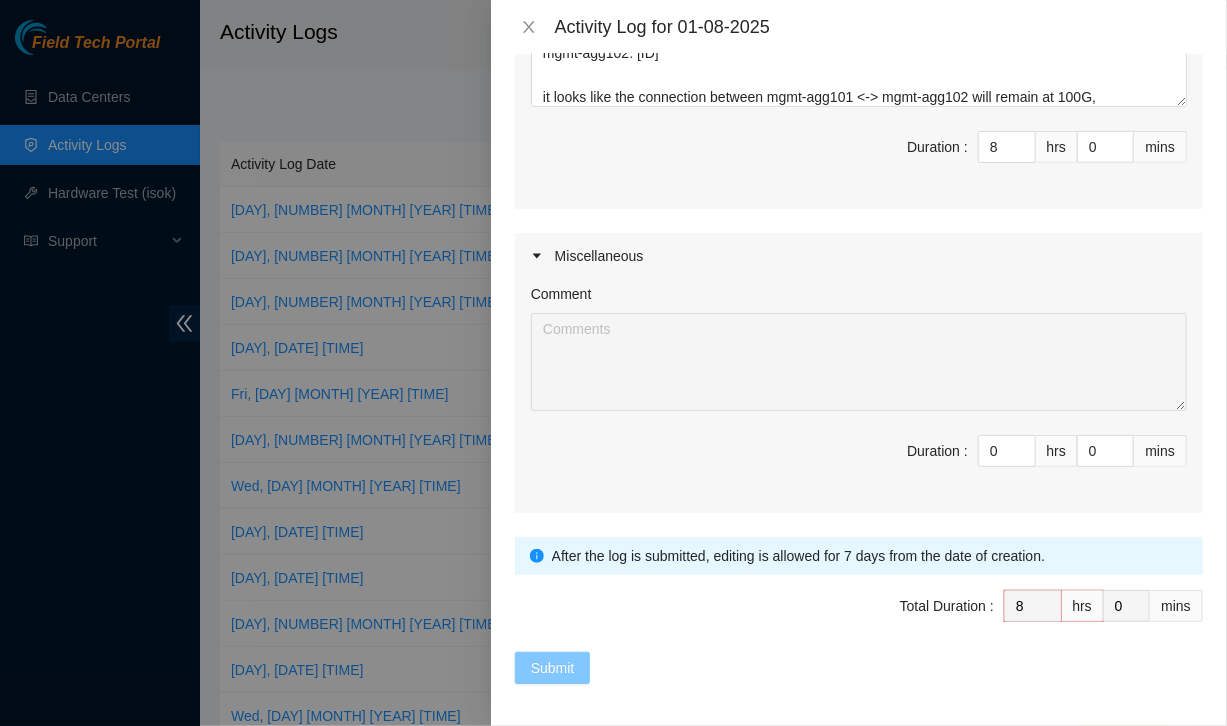 type 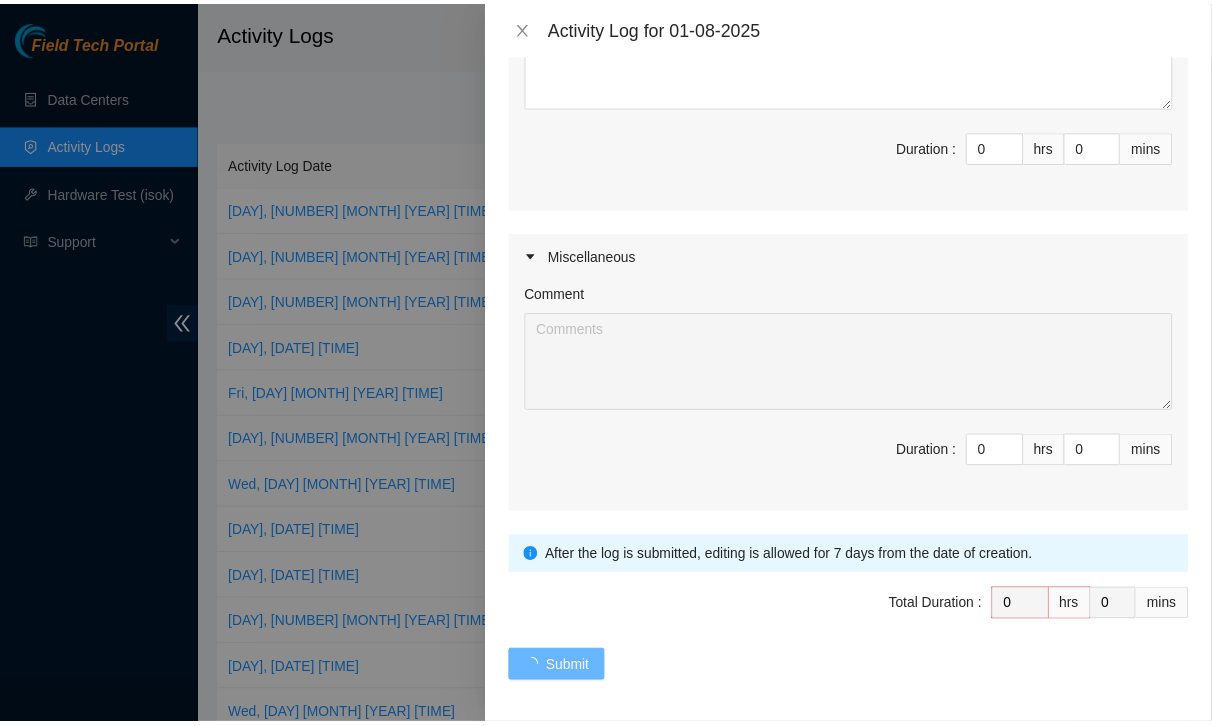 scroll, scrollTop: 0, scrollLeft: 0, axis: both 